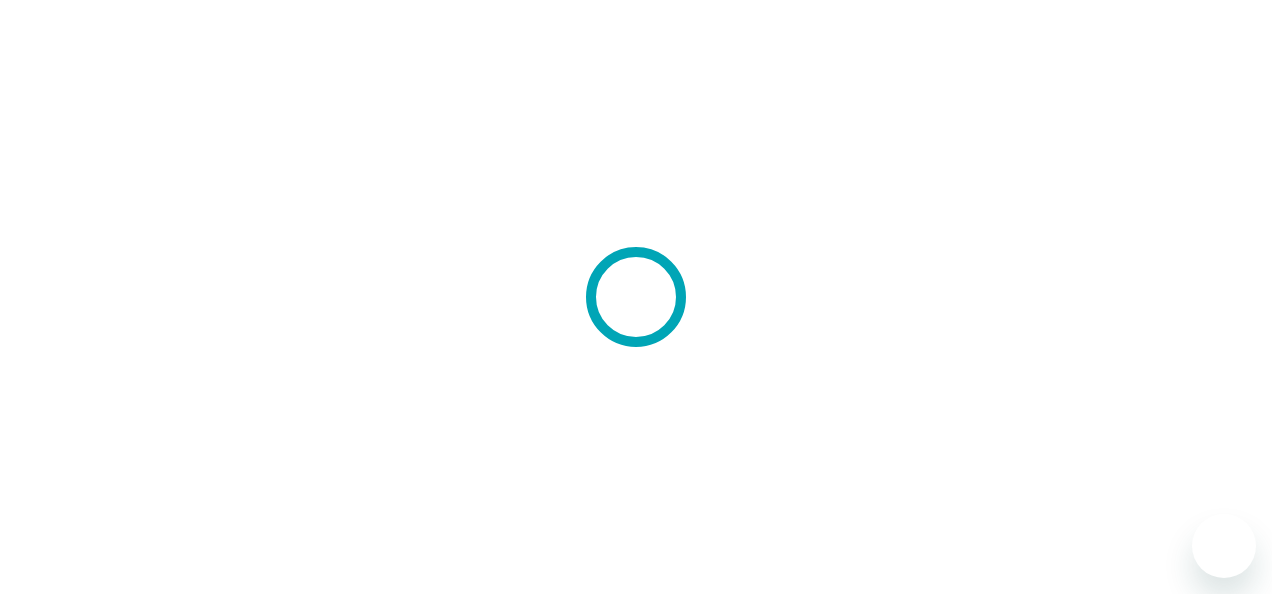 scroll, scrollTop: 0, scrollLeft: 0, axis: both 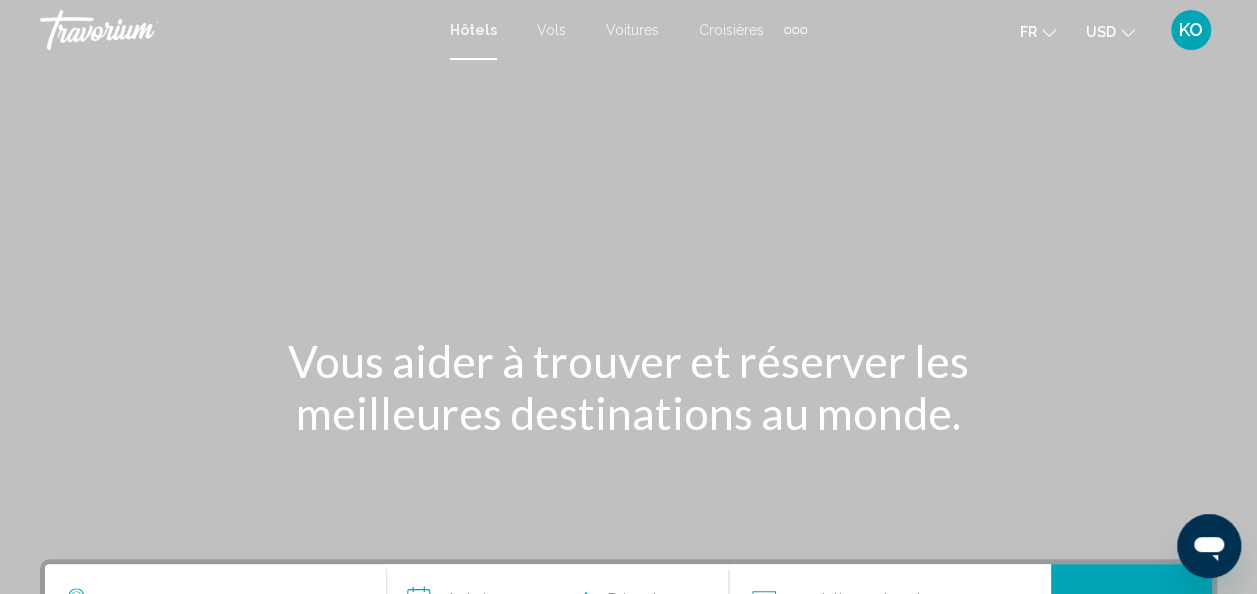 click 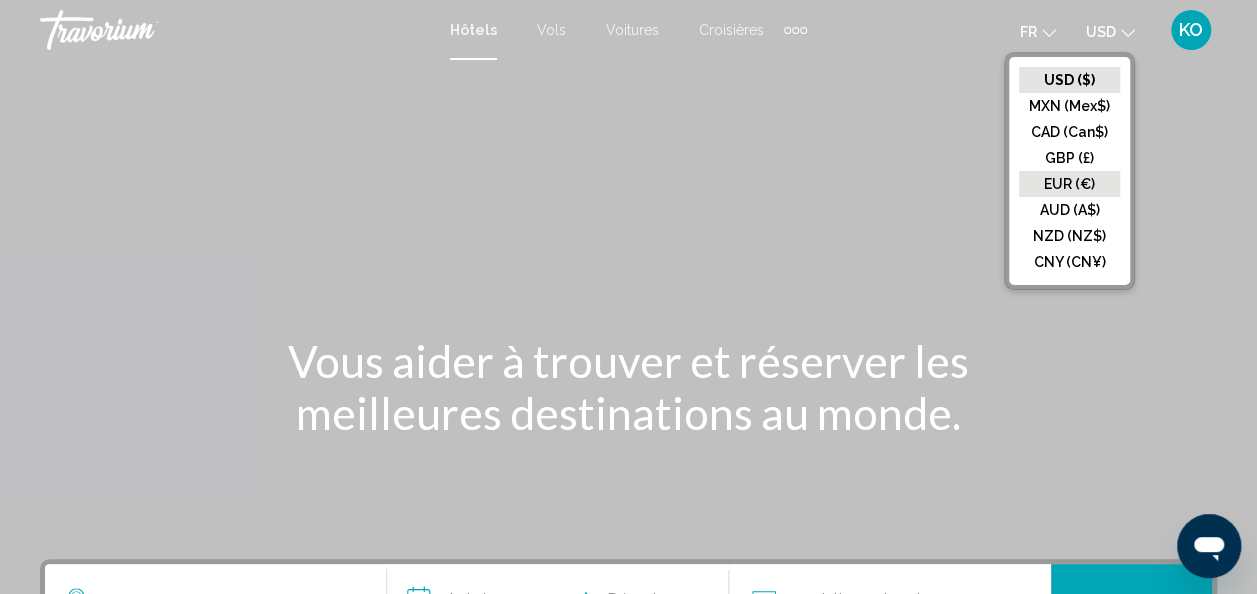 click on "EUR (€)" 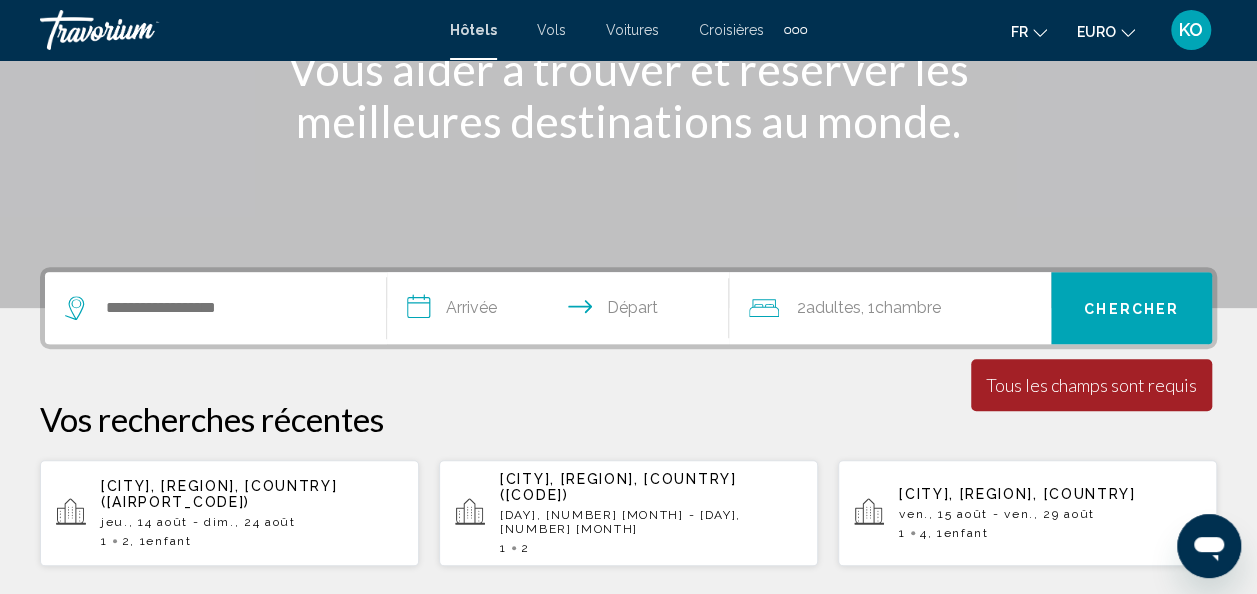 scroll, scrollTop: 290, scrollLeft: 0, axis: vertical 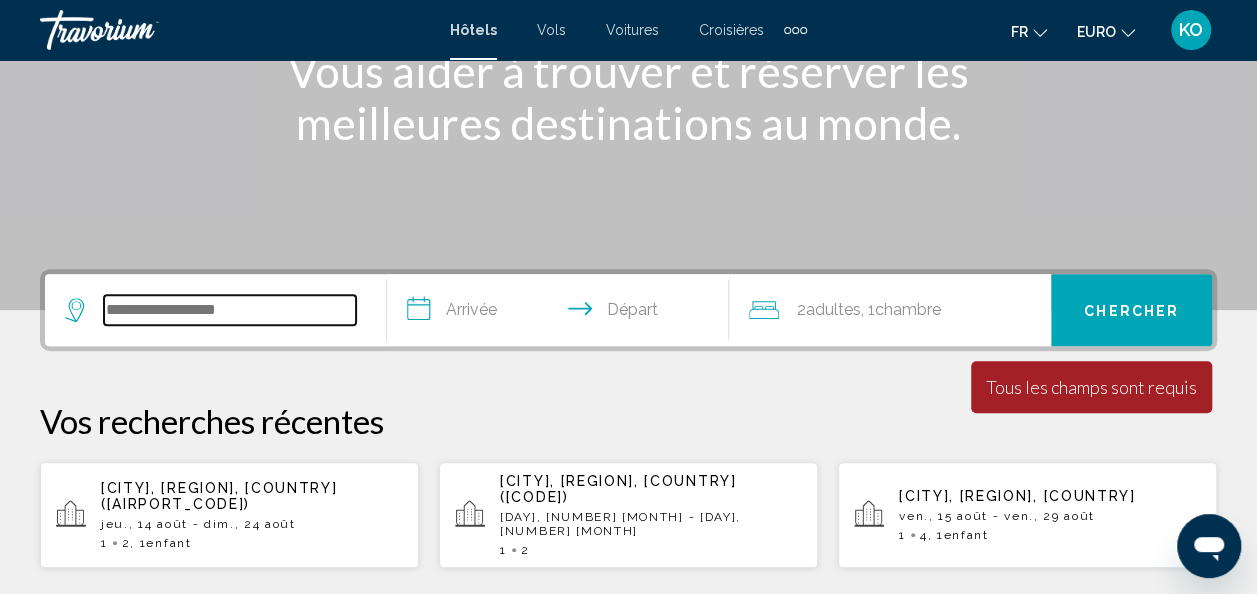 click at bounding box center (230, 310) 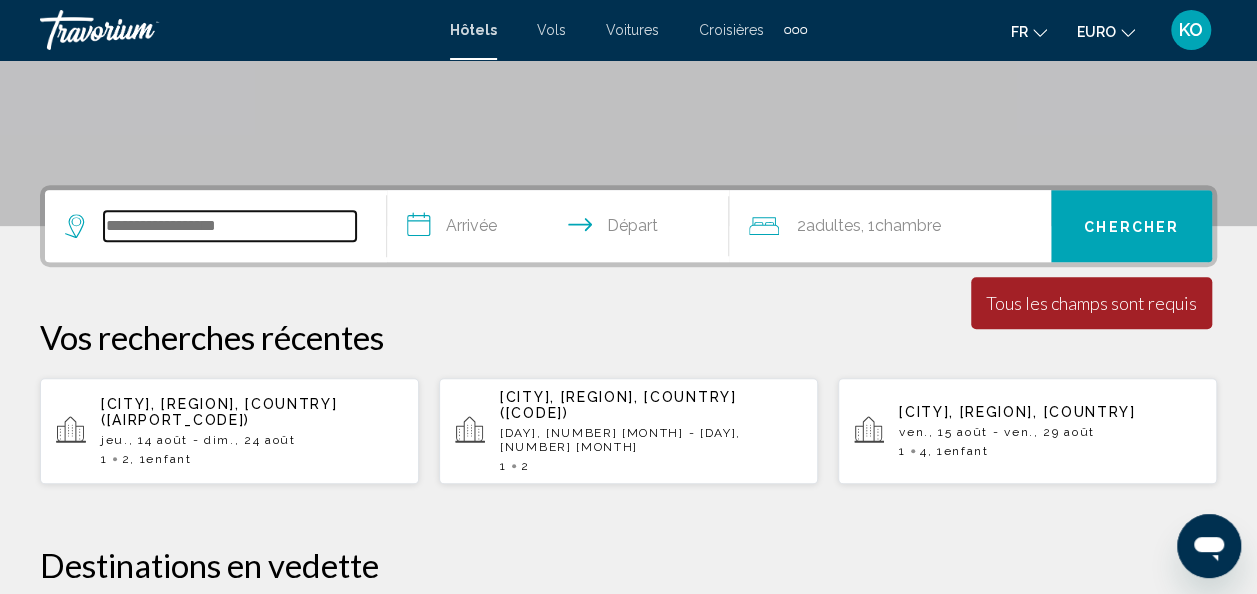 scroll, scrollTop: 374, scrollLeft: 0, axis: vertical 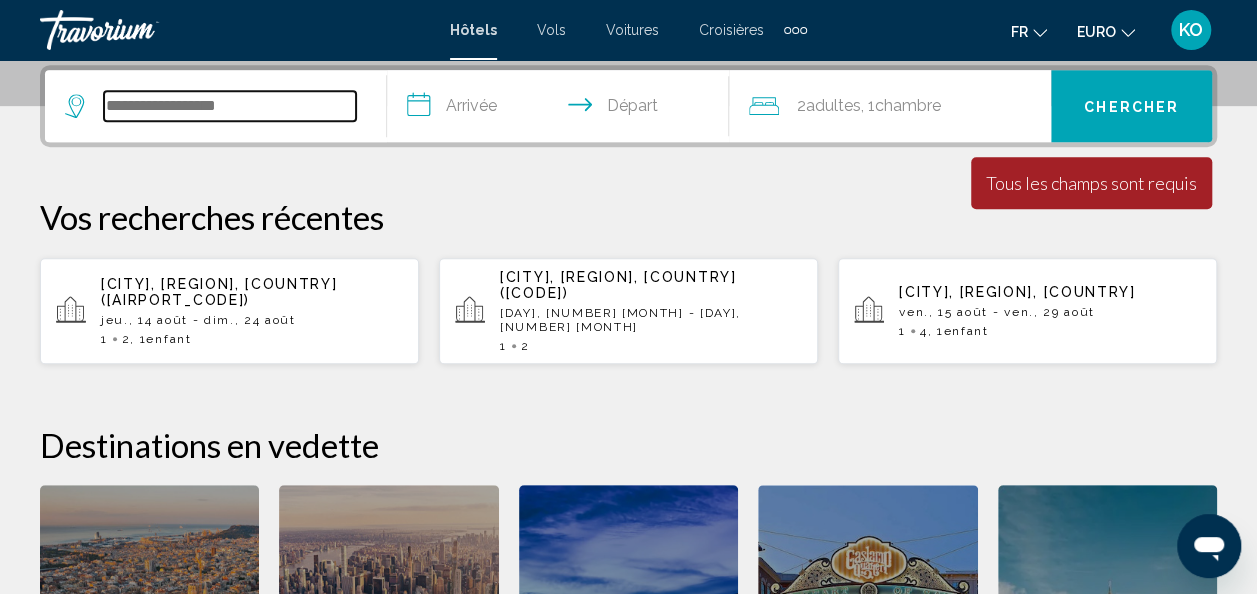 click at bounding box center (230, 106) 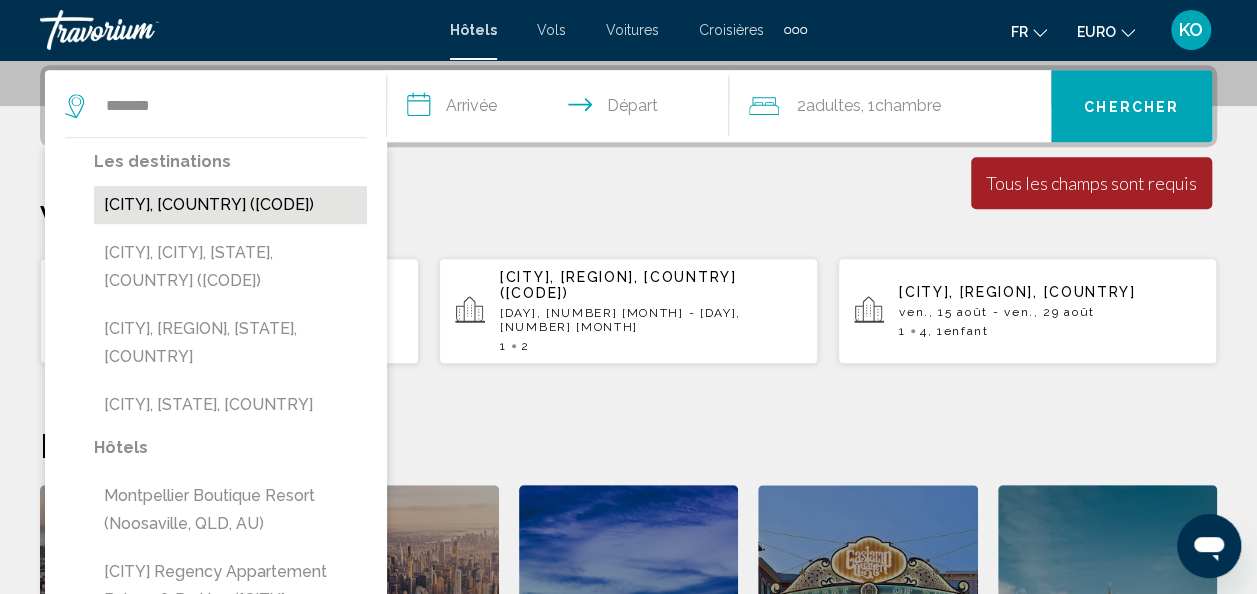 click on "[CITY], [COUNTRY] ([CODE])" at bounding box center [230, 205] 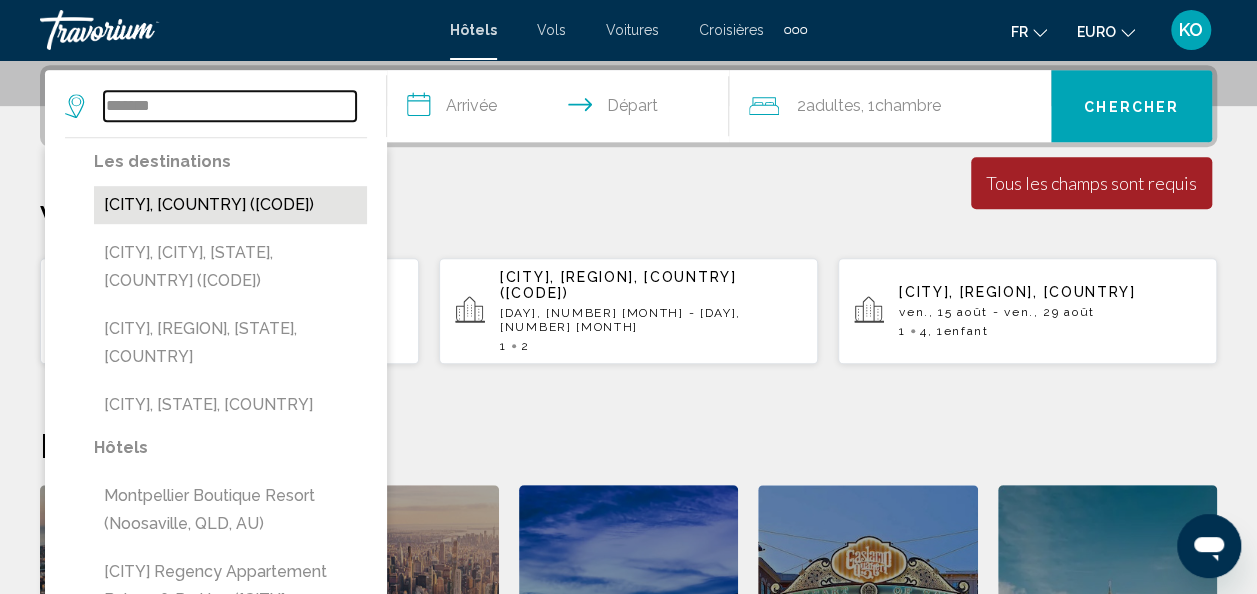 type on "**********" 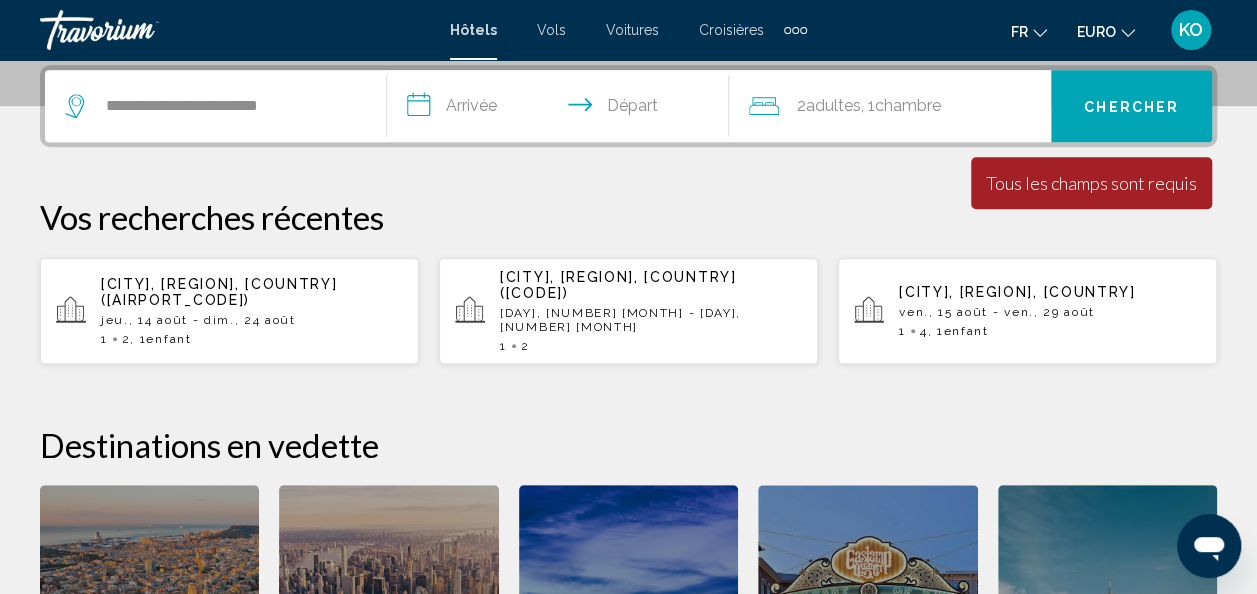 click on "**********" at bounding box center (562, 109) 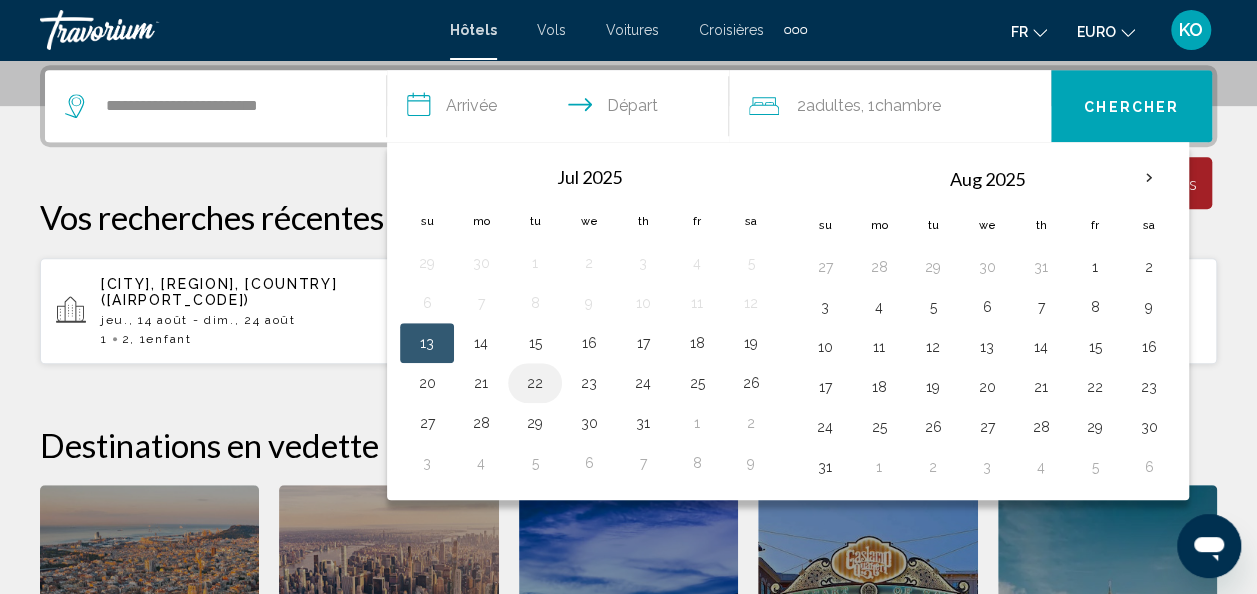 click on "22" at bounding box center [535, 383] 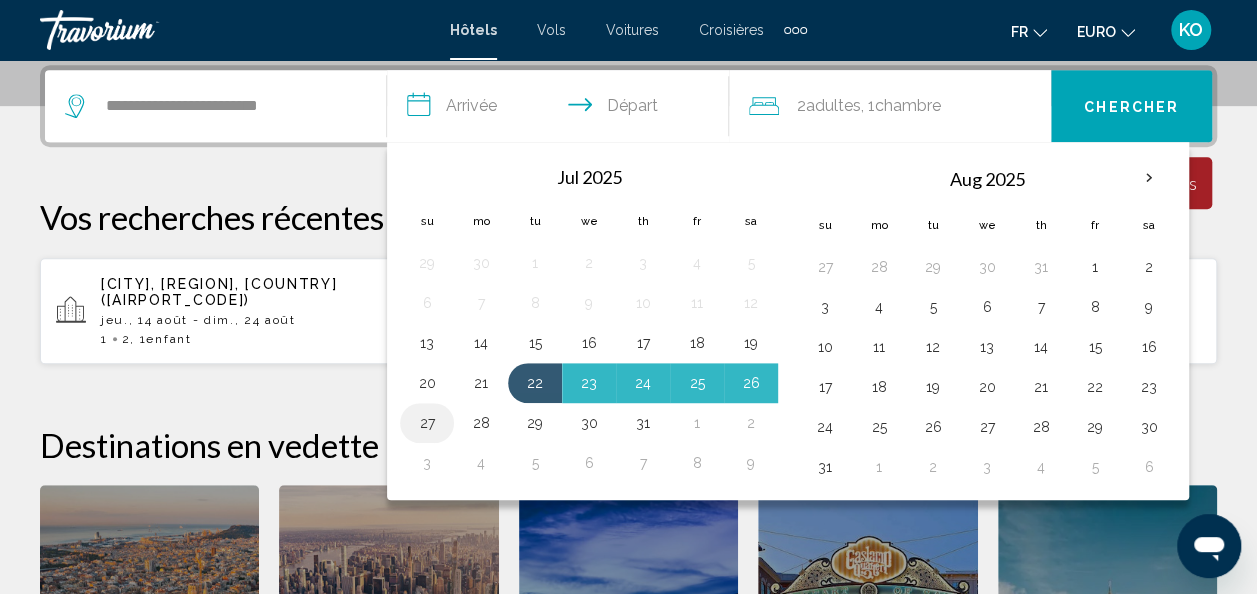 click on "27" at bounding box center [427, 423] 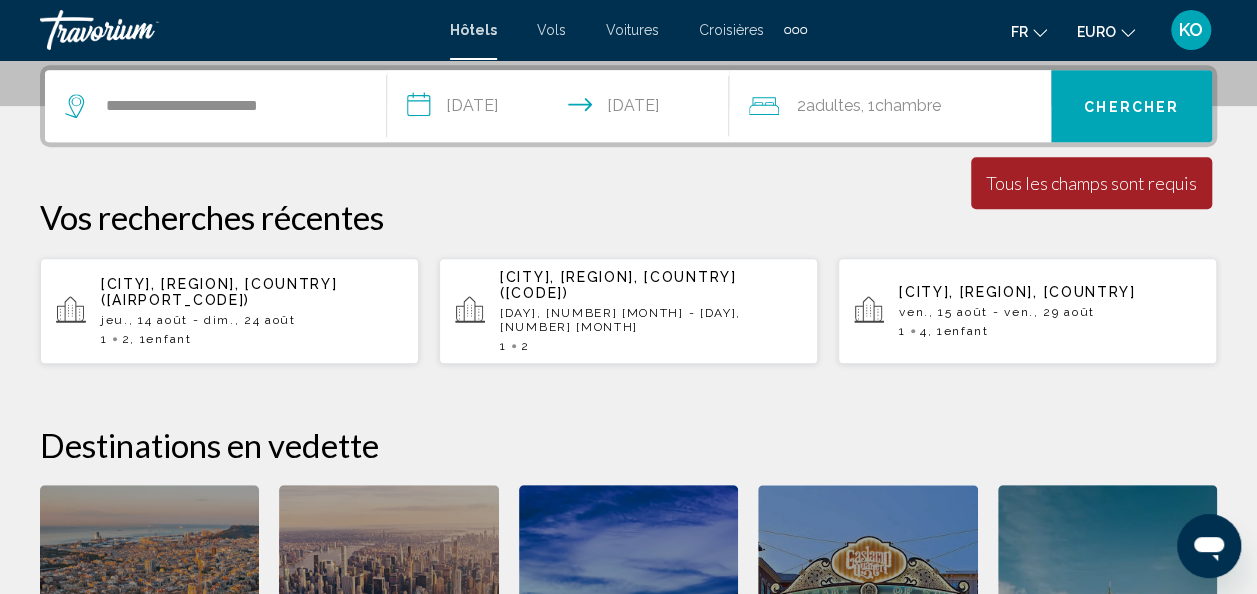 click on "2  Adulte Adultes" 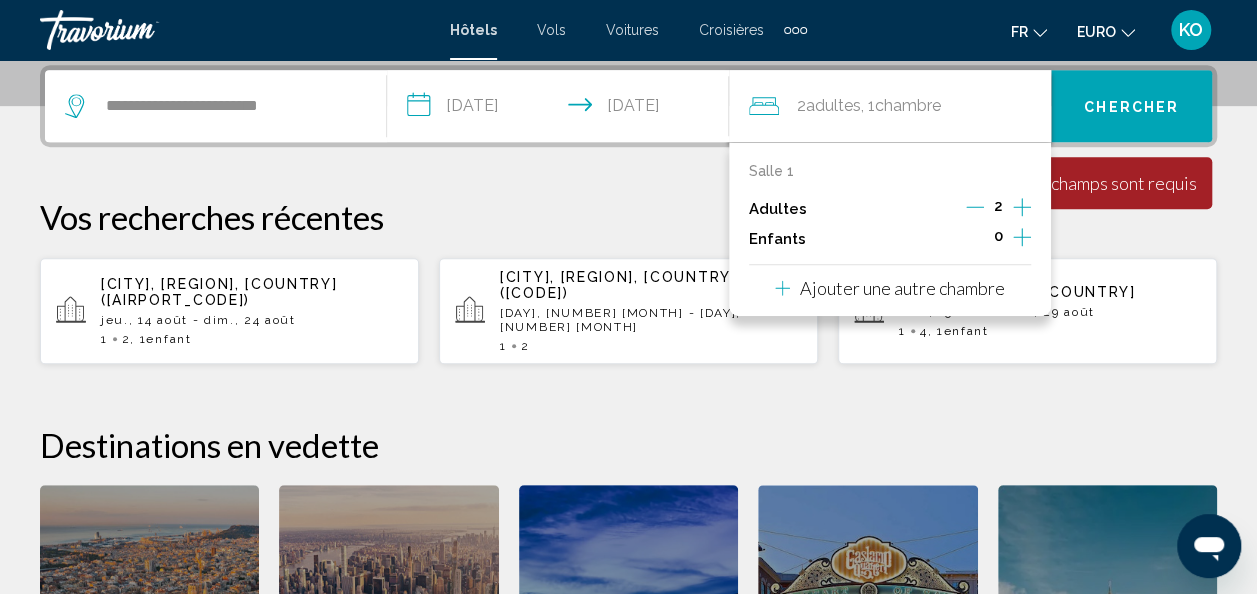 click 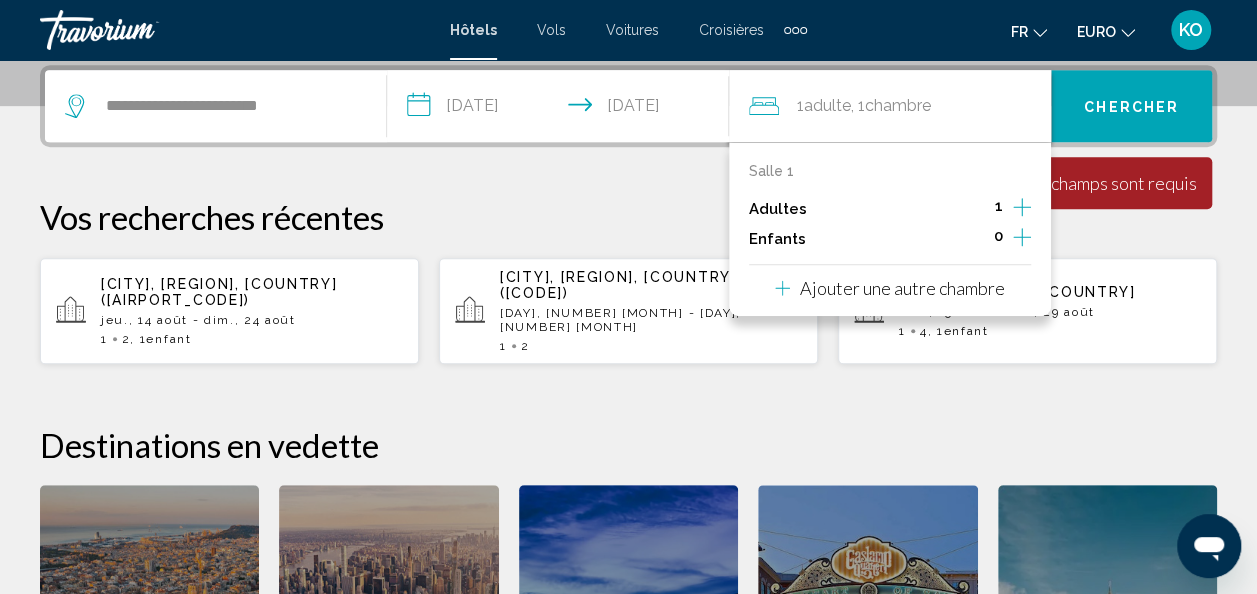 click on "**********" at bounding box center (562, 109) 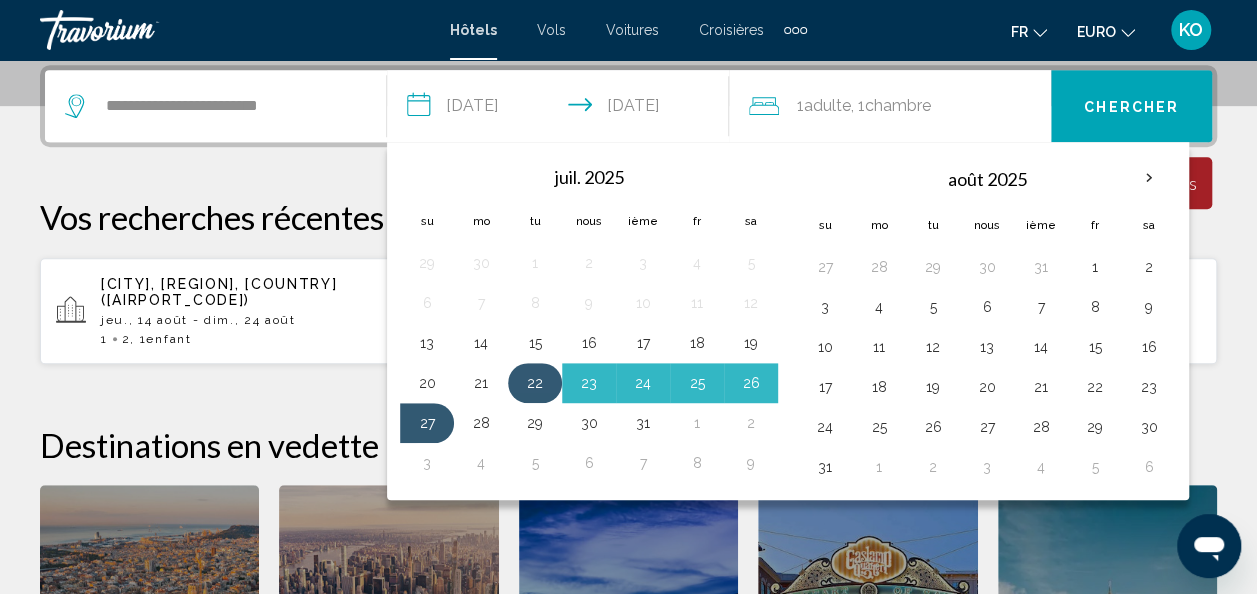 click on "22" at bounding box center (535, 383) 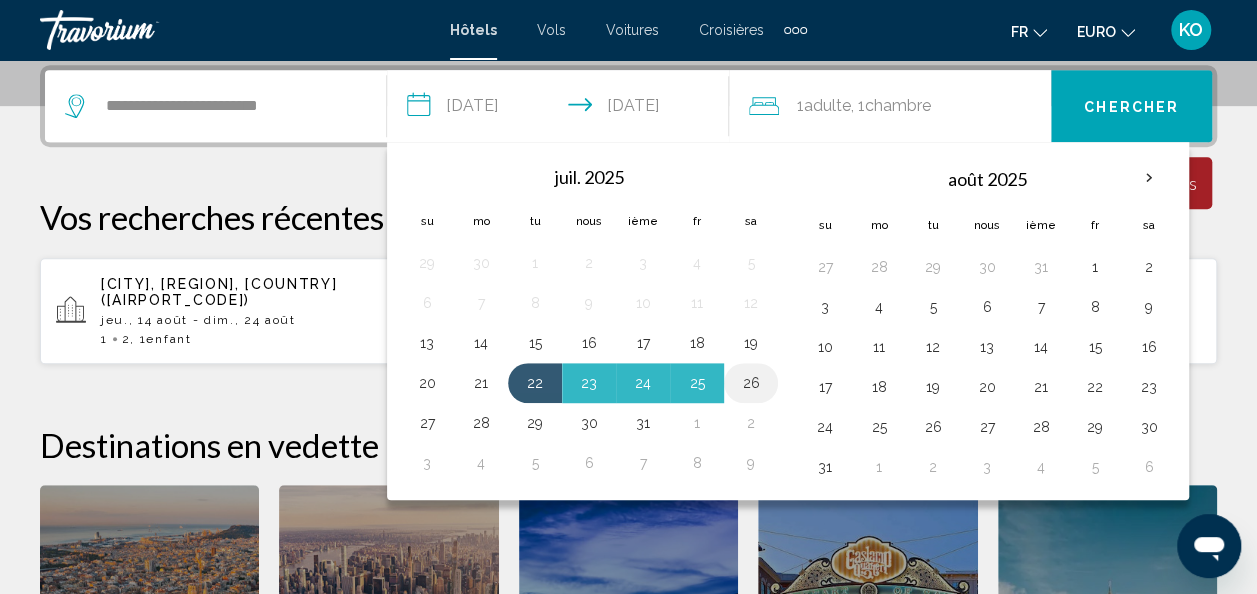 click on "26" at bounding box center [751, 383] 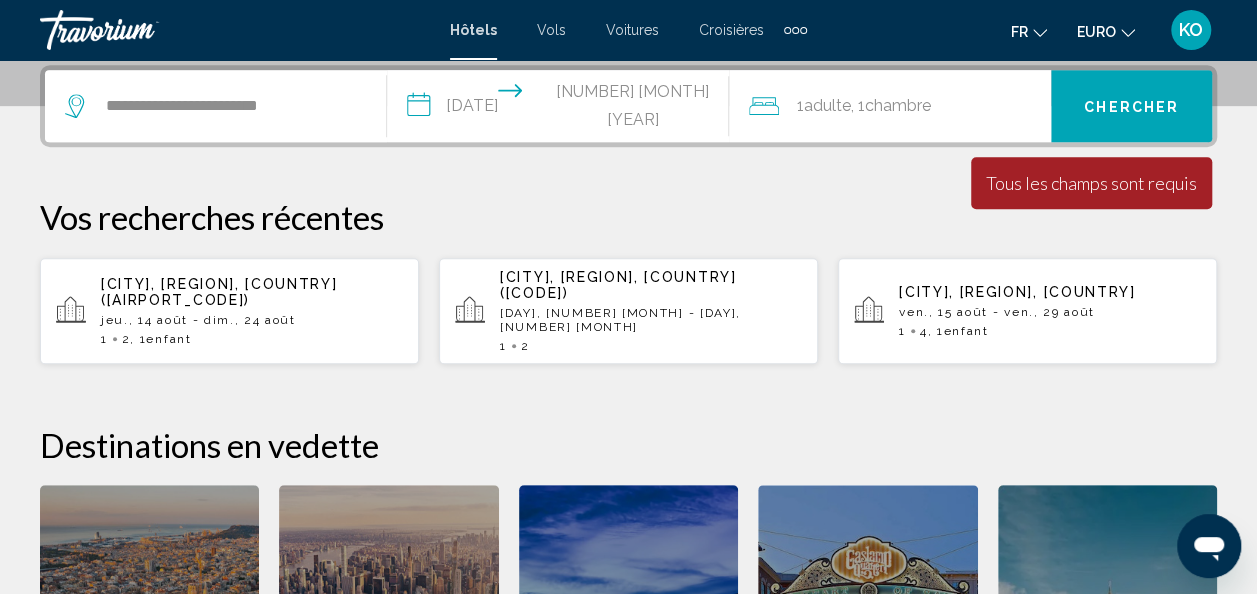 click on ", 1  Chambre pièces" 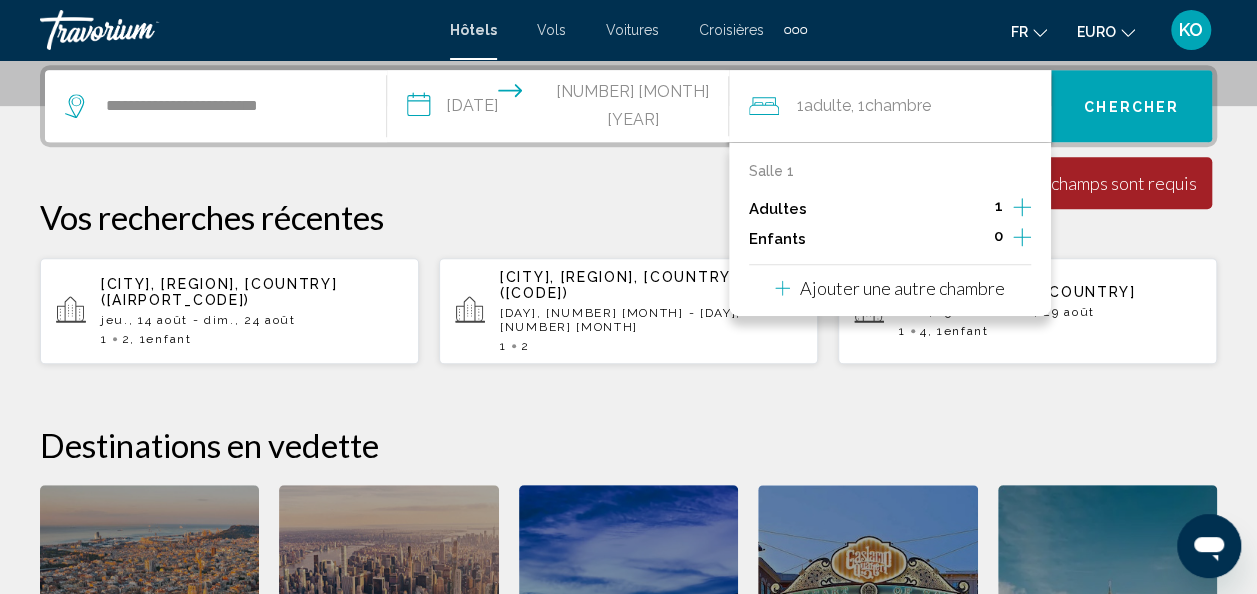 click 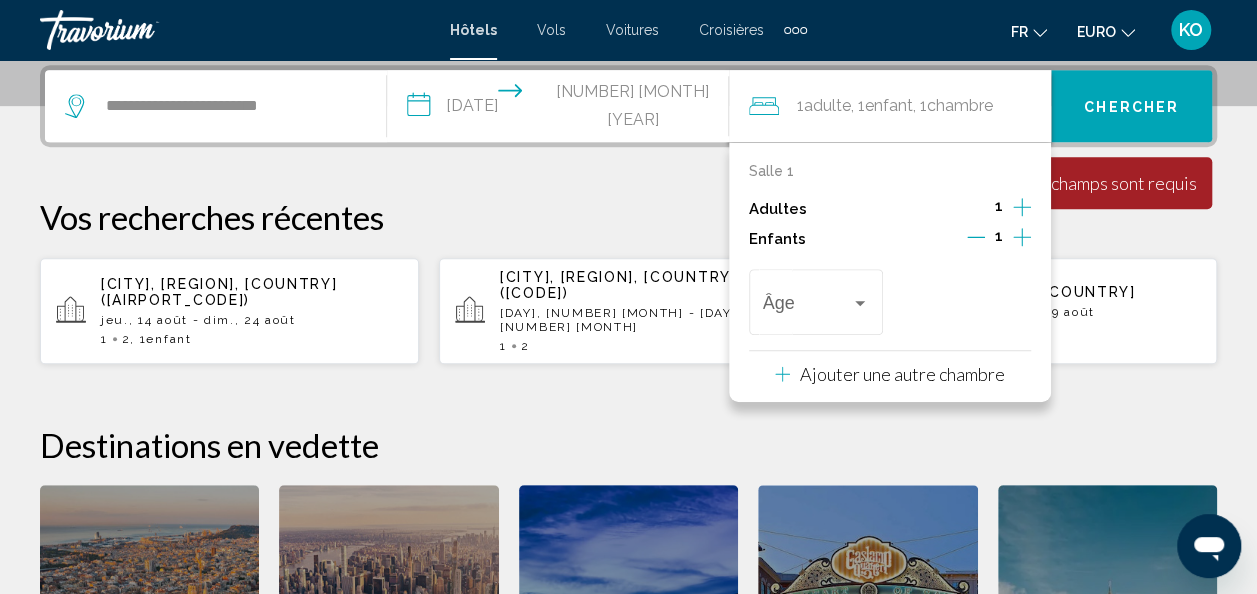 click 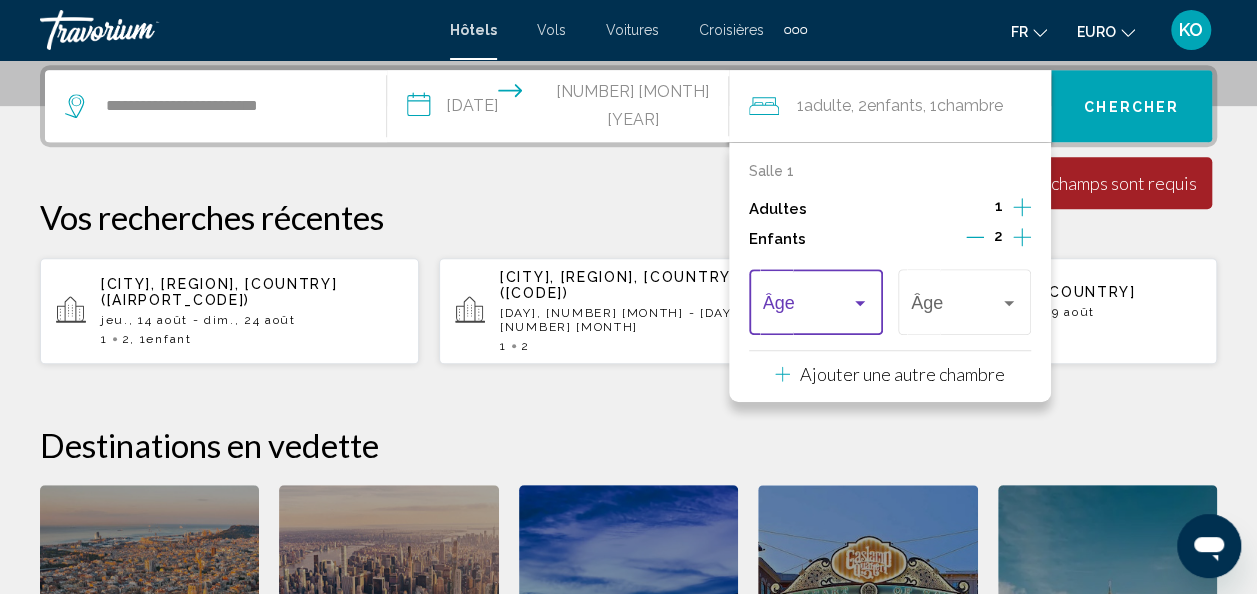 click at bounding box center [860, 303] 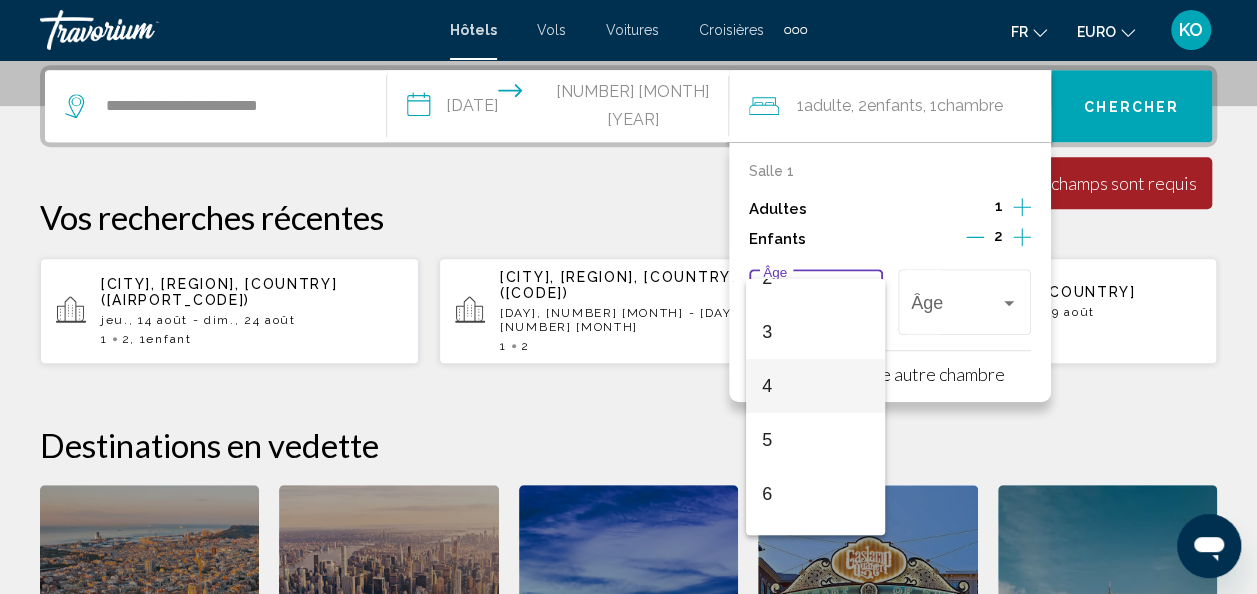 scroll, scrollTop: 146, scrollLeft: 0, axis: vertical 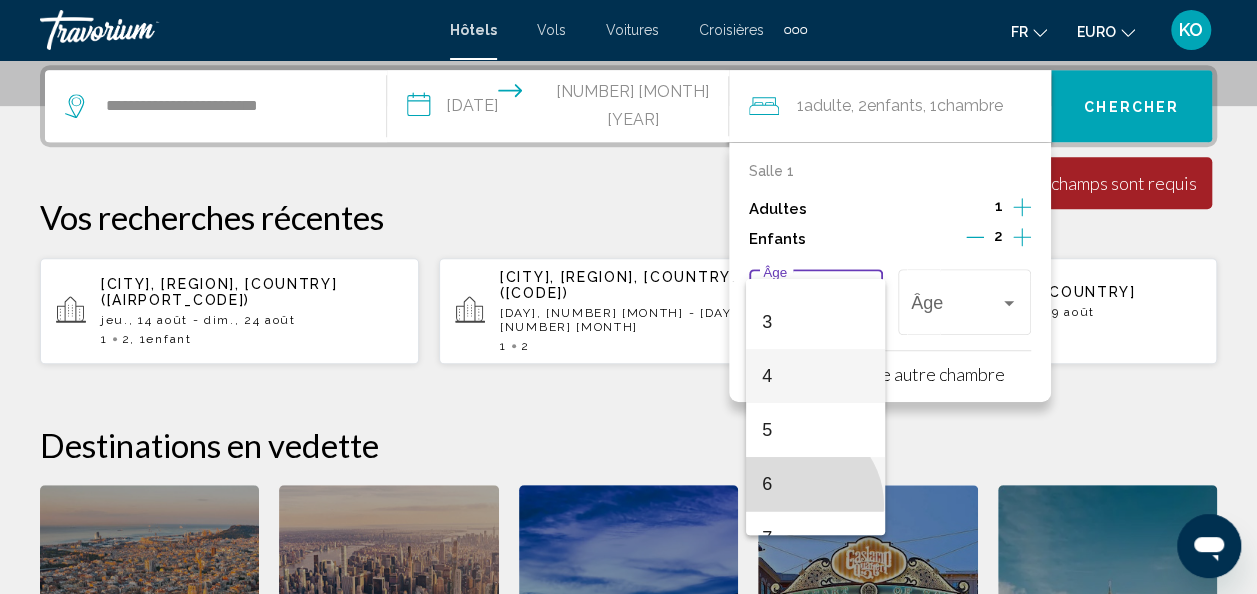 click on "6" at bounding box center [815, 484] 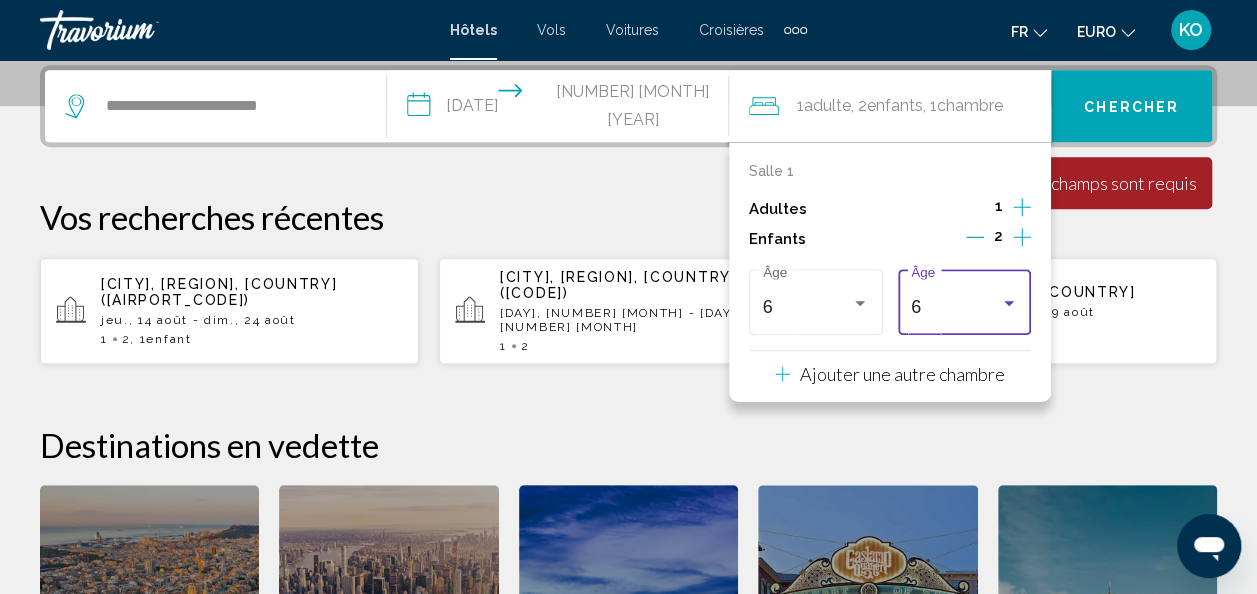 click on "6 Âge" at bounding box center (964, 299) 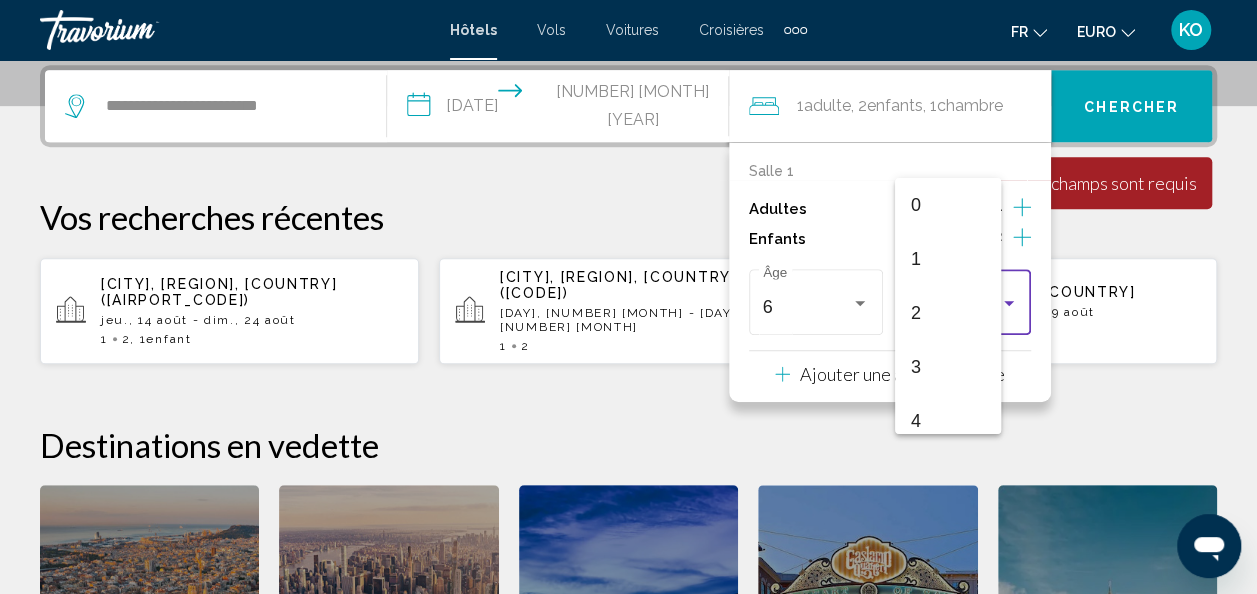 scroll, scrollTop: 223, scrollLeft: 0, axis: vertical 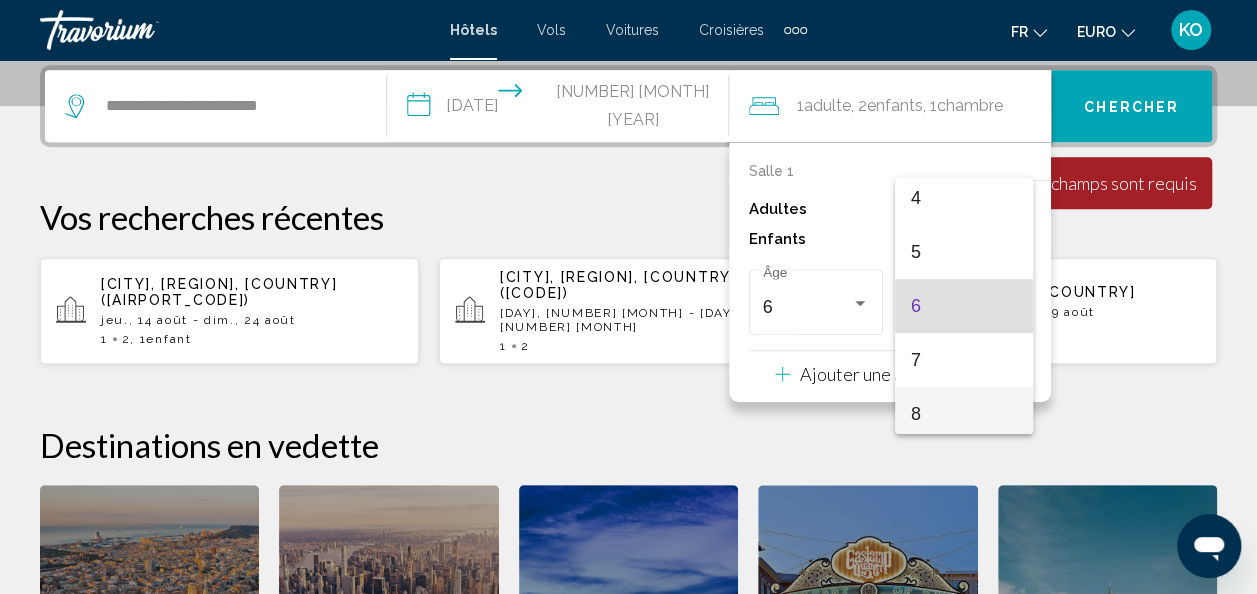 click on "8" at bounding box center (964, 414) 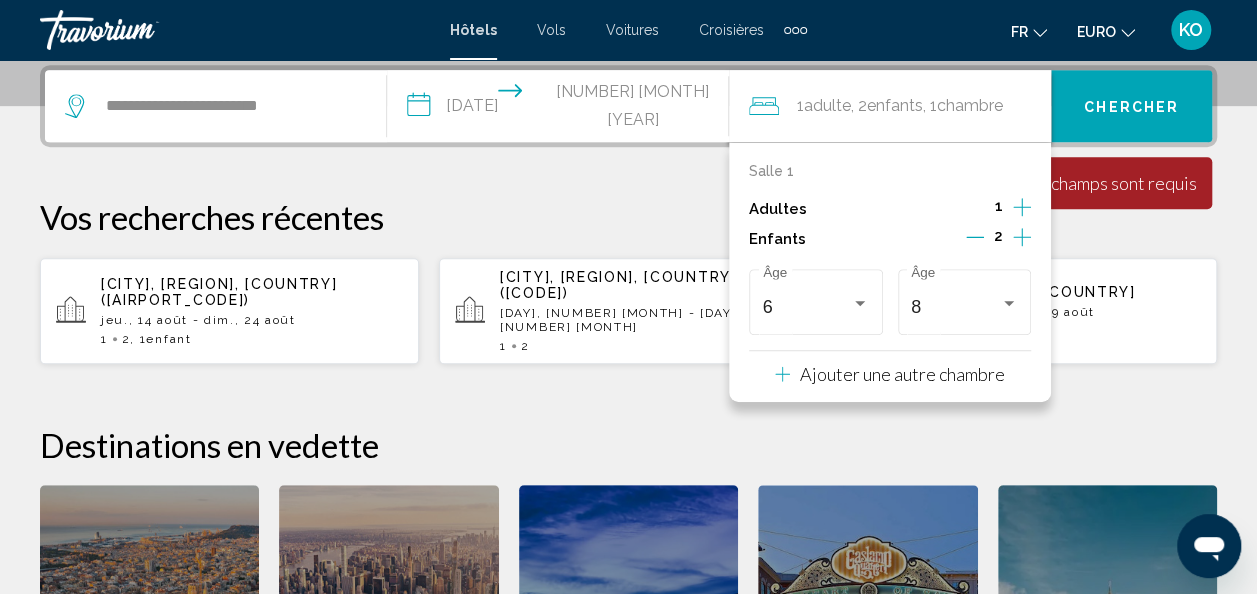 click on "Chercher" at bounding box center (1131, 106) 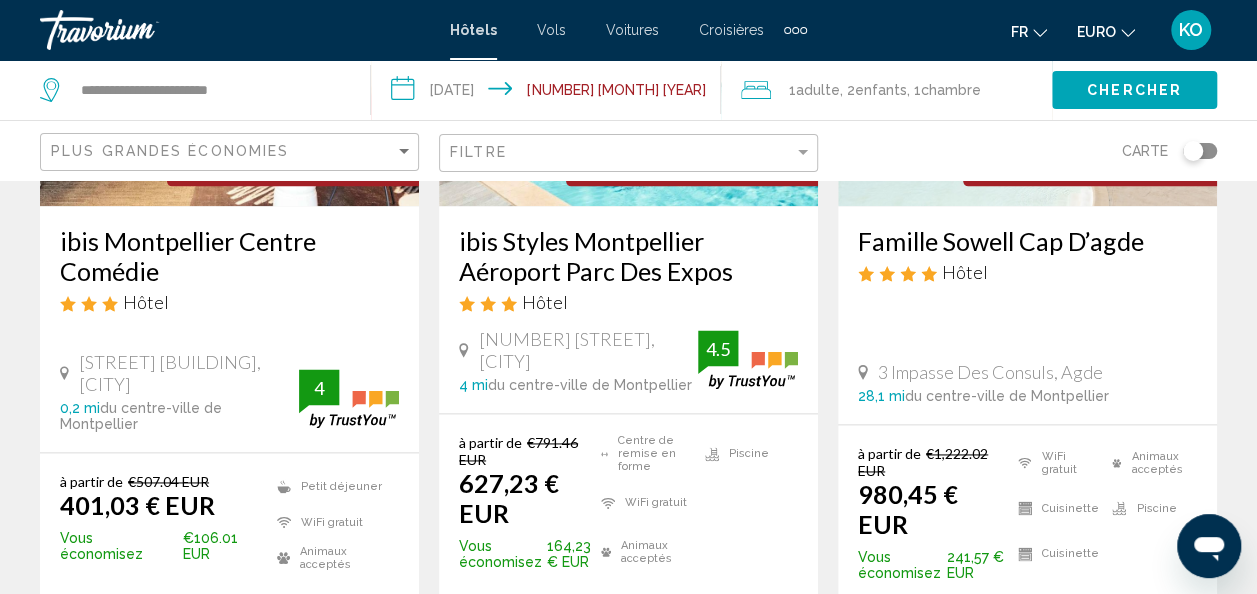 scroll, scrollTop: 1198, scrollLeft: 0, axis: vertical 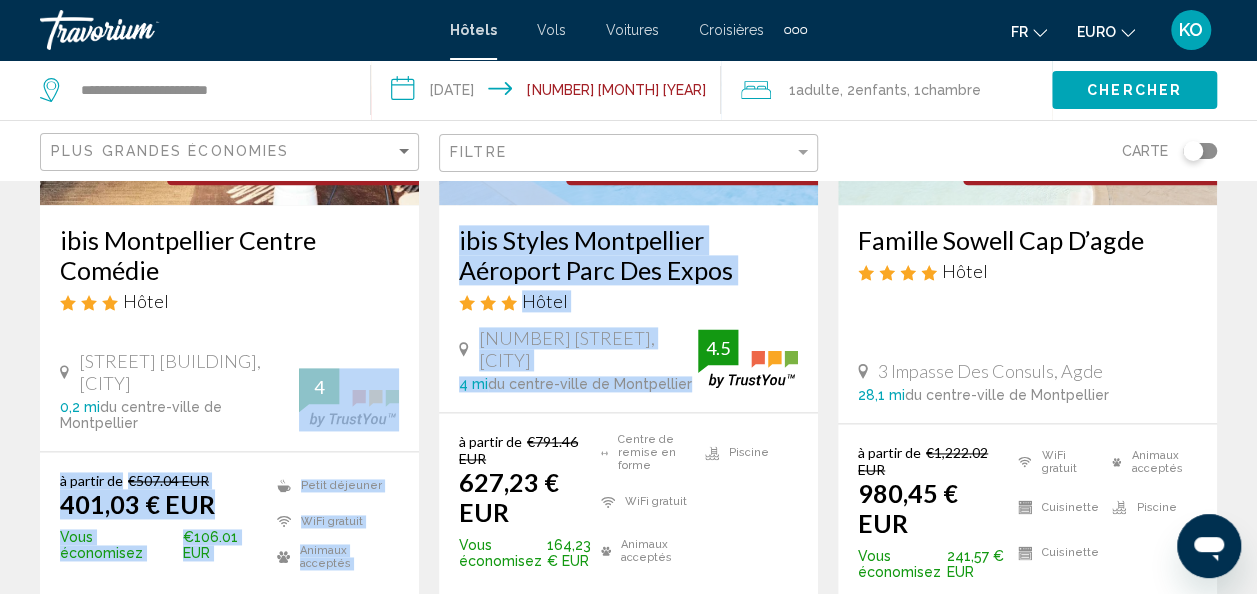 drag, startPoint x: 798, startPoint y: 390, endPoint x: 426, endPoint y: 436, distance: 374.83328 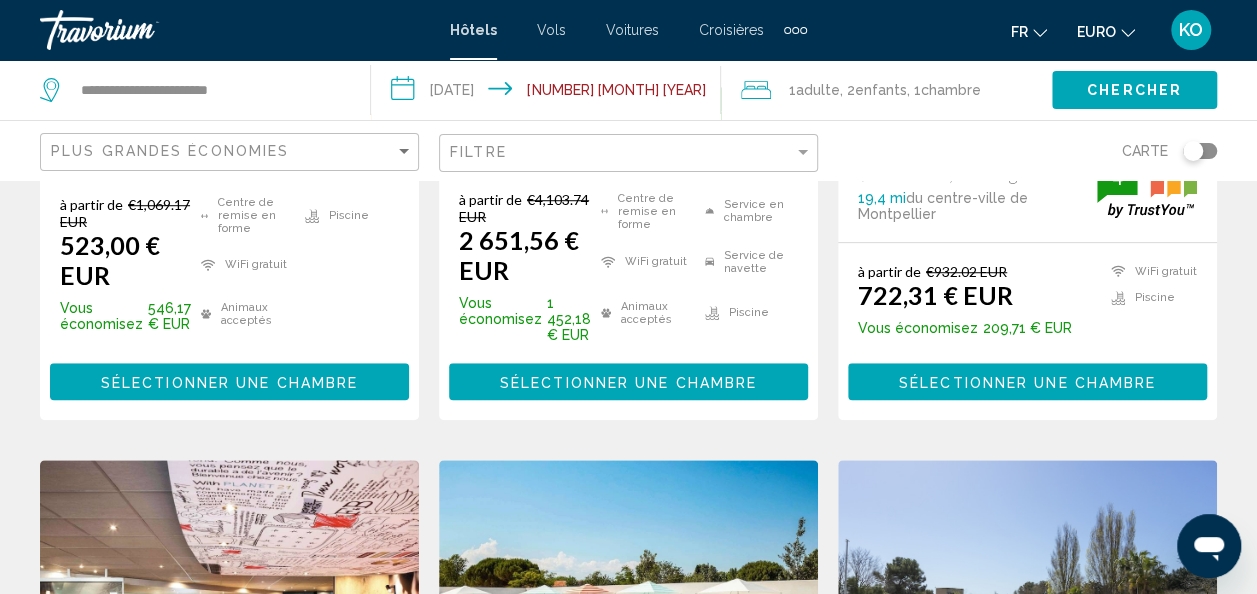 scroll, scrollTop: 619, scrollLeft: 0, axis: vertical 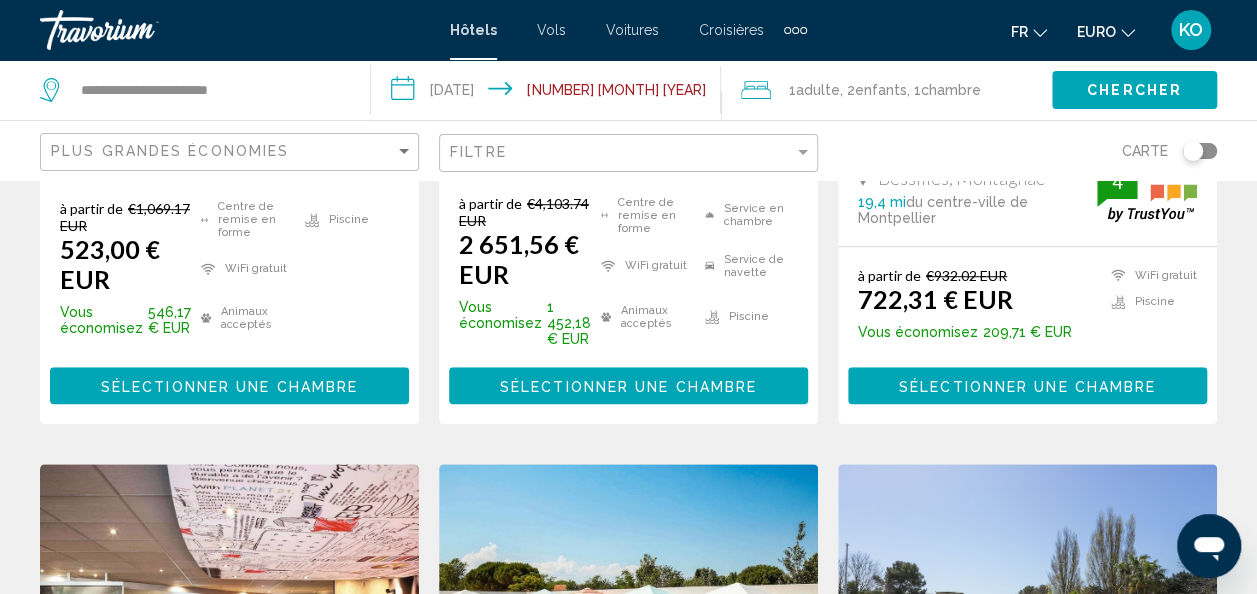 click on "Filtre" 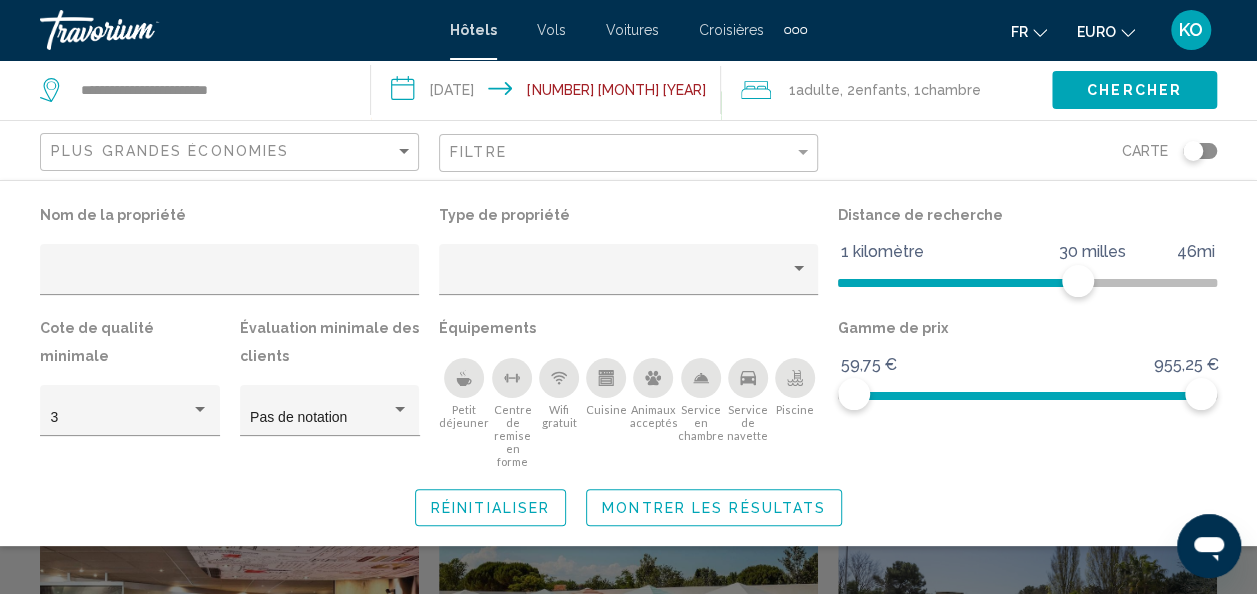 click on "Plus grandes économies" 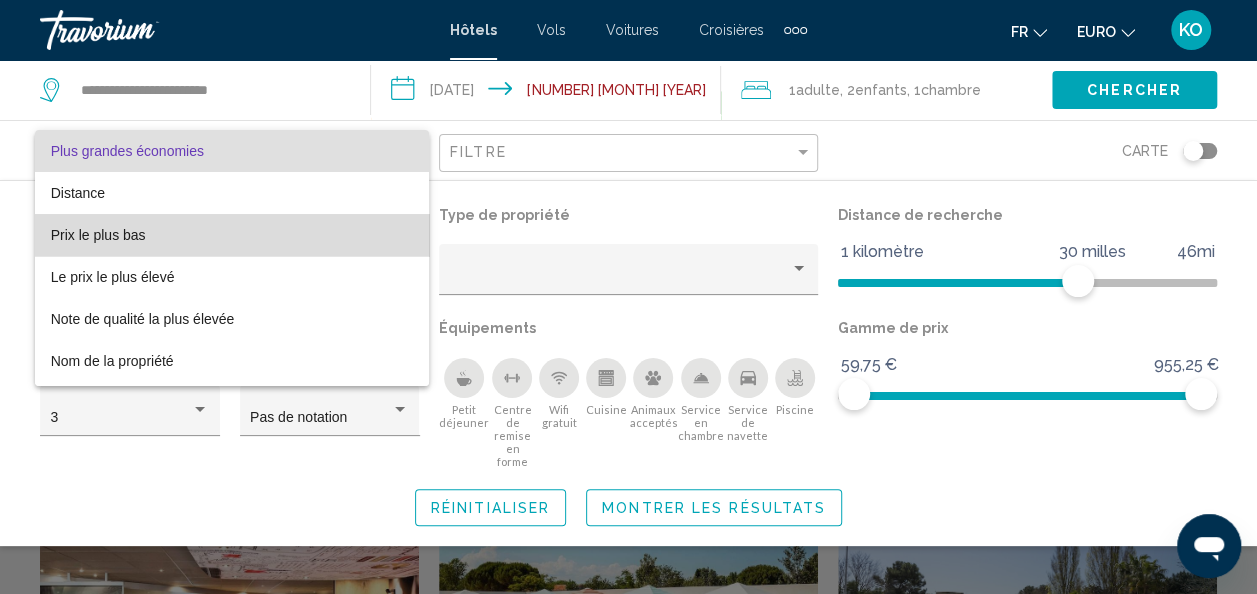 click on "Prix le plus bas" at bounding box center [232, 235] 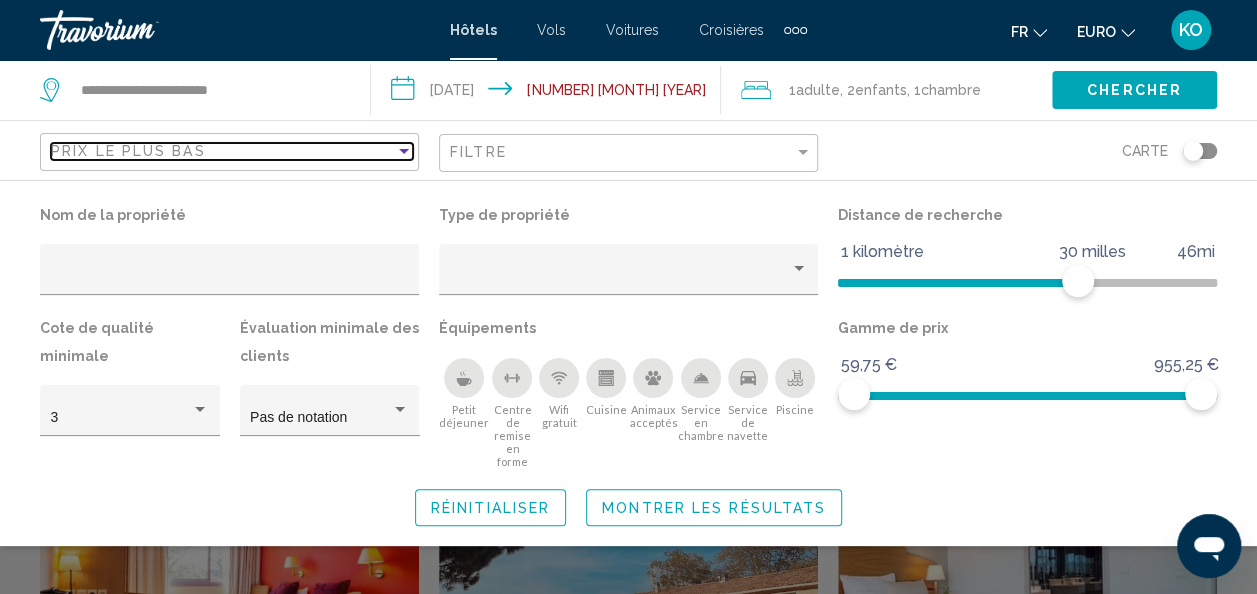 scroll, scrollTop: 1384, scrollLeft: 0, axis: vertical 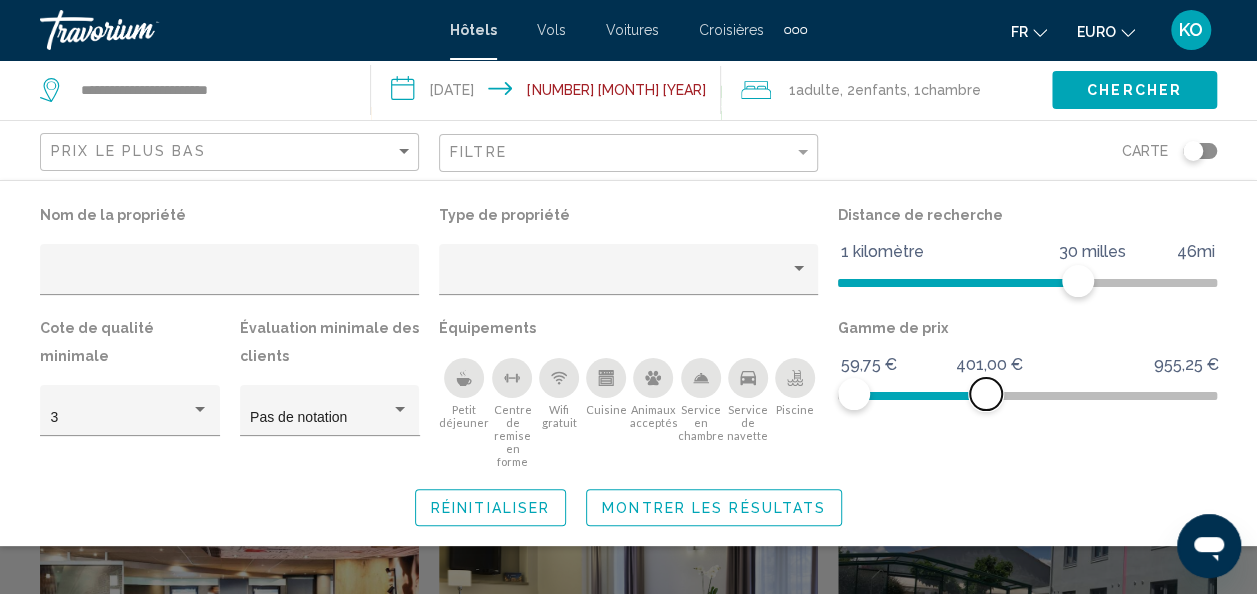 drag, startPoint x: 1209, startPoint y: 396, endPoint x: 986, endPoint y: 380, distance: 223.57326 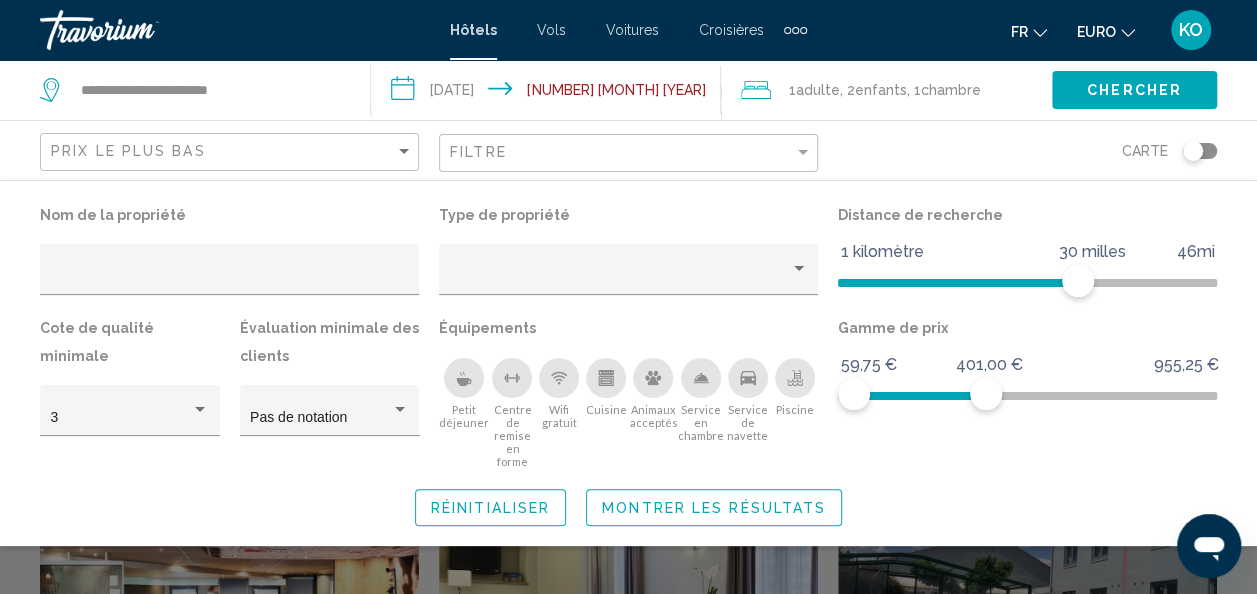 click on "Montrer les résultats" 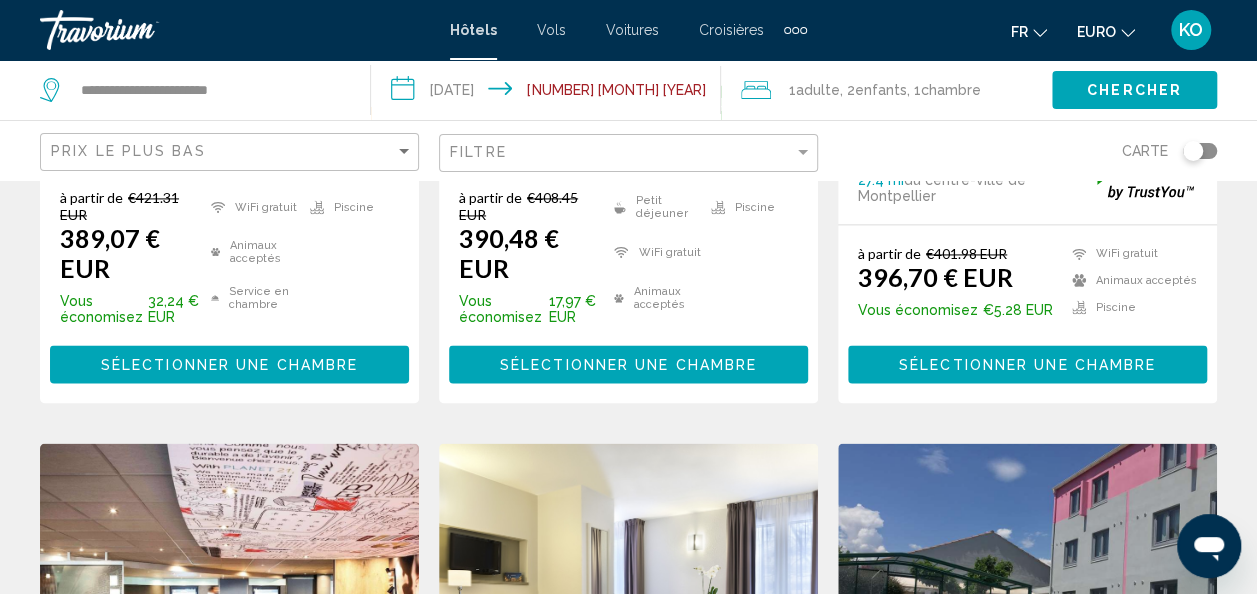 click at bounding box center (628, 603) 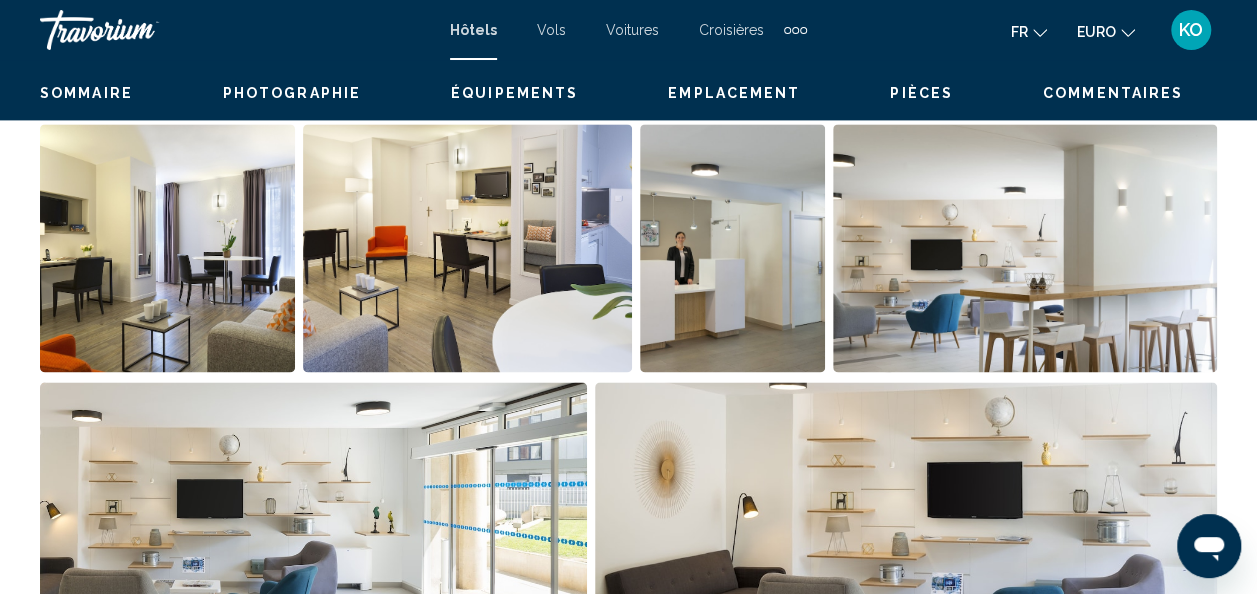 scroll, scrollTop: 238, scrollLeft: 0, axis: vertical 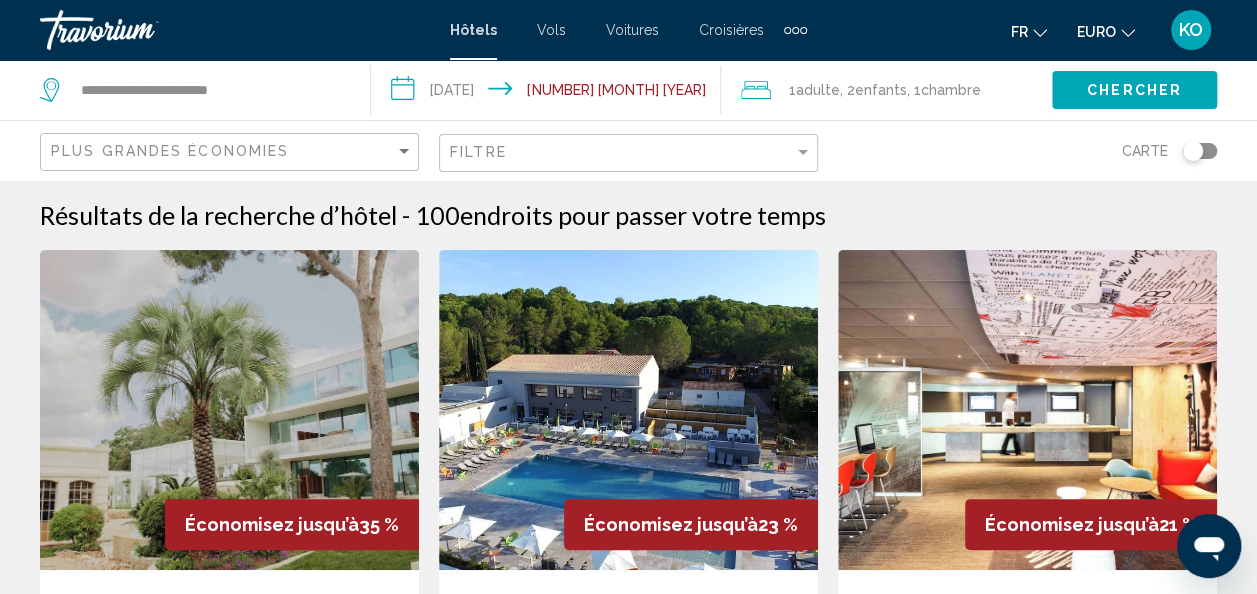 click on "Plus grandes économies" 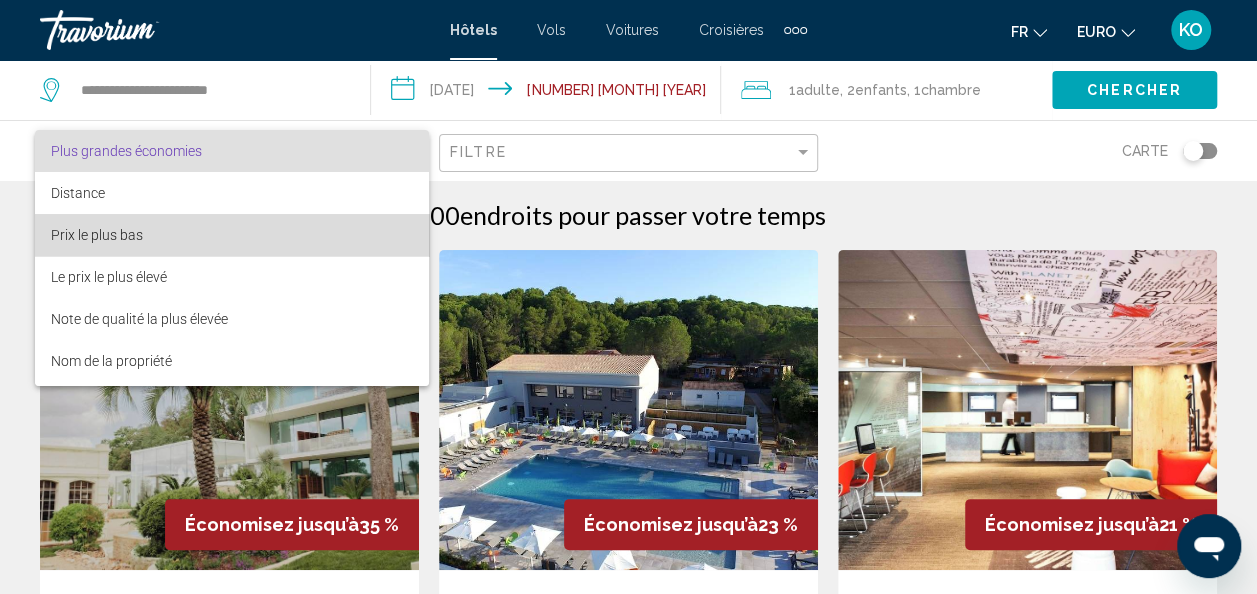 click on "Prix le plus bas" at bounding box center [232, 235] 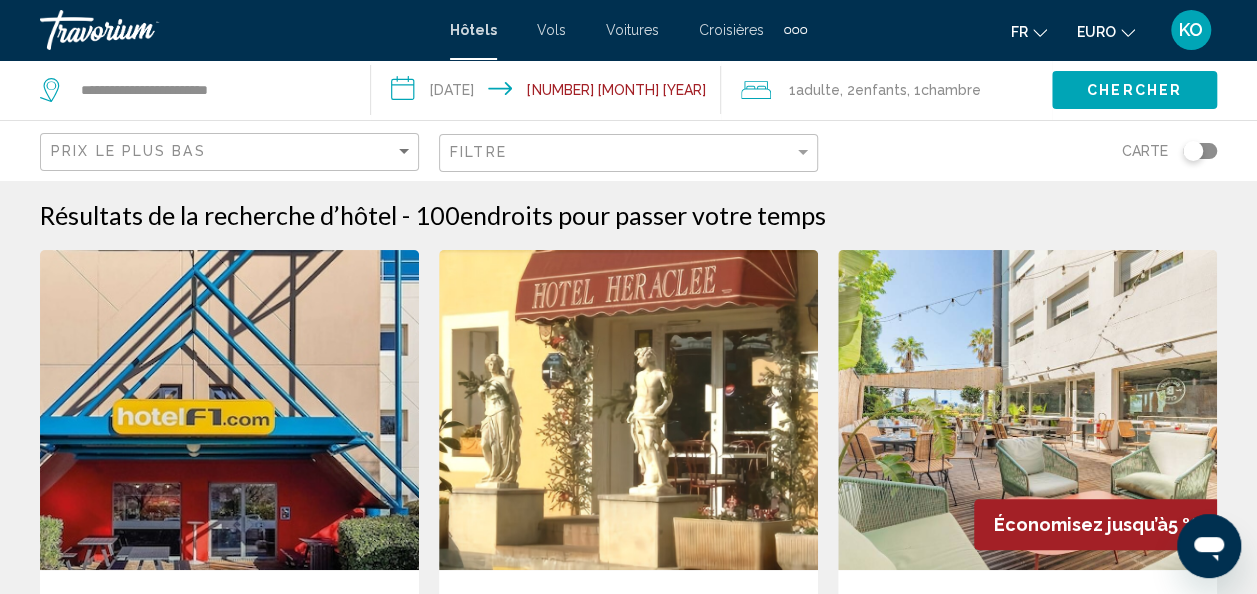 click on "Filtre" 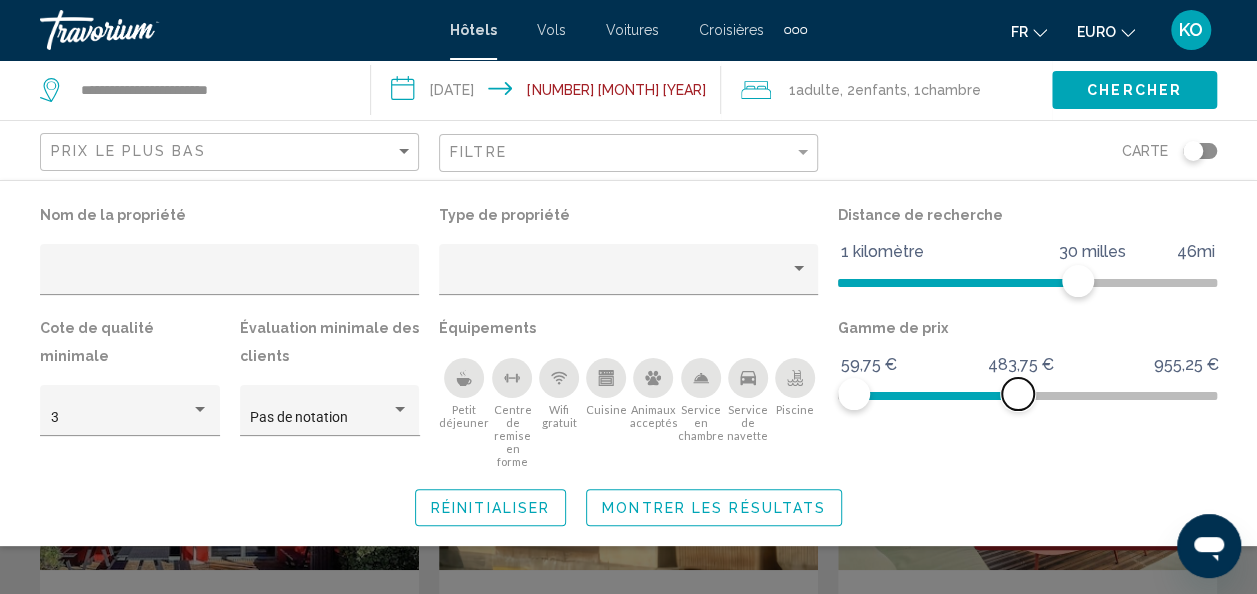 drag, startPoint x: 1197, startPoint y: 399, endPoint x: 1018, endPoint y: 406, distance: 179.13683 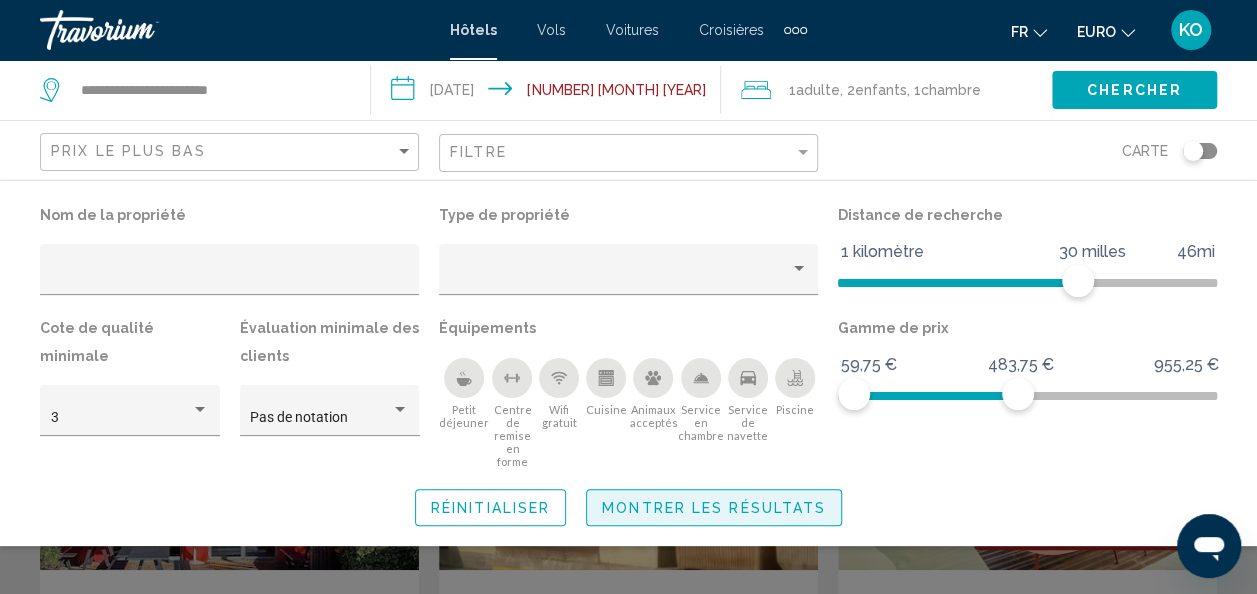click on "Montrer les résultats" 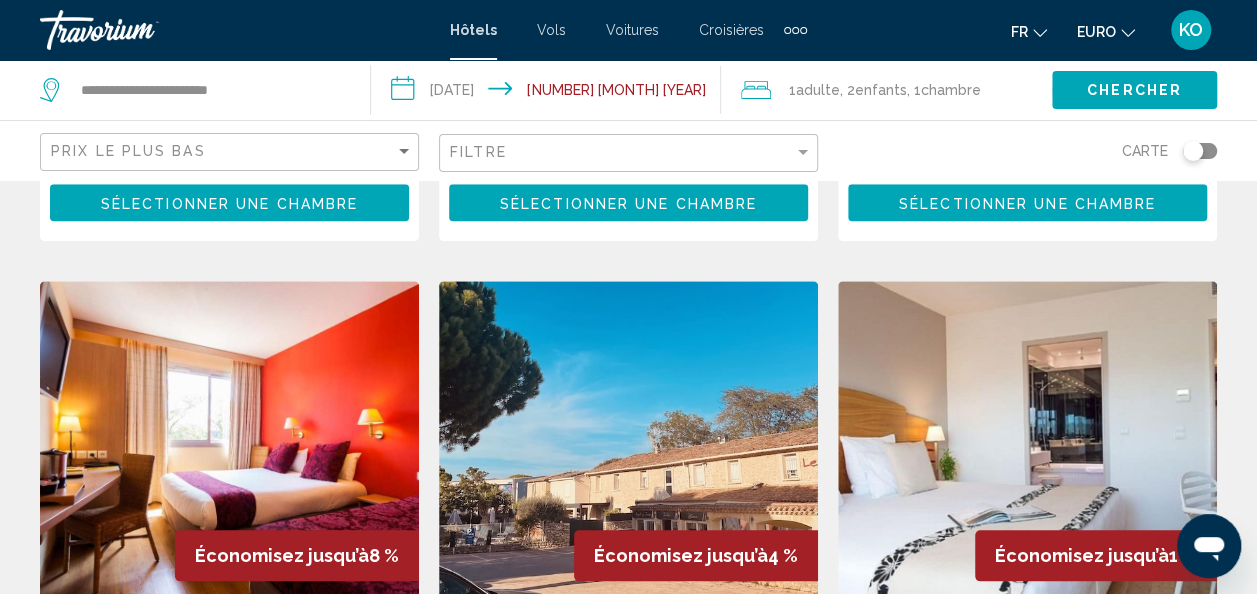 scroll, scrollTop: 787, scrollLeft: 0, axis: vertical 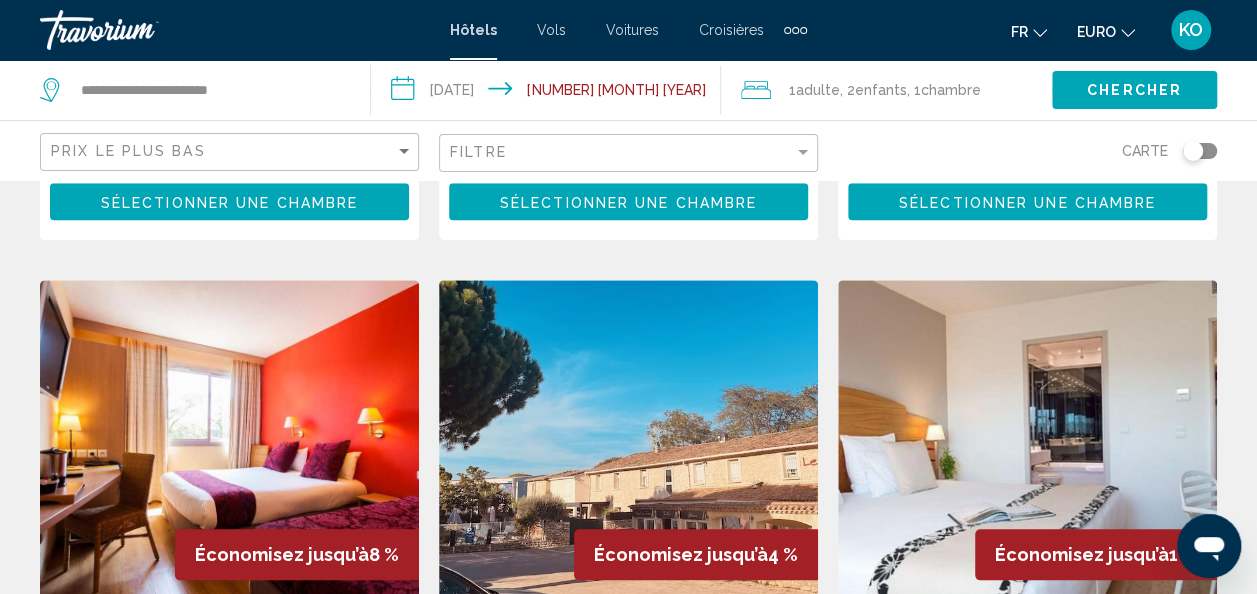 click at bounding box center [1027, 440] 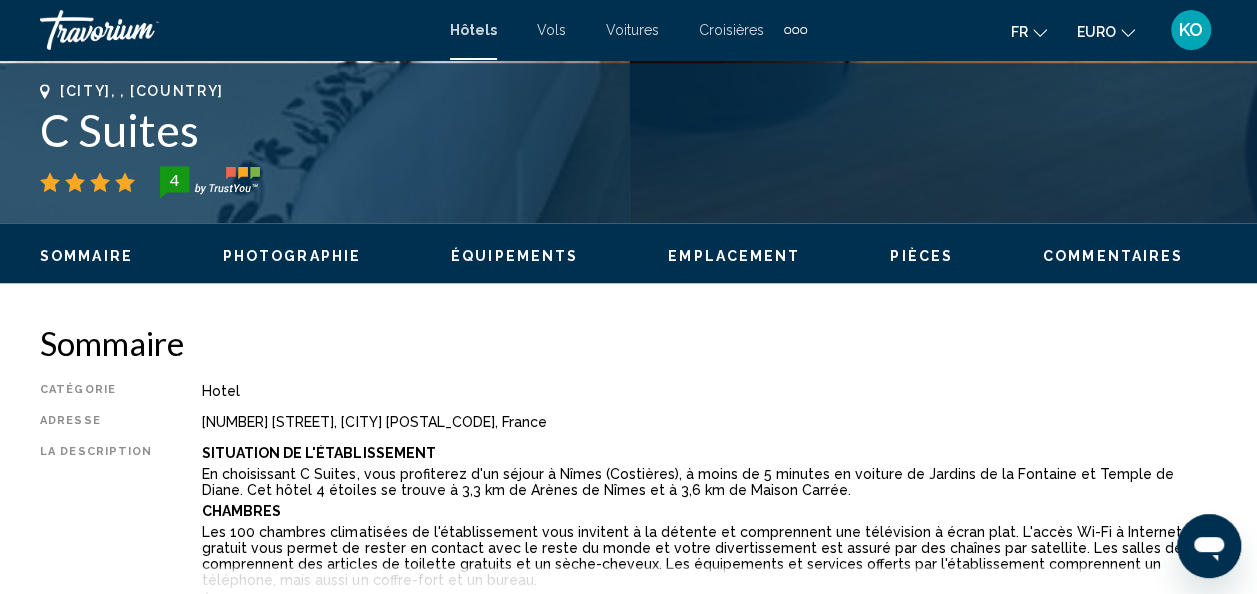 scroll, scrollTop: 238, scrollLeft: 0, axis: vertical 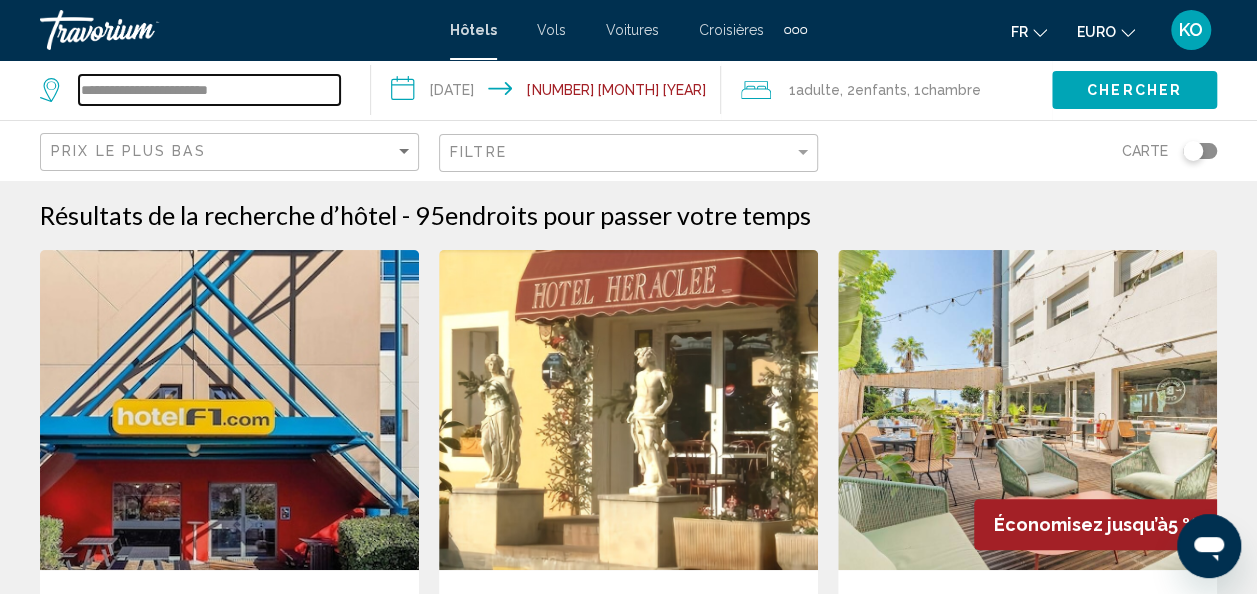 click on "**********" at bounding box center [209, 90] 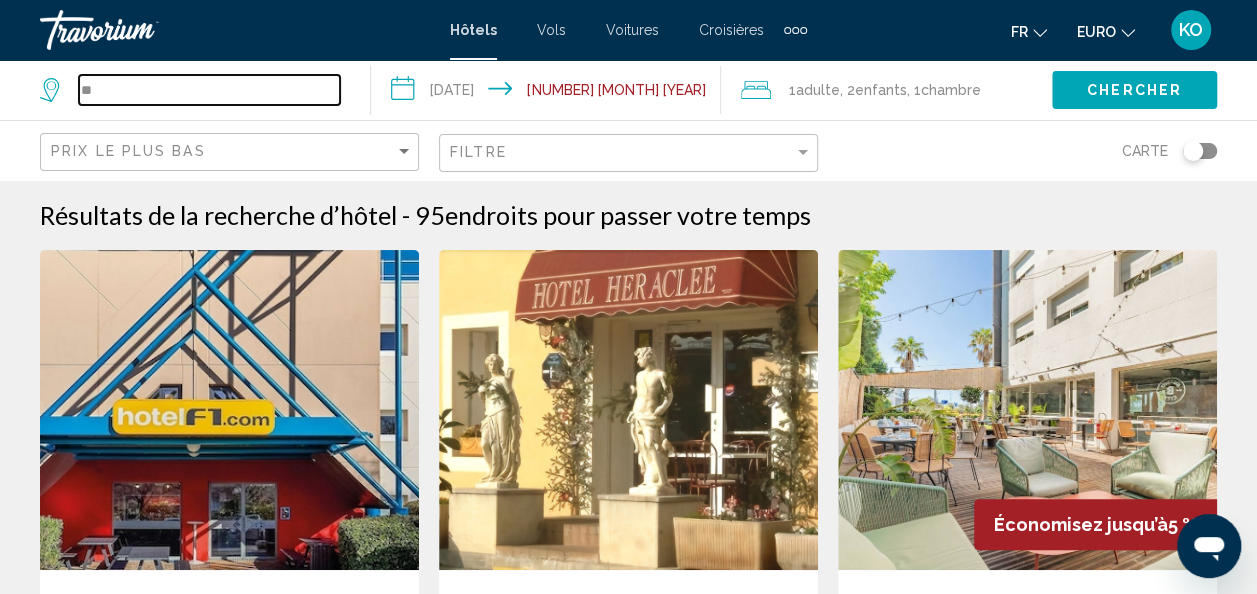 type on "*" 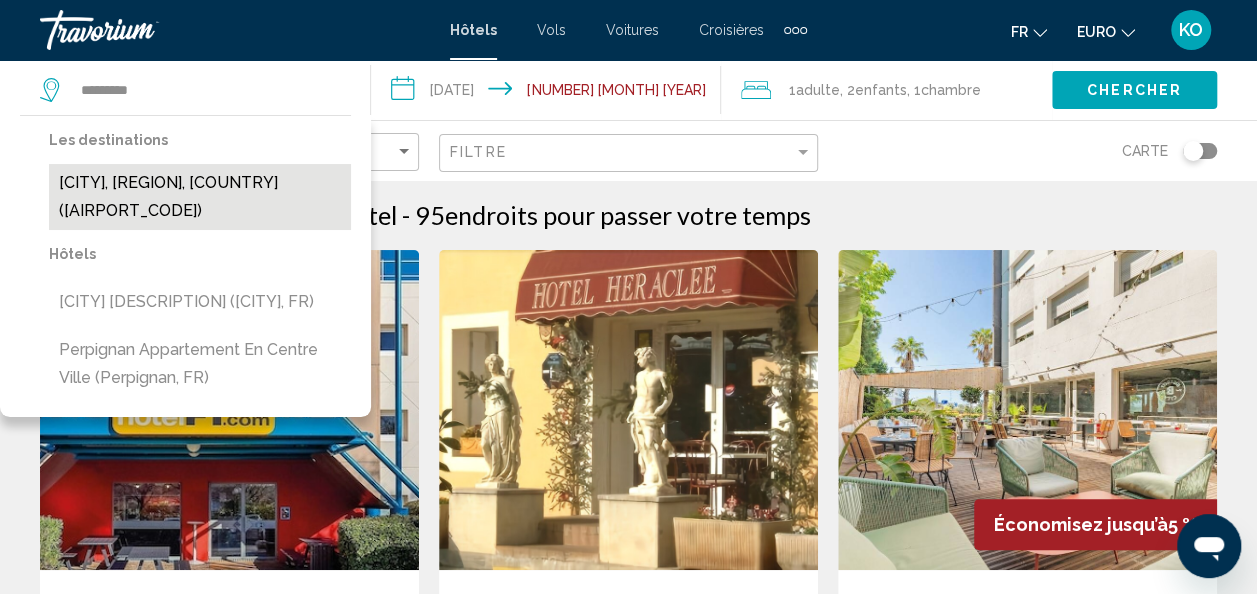 click on "[CITY], [REGION], [COUNTRY] ([AIRPORT_CODE])" at bounding box center [200, 197] 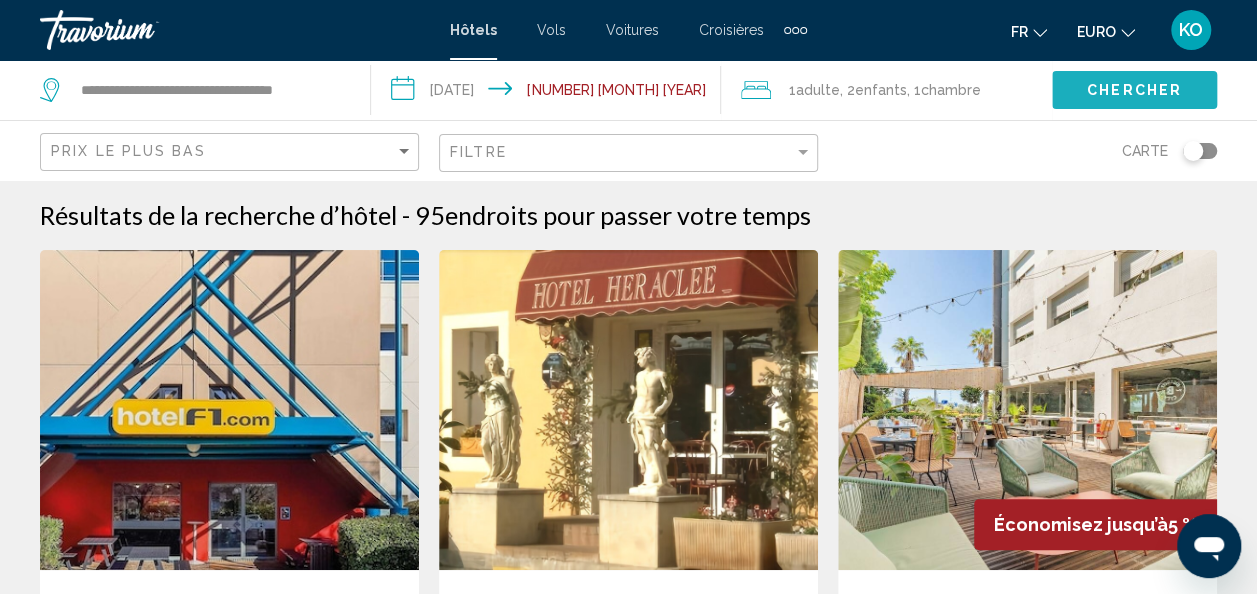click on "Chercher" 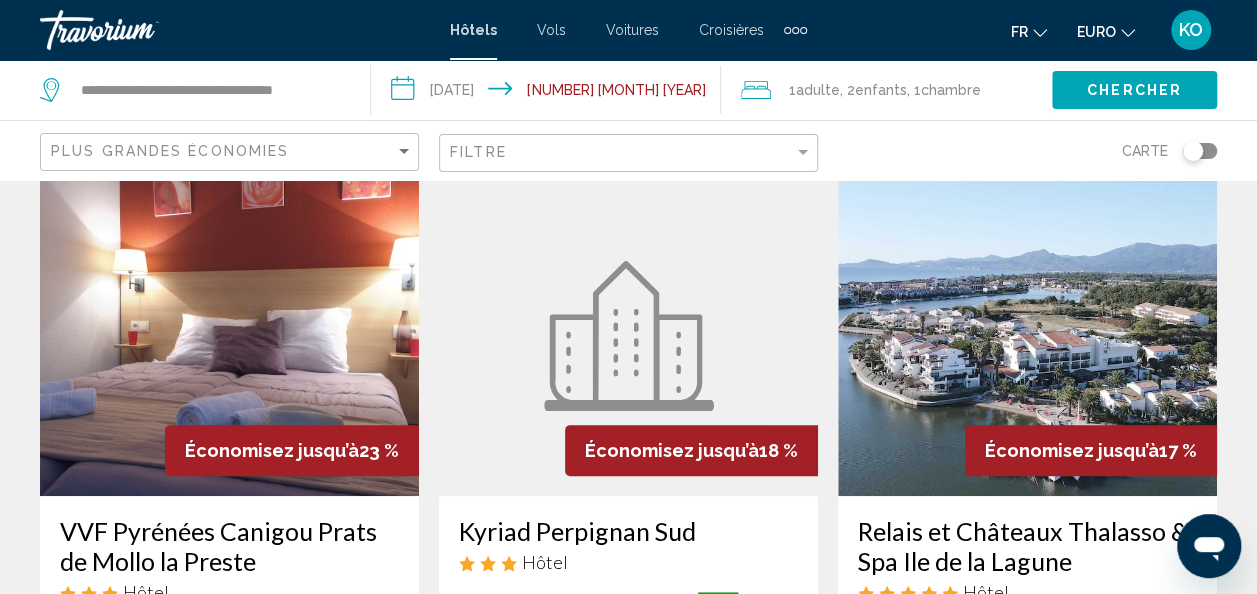 scroll, scrollTop: 70, scrollLeft: 0, axis: vertical 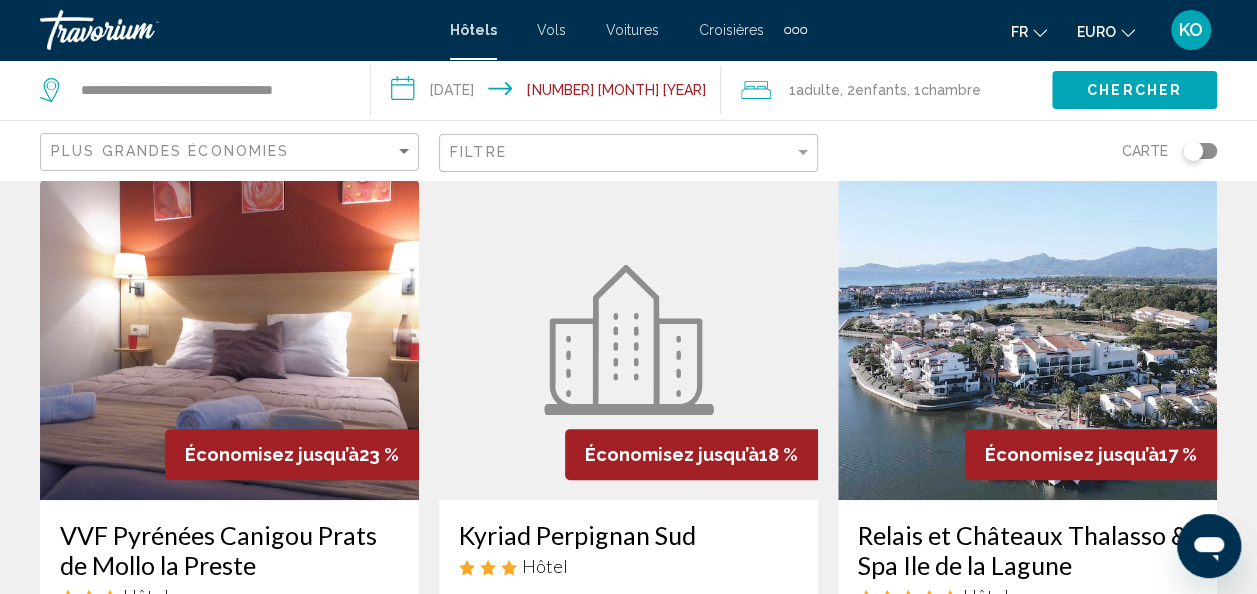click on "Plus grandes économies" 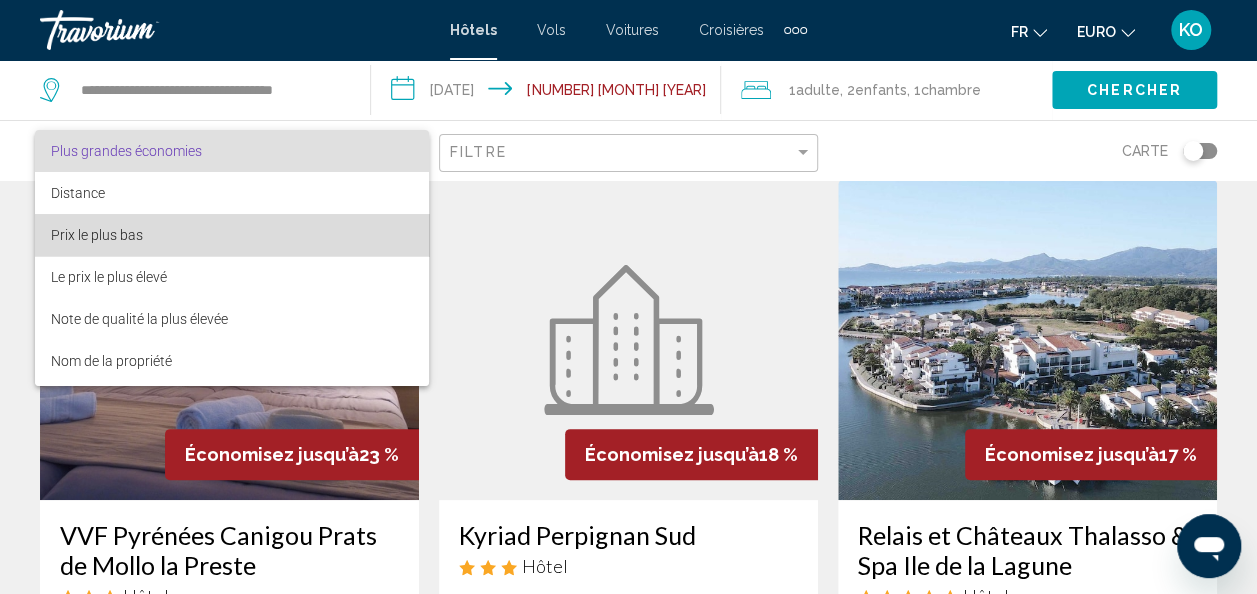 click on "Prix le plus bas" at bounding box center [232, 235] 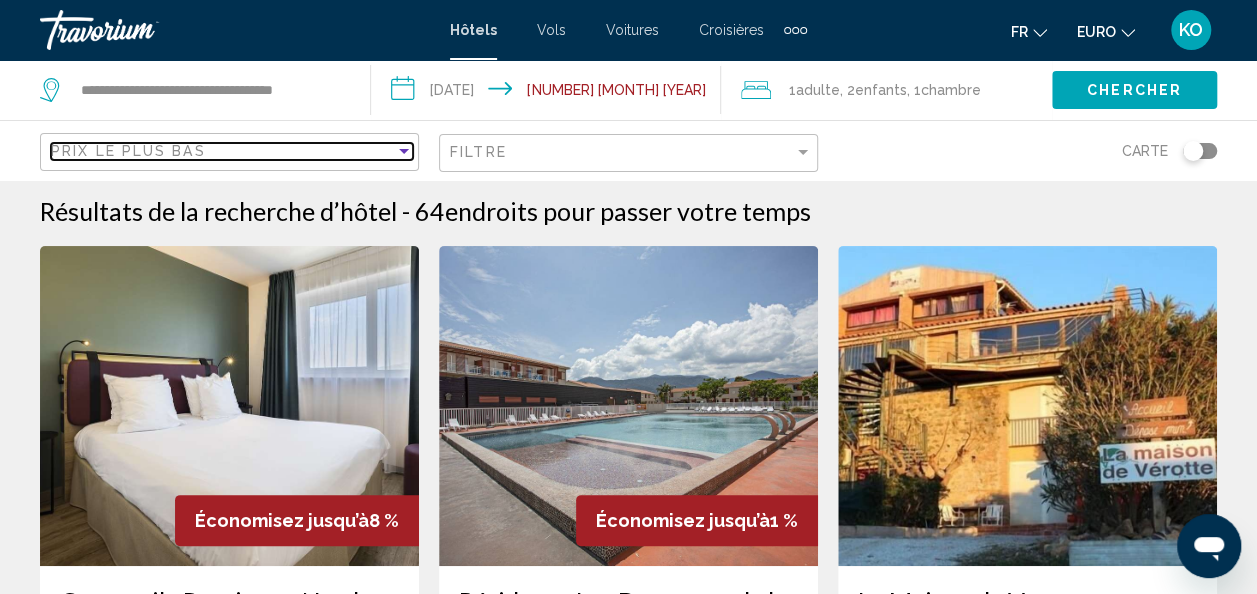 scroll, scrollTop: 0, scrollLeft: 0, axis: both 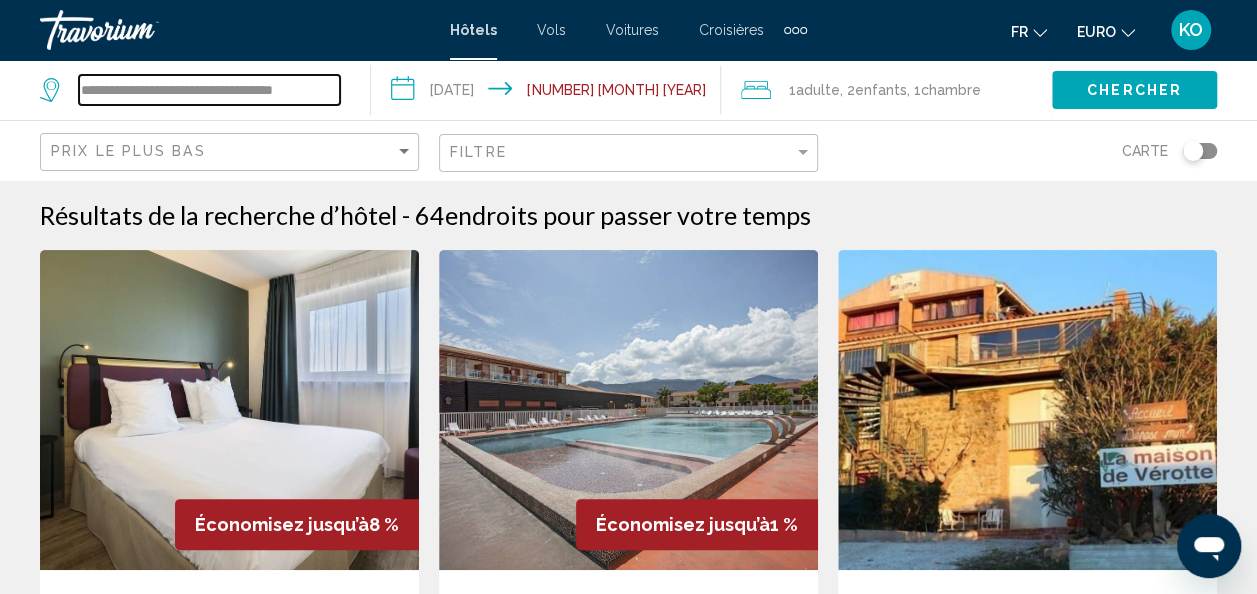 click on "**********" at bounding box center (209, 90) 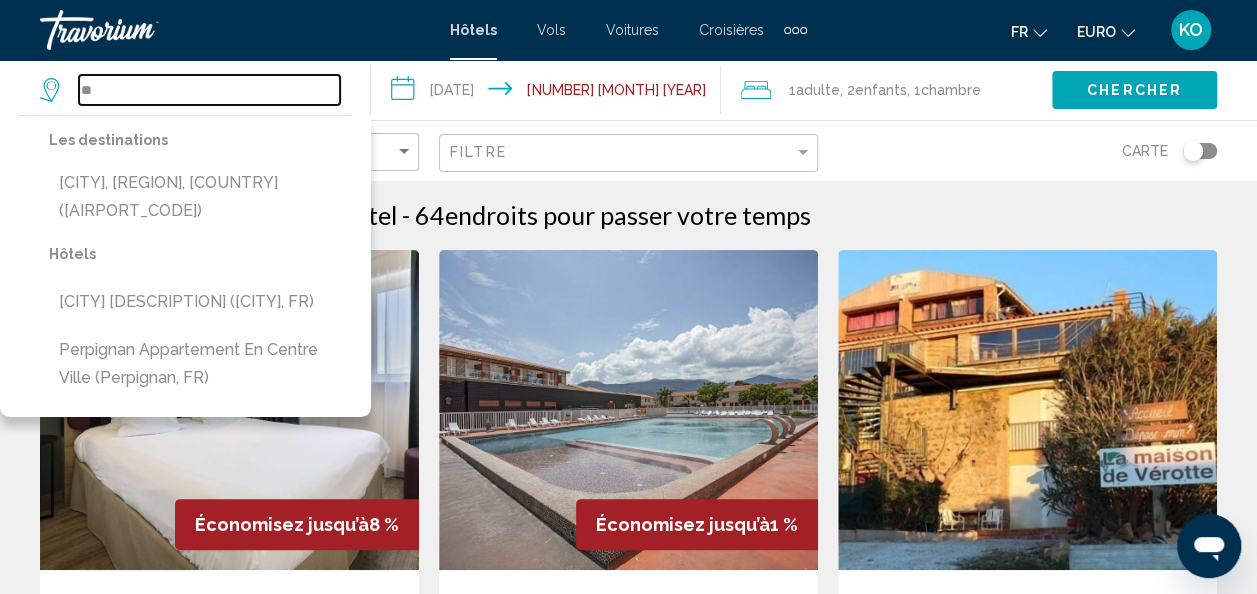 type on "*" 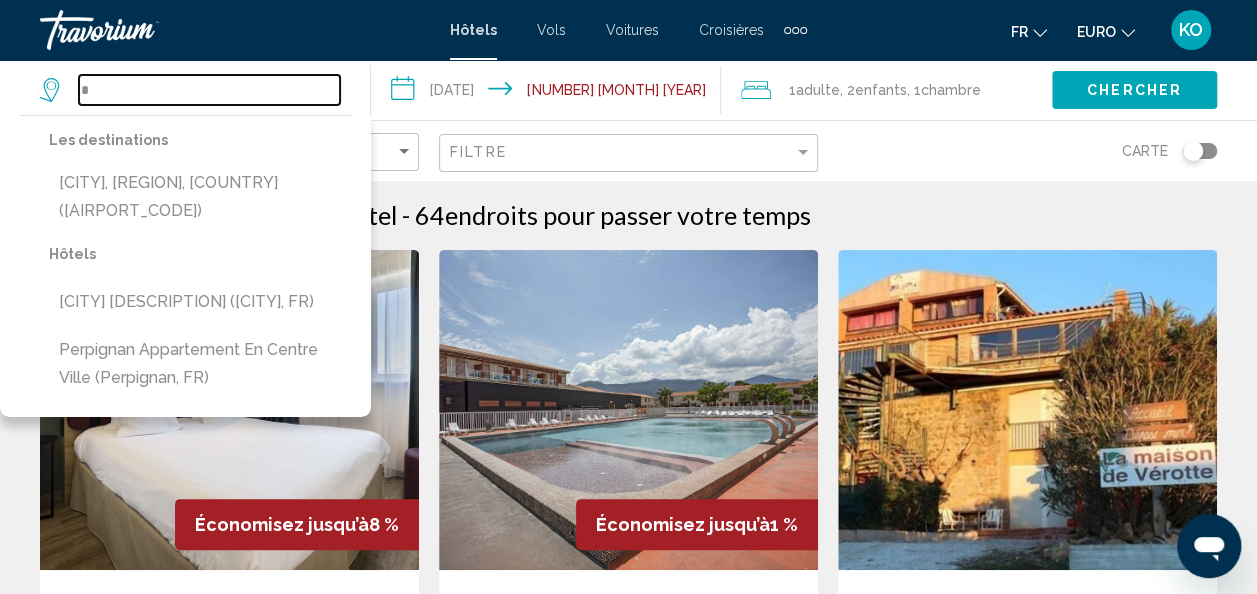 click on "*" at bounding box center [209, 90] 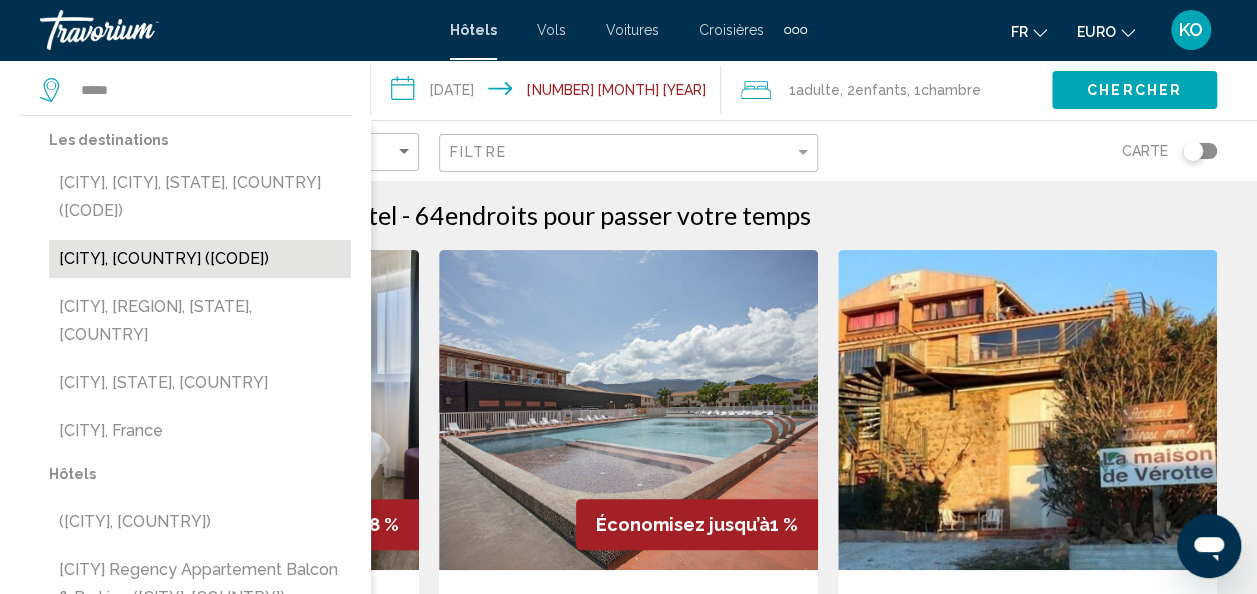 click on "[CITY], [COUNTRY] ([CODE])" at bounding box center [200, 259] 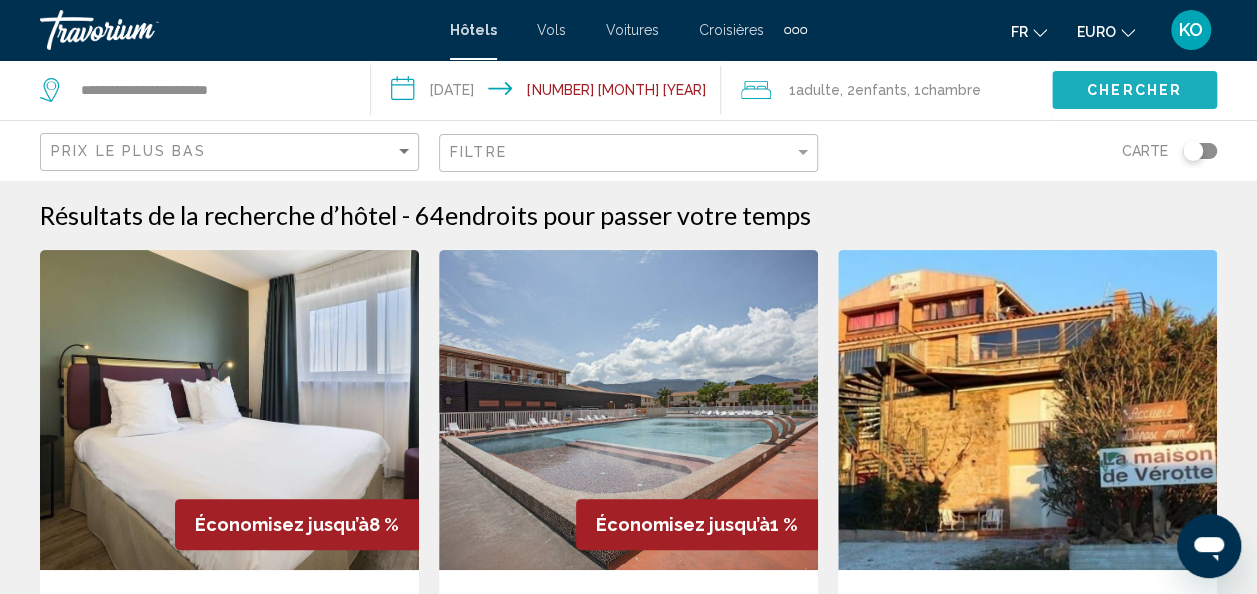click on "Chercher" 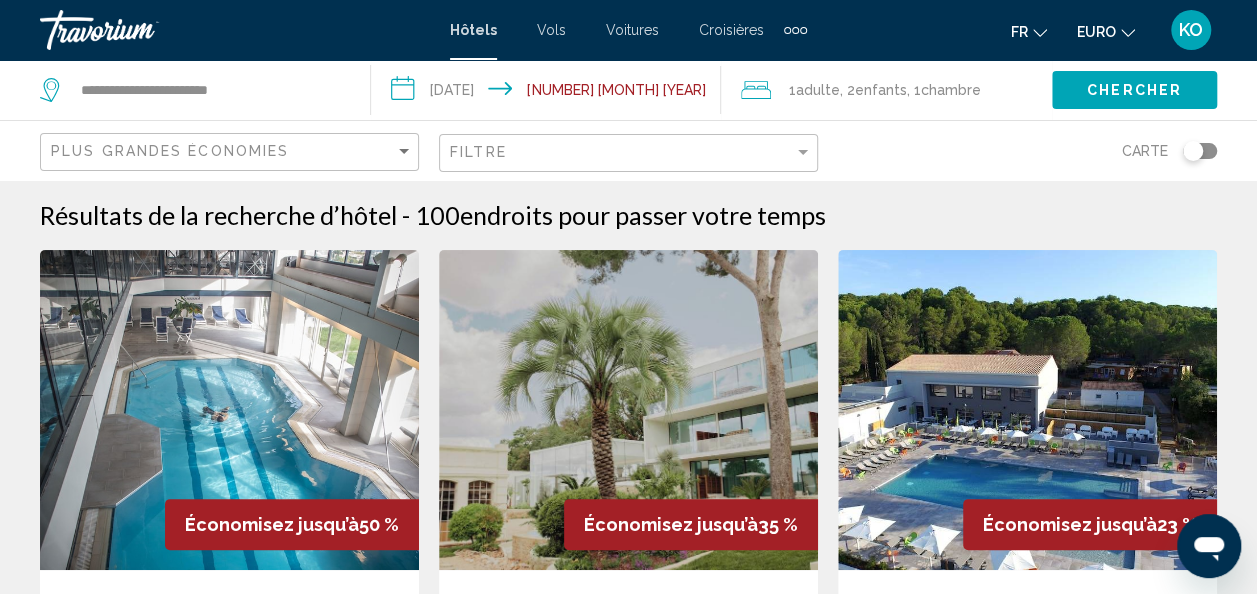click on "Plus grandes économies" 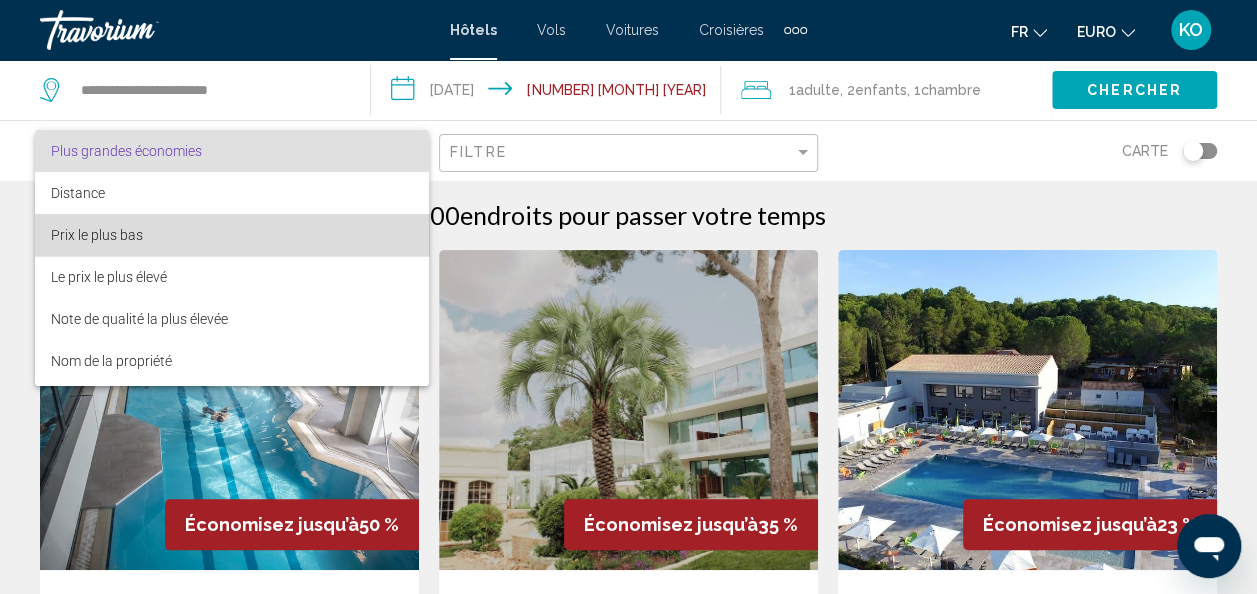 click on "Prix le plus bas" at bounding box center (232, 235) 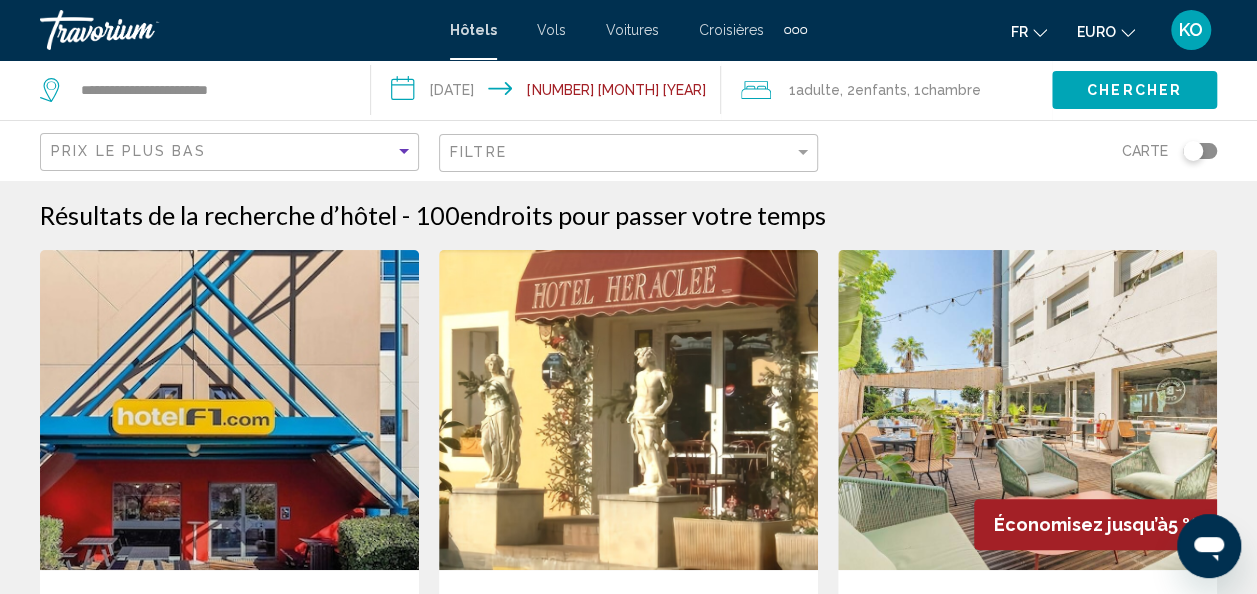 click on "Chercher" 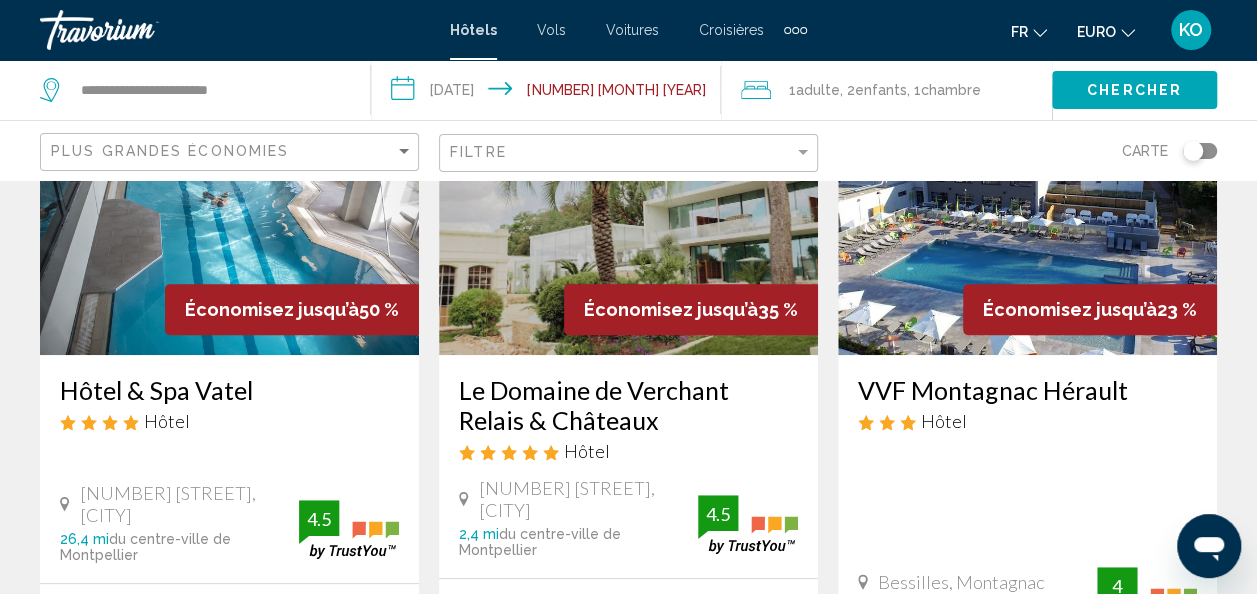 scroll, scrollTop: 200, scrollLeft: 0, axis: vertical 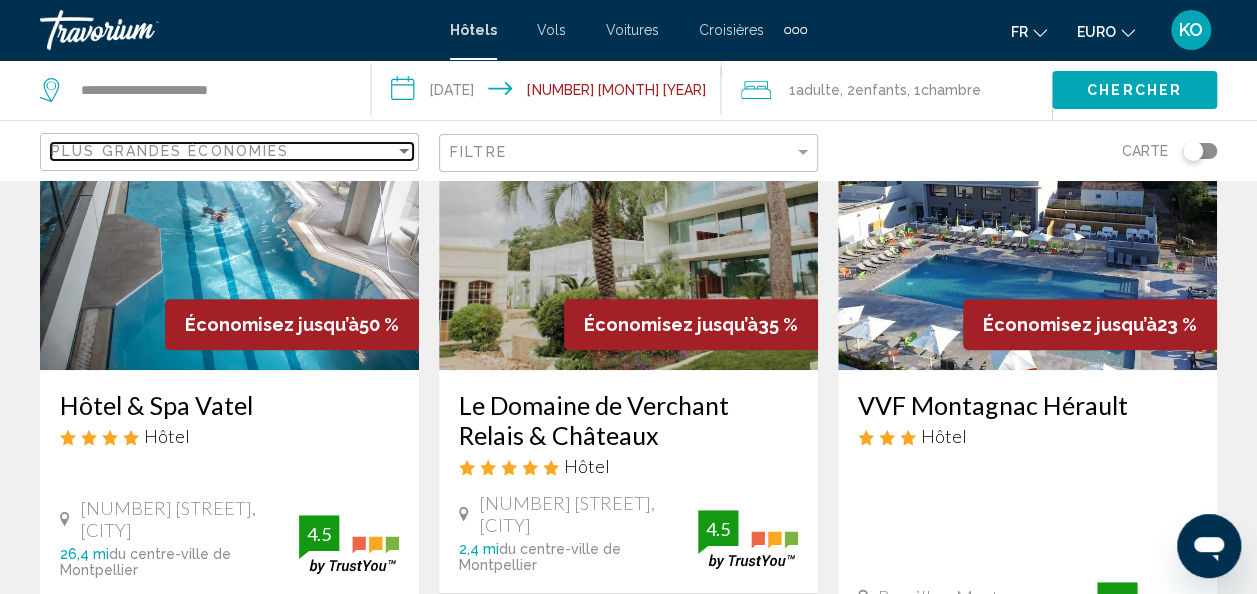 click at bounding box center [404, 151] 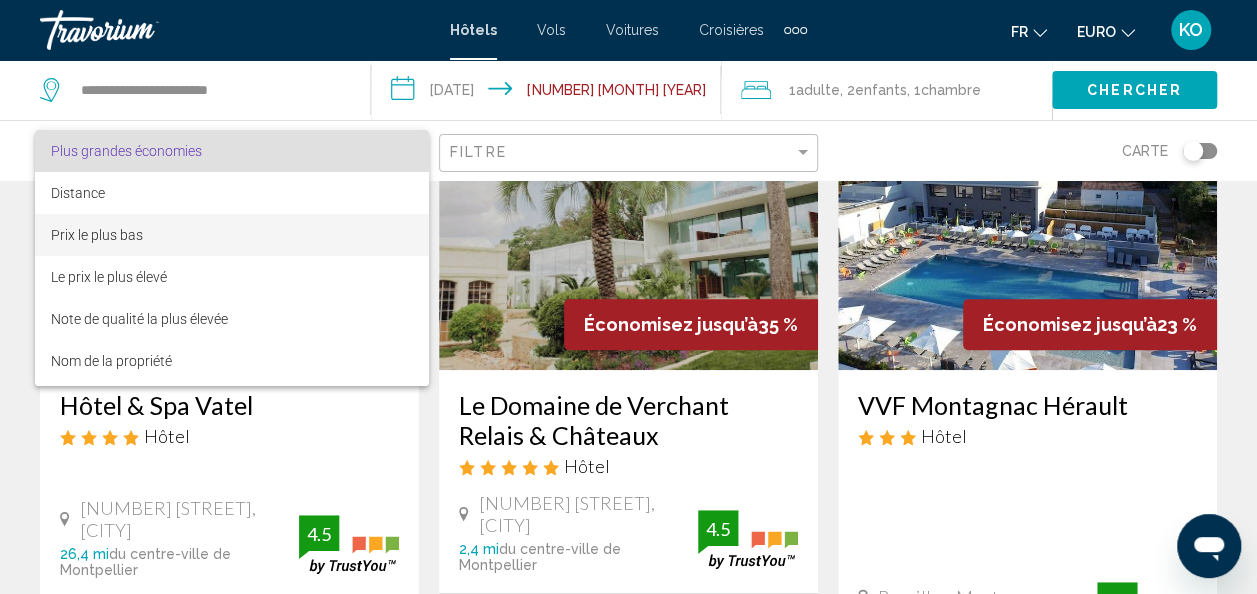 click on "Prix le plus bas" at bounding box center (232, 235) 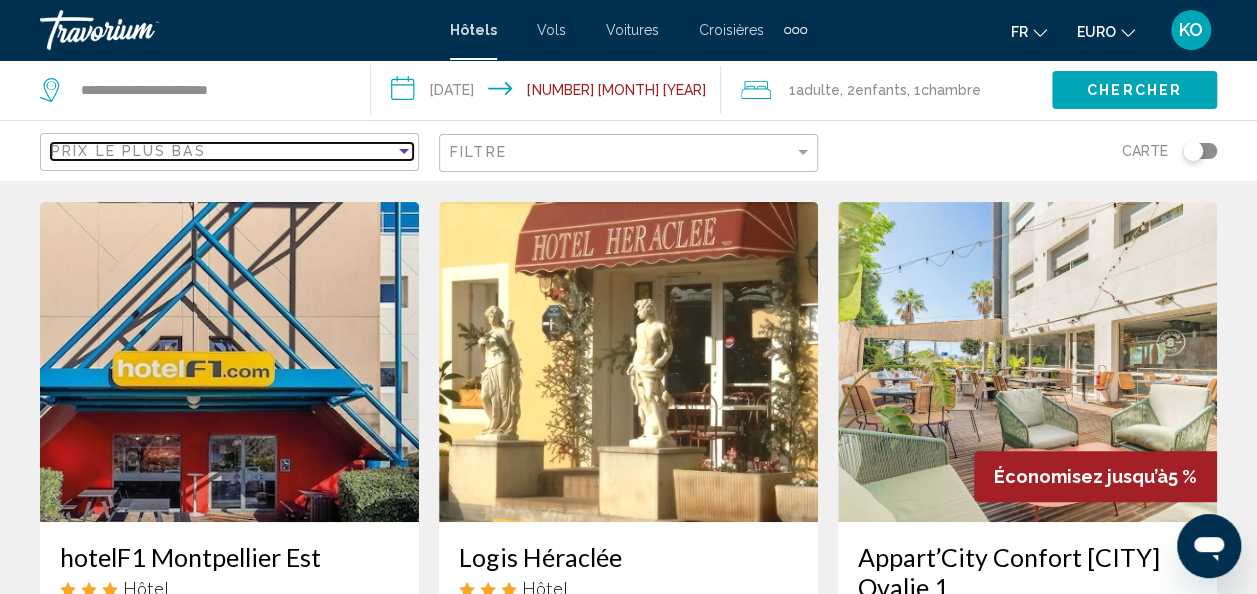 scroll, scrollTop: 0, scrollLeft: 0, axis: both 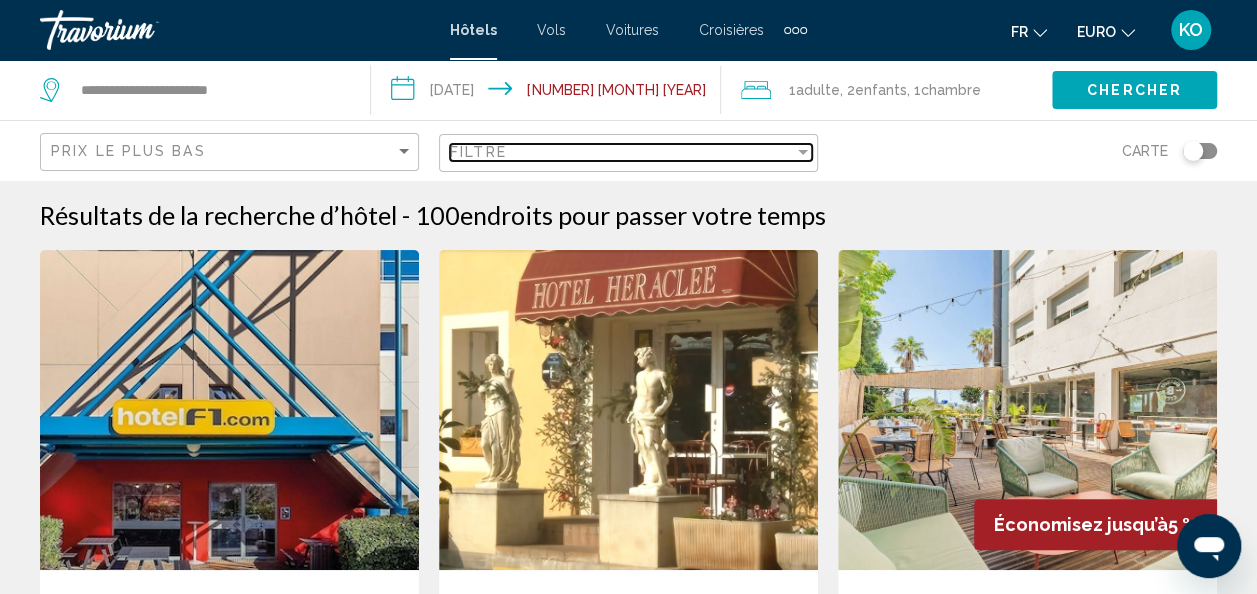click on "Filtre" at bounding box center (622, 152) 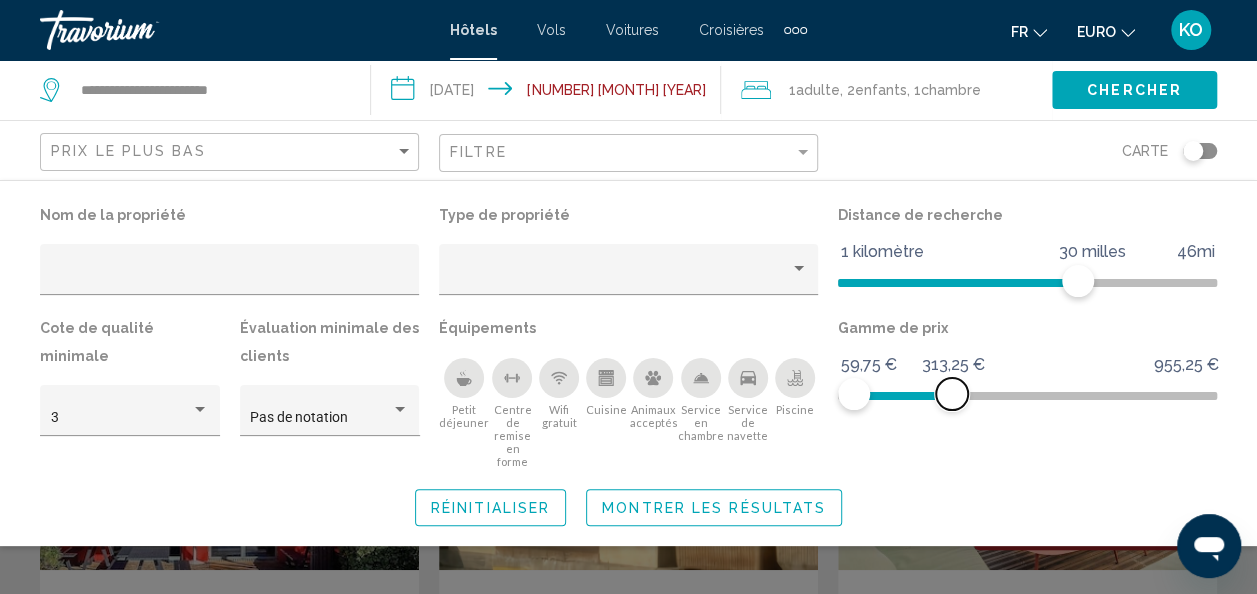 drag, startPoint x: 1204, startPoint y: 394, endPoint x: 952, endPoint y: 382, distance: 252.28555 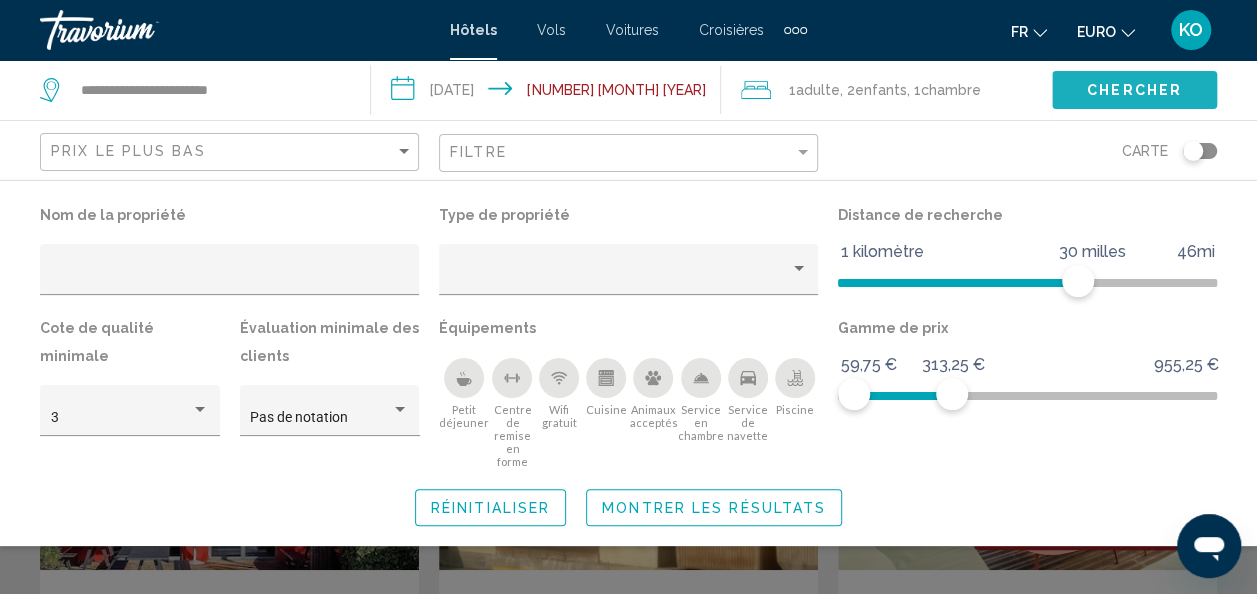 click on "Chercher" 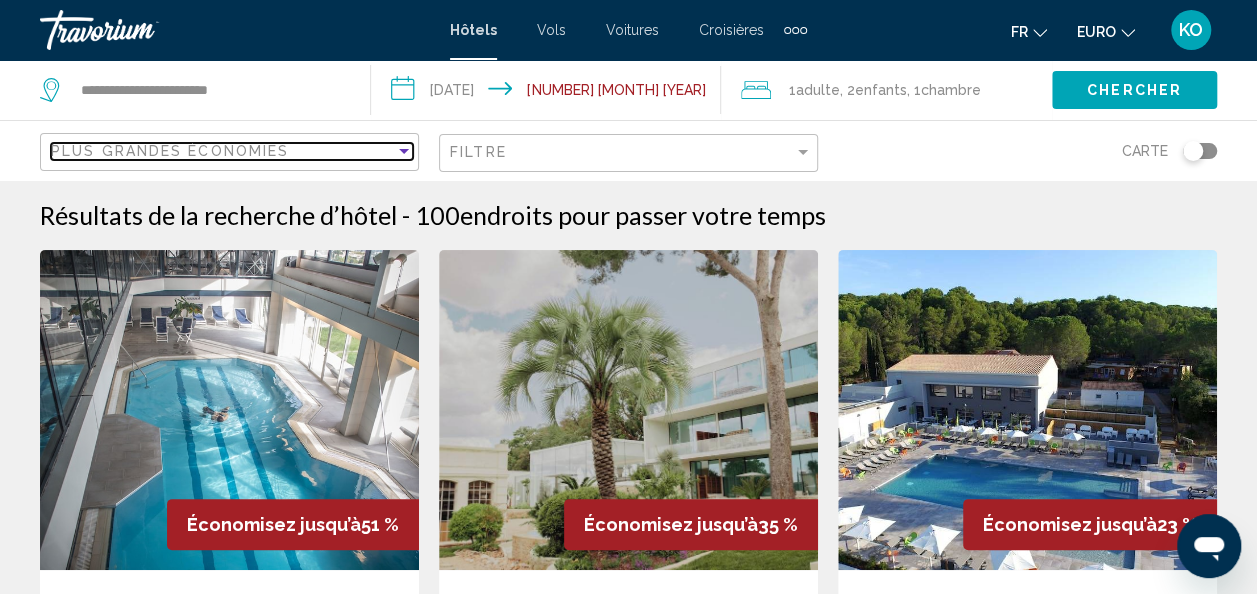 click on "Plus grandes économies" at bounding box center [223, 151] 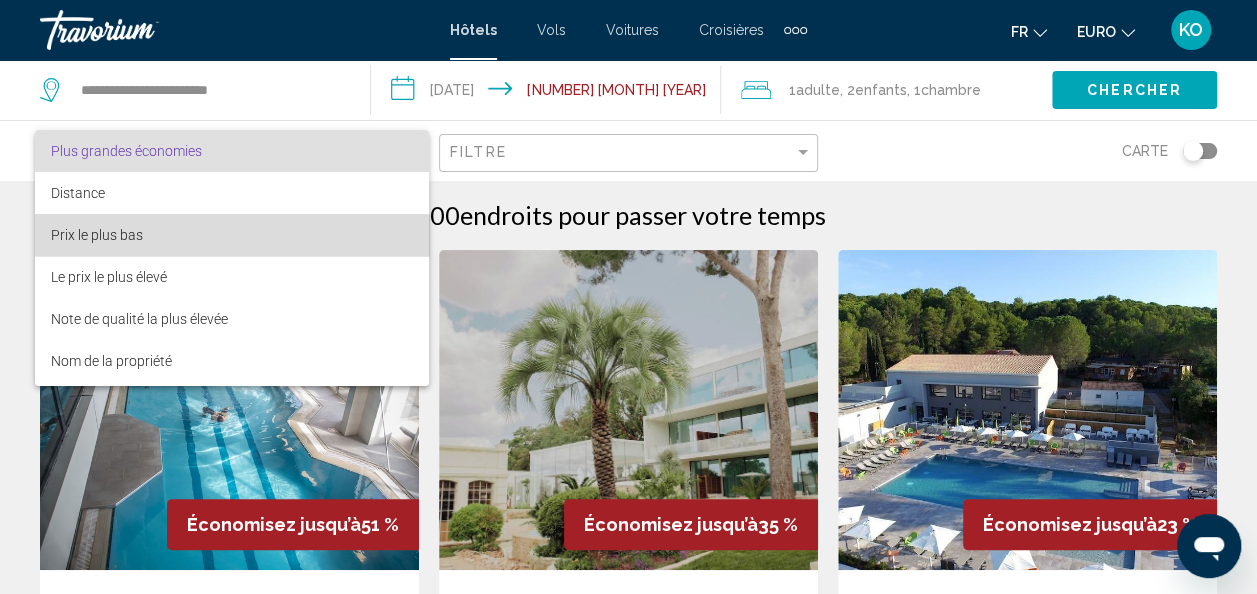 click on "Prix le plus bas" at bounding box center [232, 235] 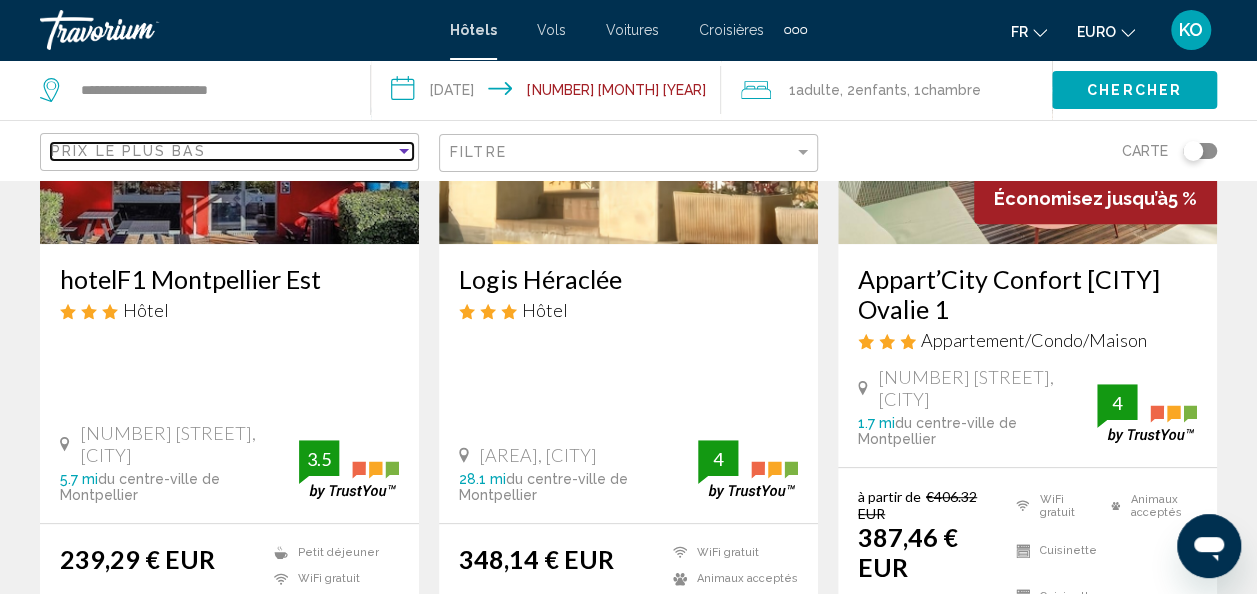 scroll, scrollTop: 325, scrollLeft: 0, axis: vertical 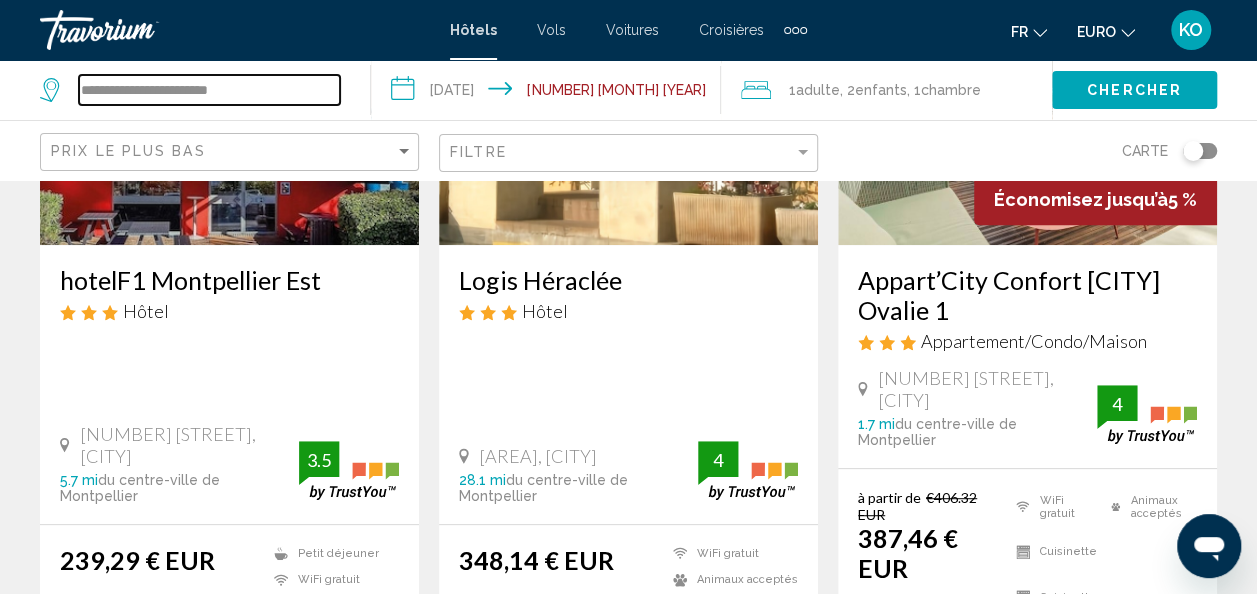 click on "**********" at bounding box center [209, 90] 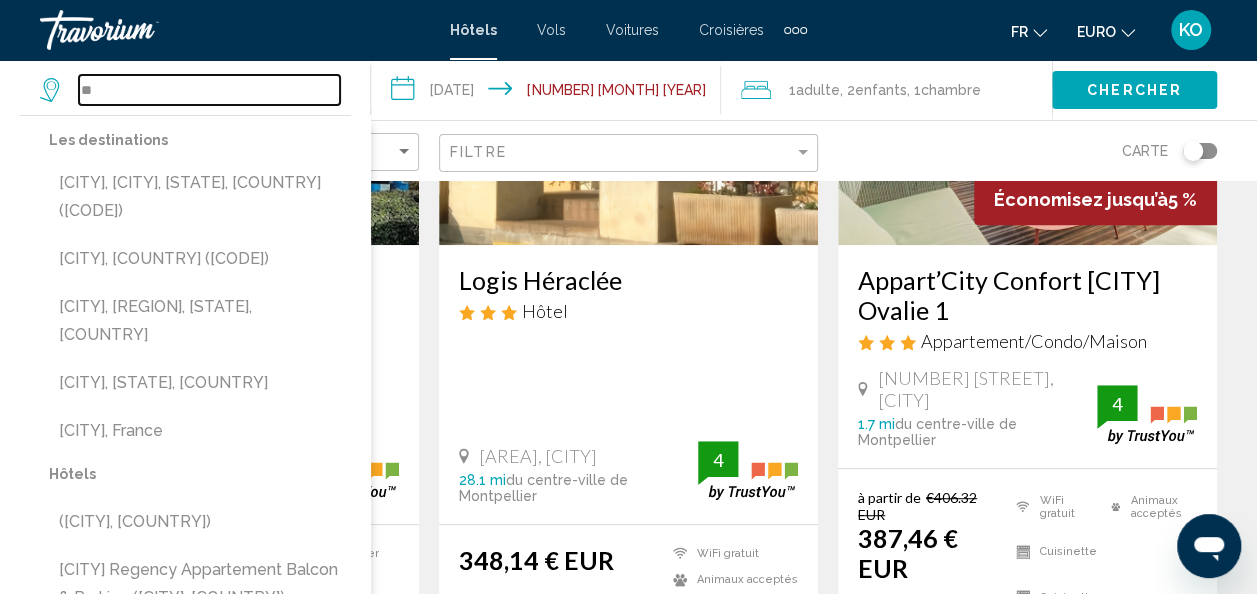 type on "*" 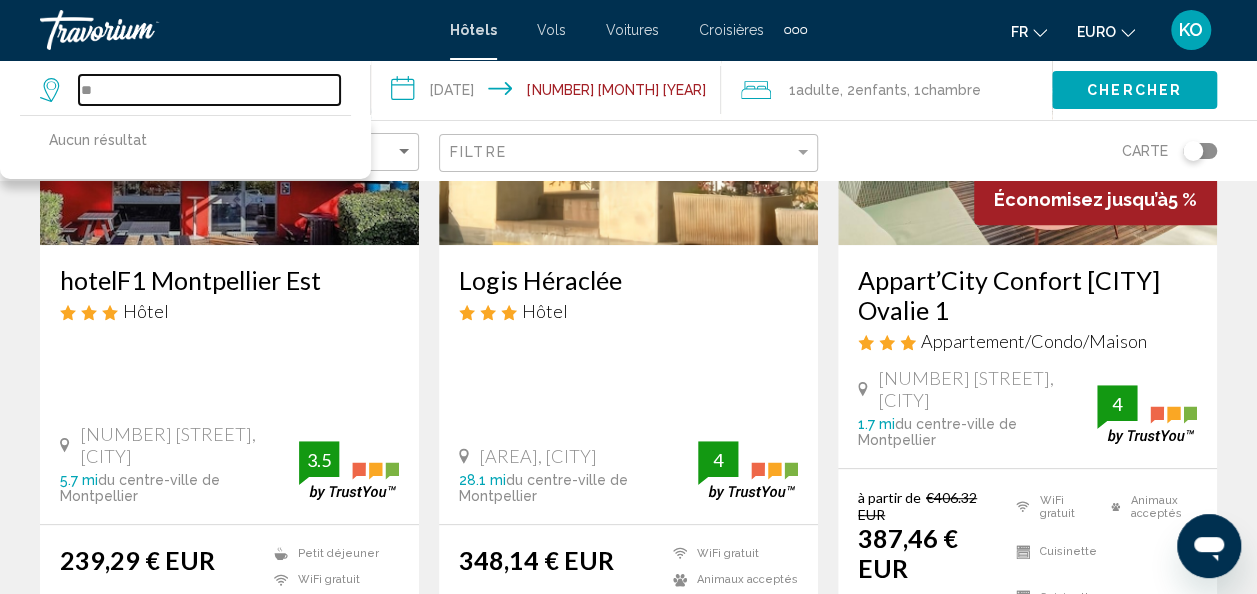 type on "*" 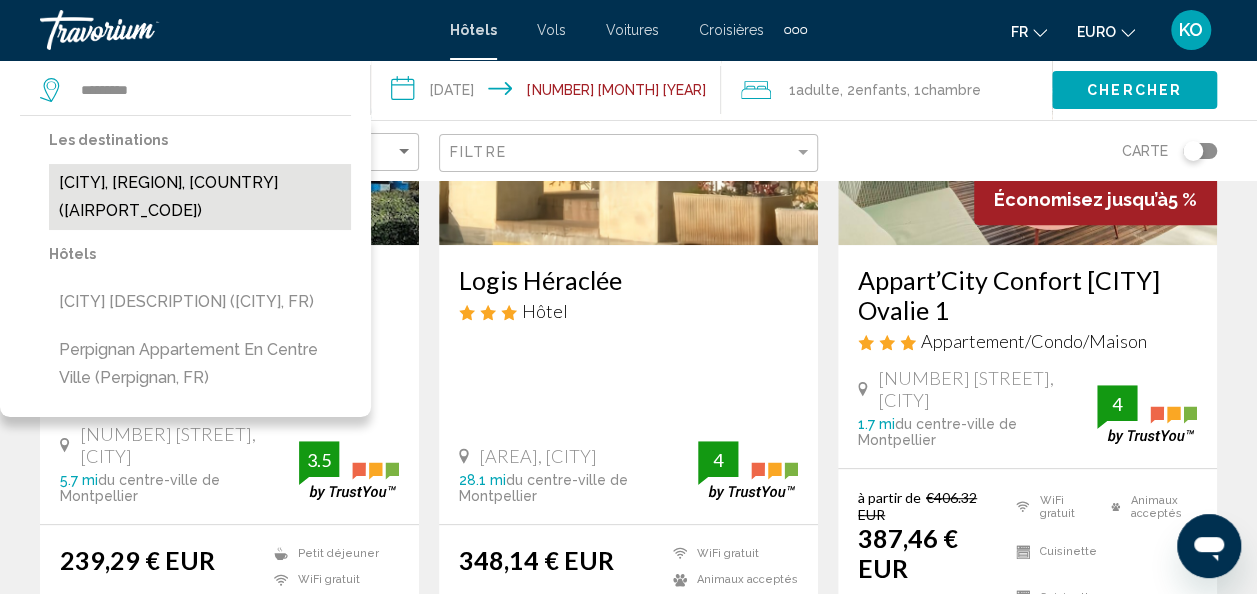 click on "[CITY], [REGION], [COUNTRY] ([AIRPORT_CODE])" at bounding box center [200, 197] 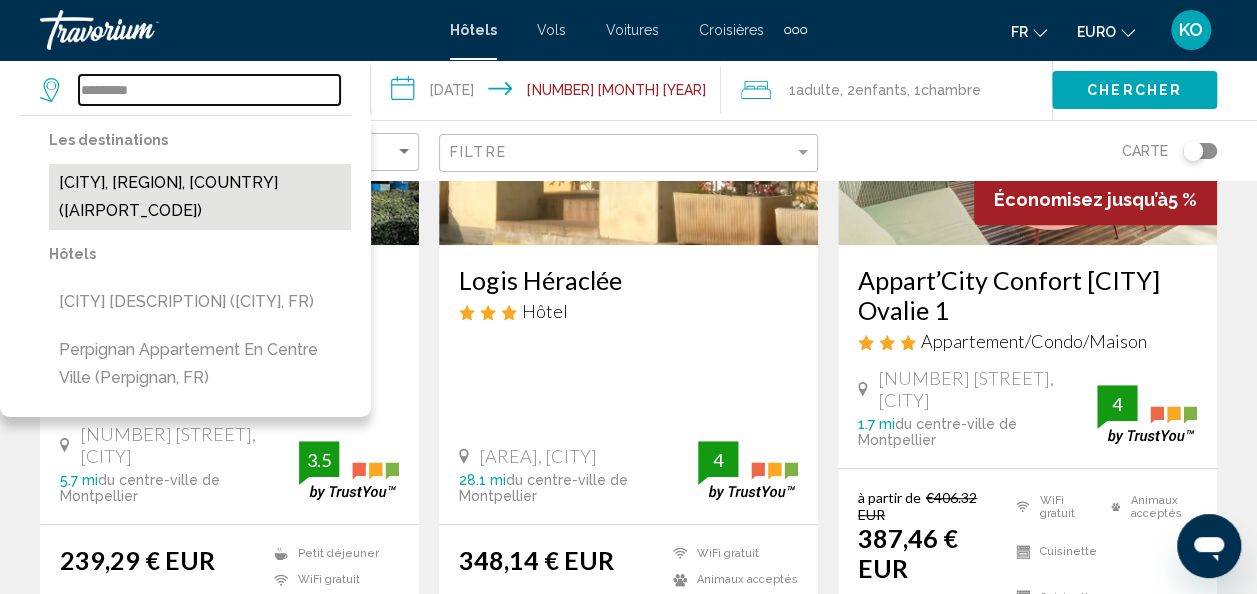 type on "**********" 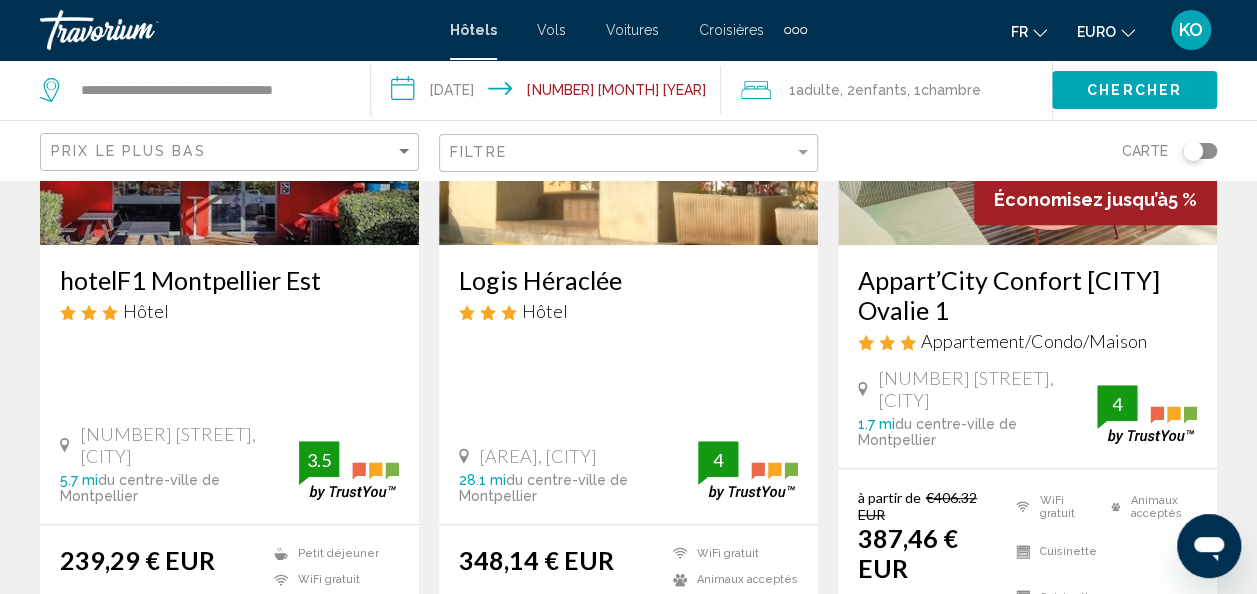 click on "Chercher" 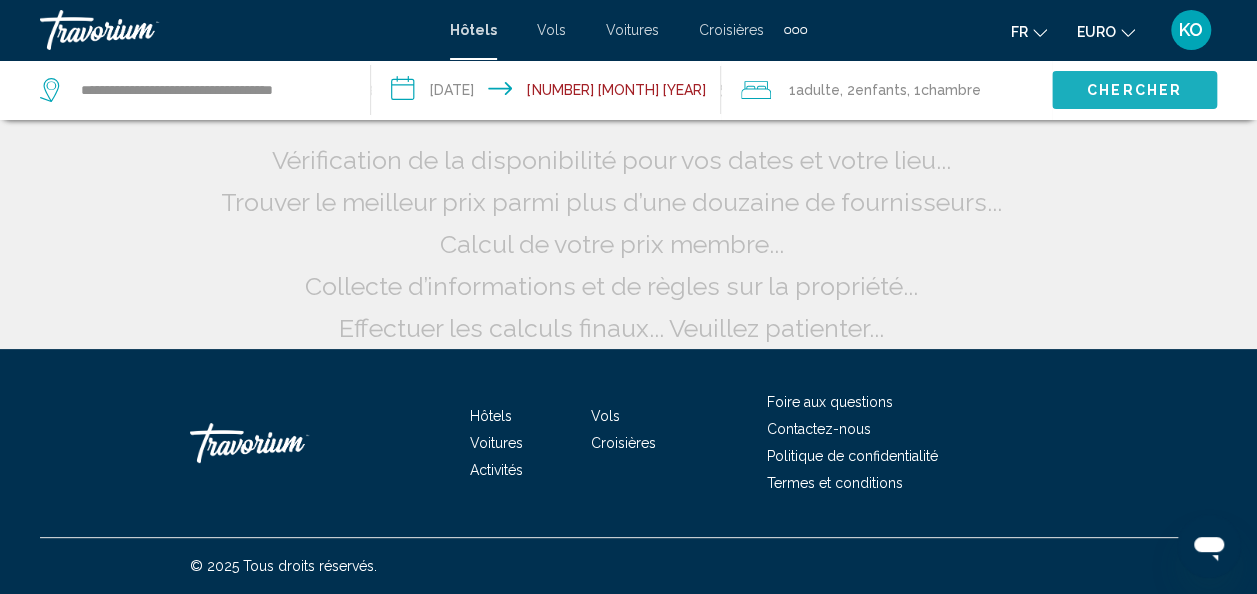 scroll, scrollTop: 62, scrollLeft: 0, axis: vertical 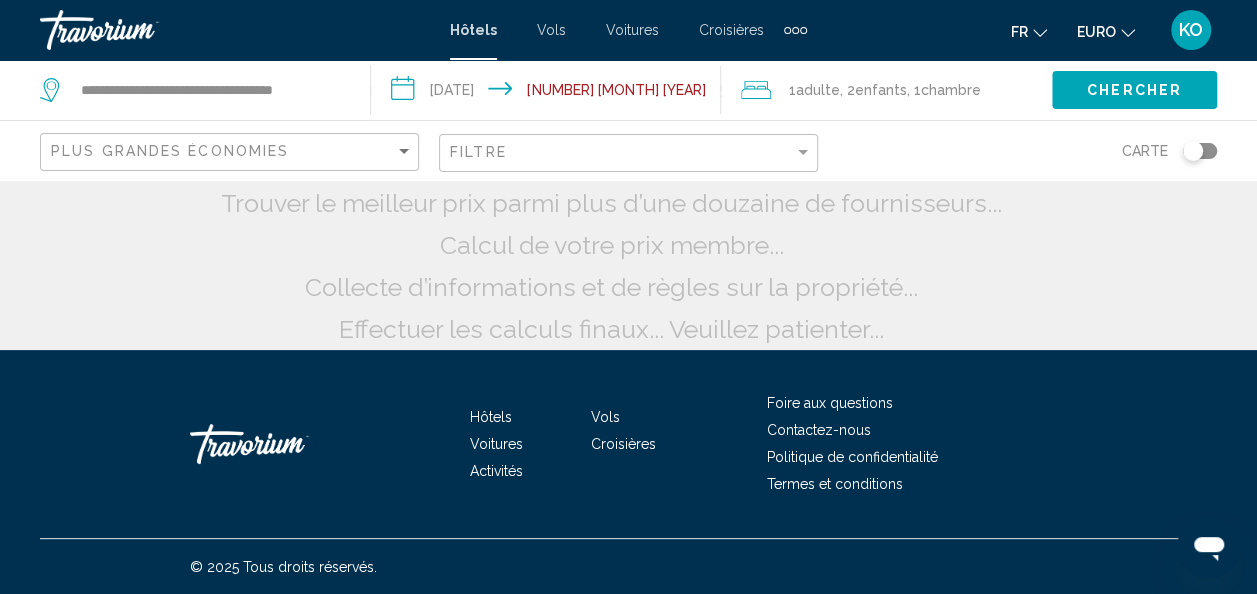 click on "**********" at bounding box center (550, 93) 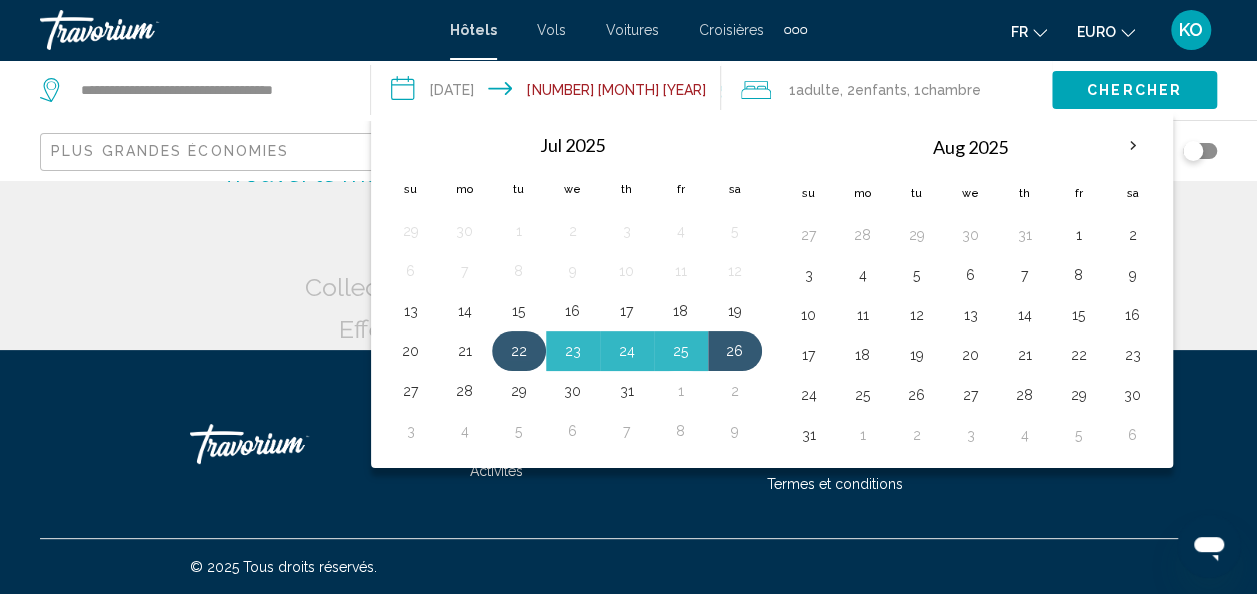 click on "22" at bounding box center [519, 351] 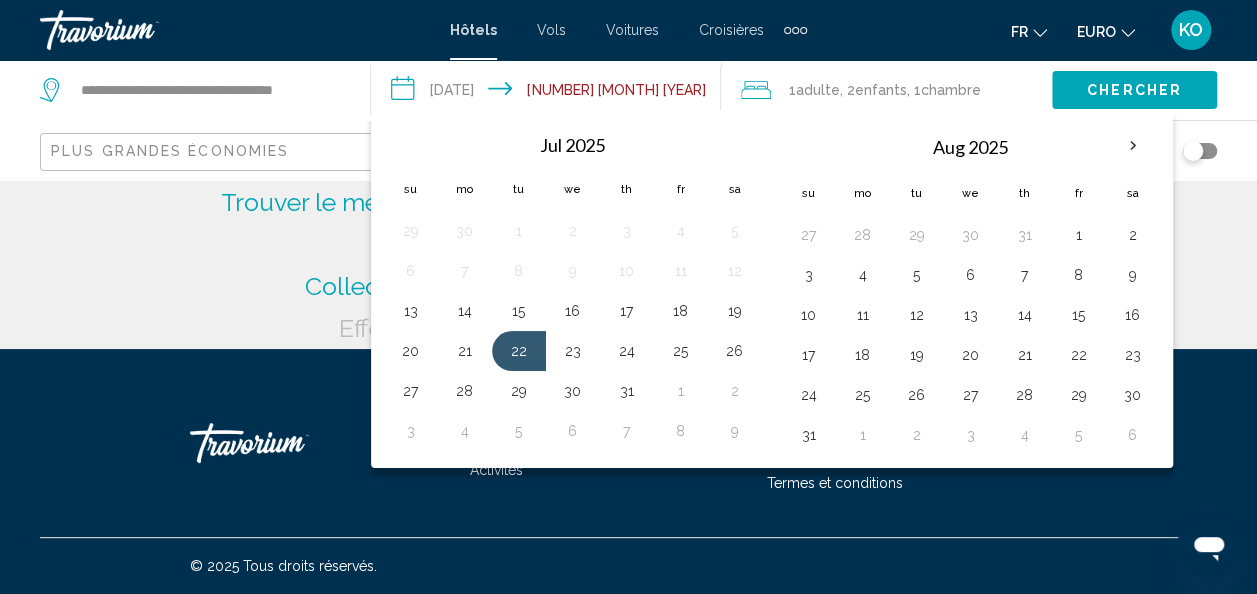 scroll, scrollTop: 32, scrollLeft: 0, axis: vertical 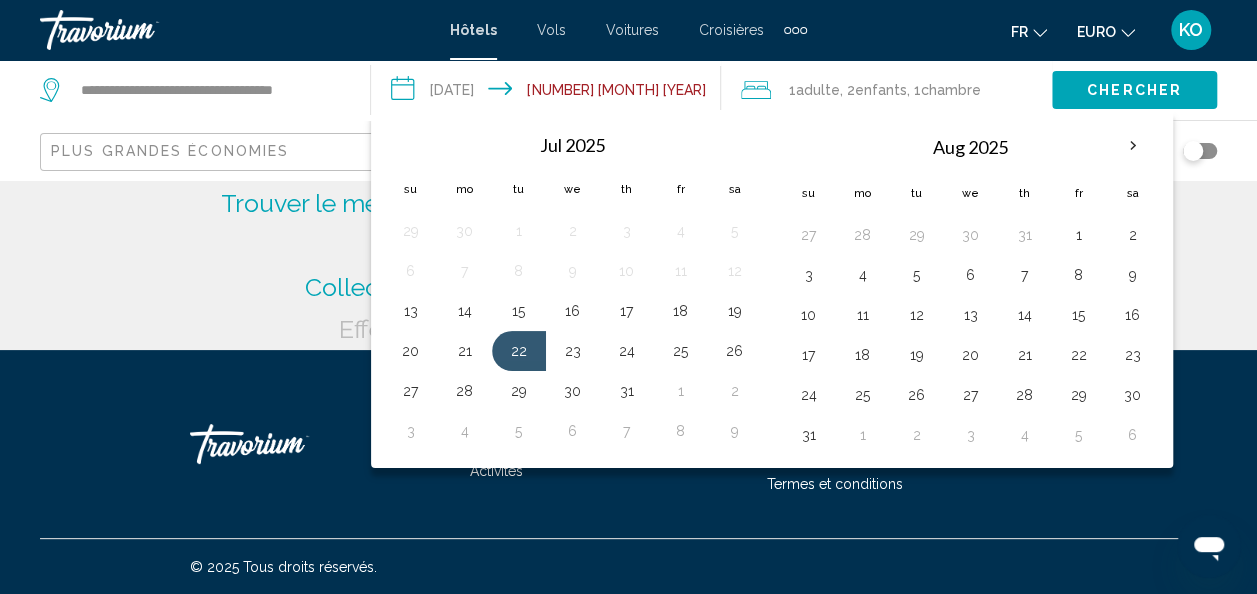 click on "**********" 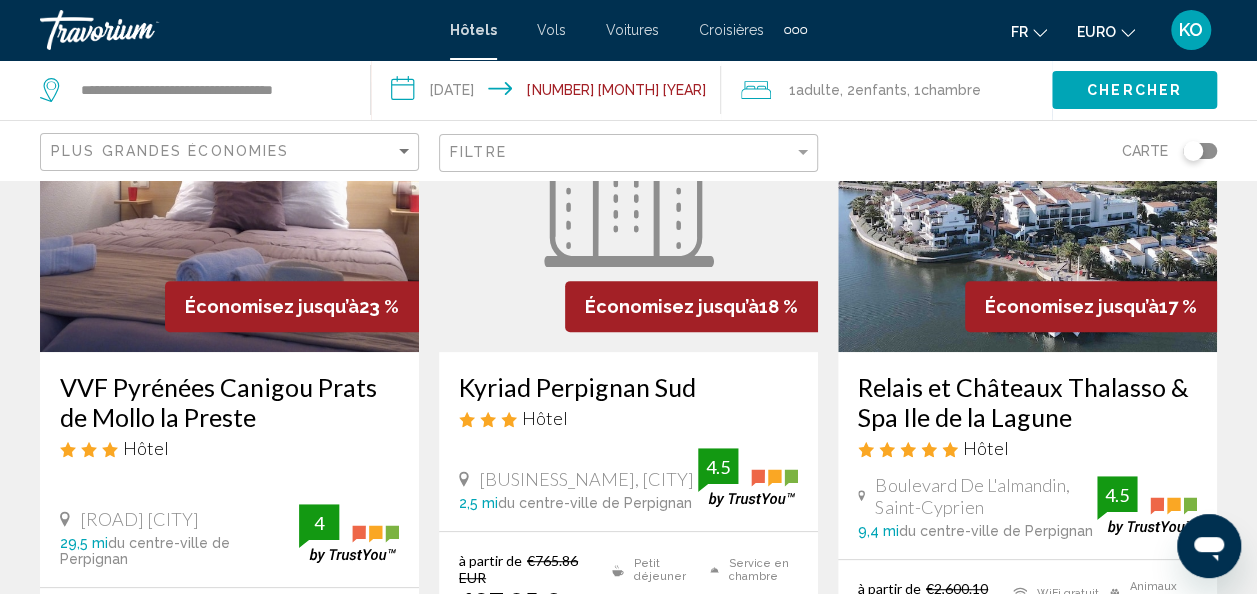 scroll, scrollTop: 0, scrollLeft: 0, axis: both 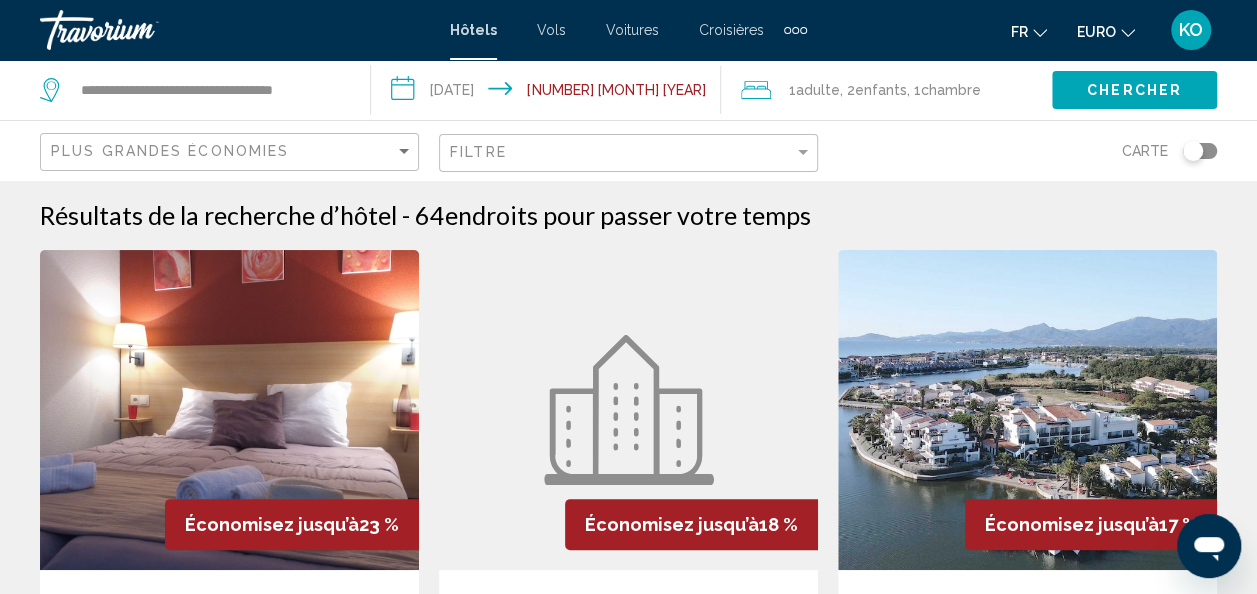 click on "**********" at bounding box center (550, 93) 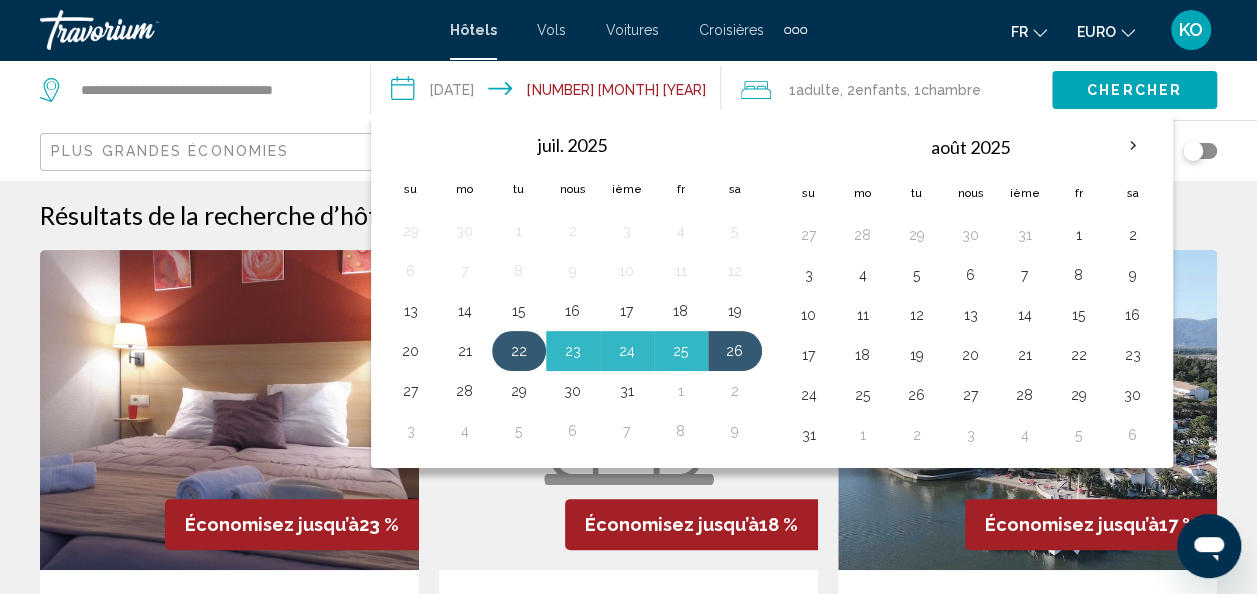 click on "22" at bounding box center (519, 351) 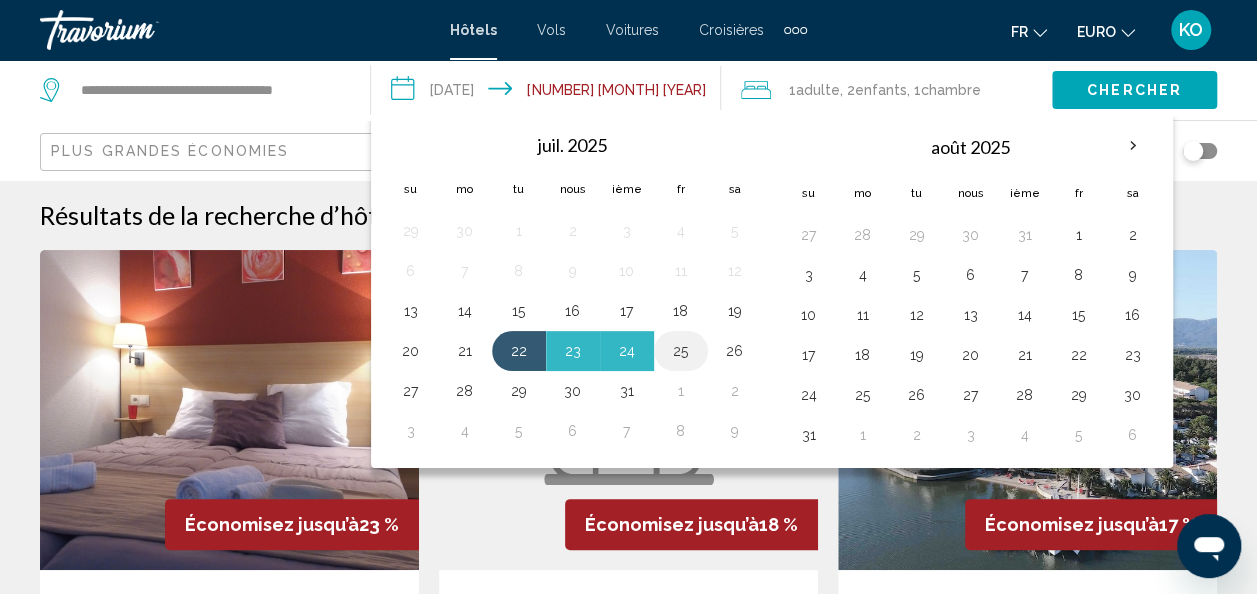 click on "25" at bounding box center [681, 351] 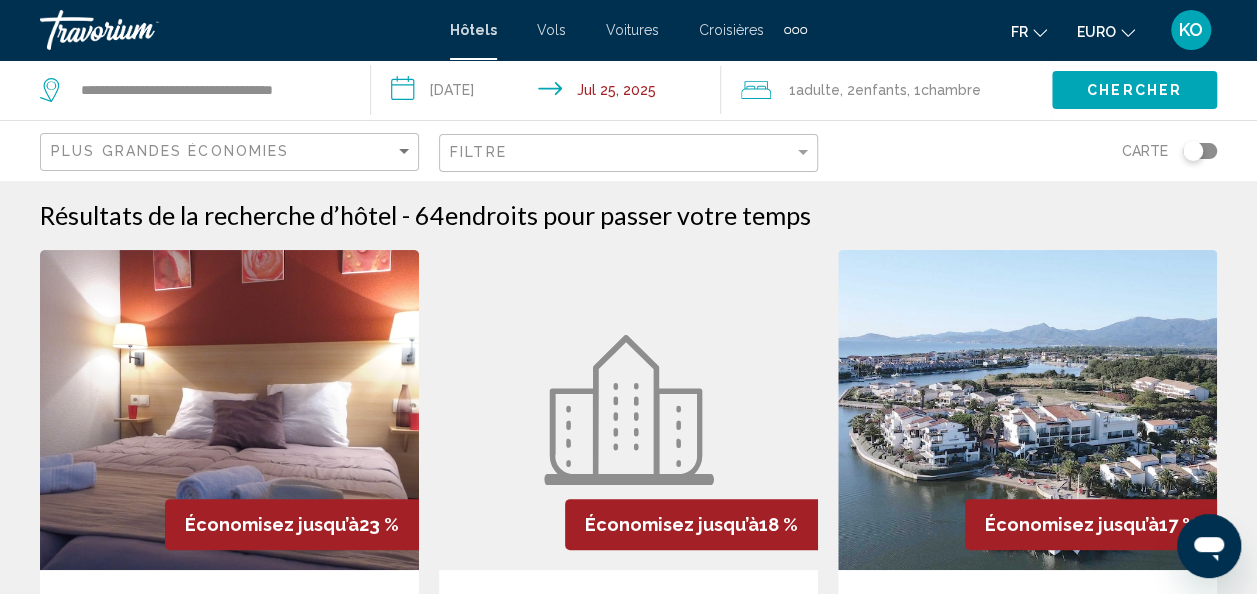 type on "**********" 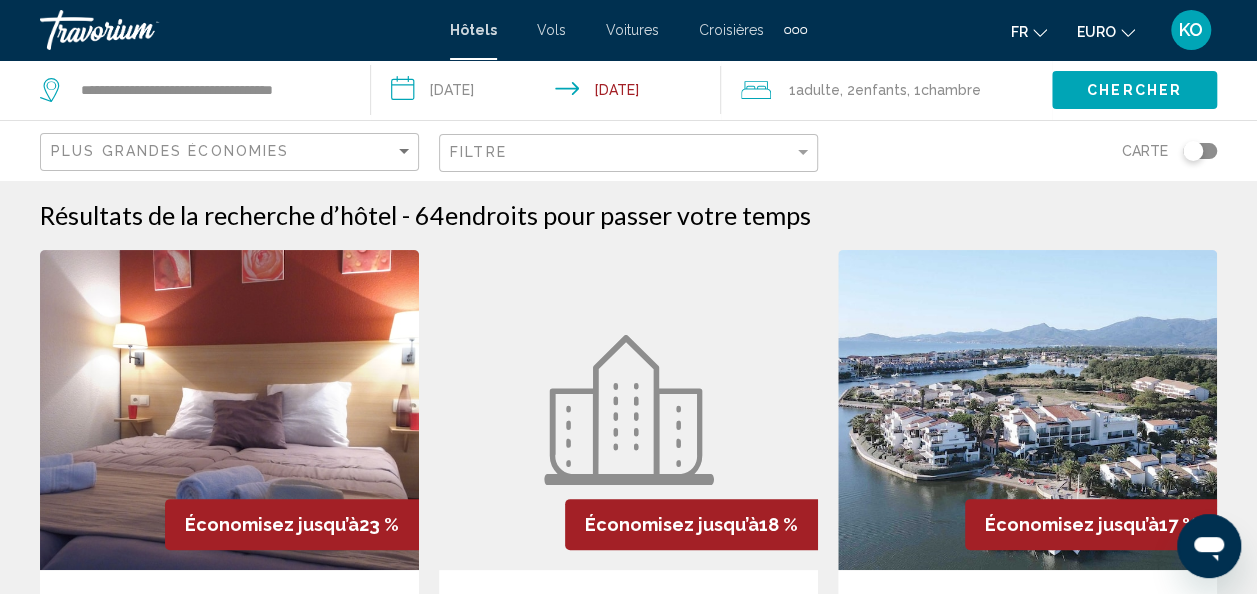 click on "Chercher" 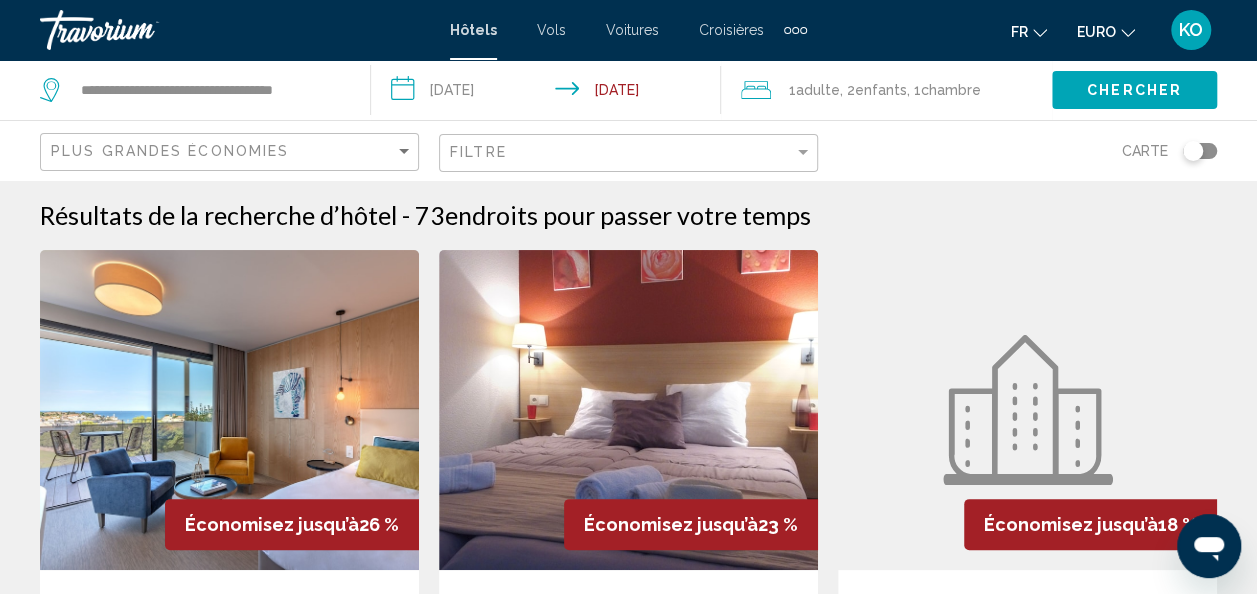 click on "Plus grandes économies" 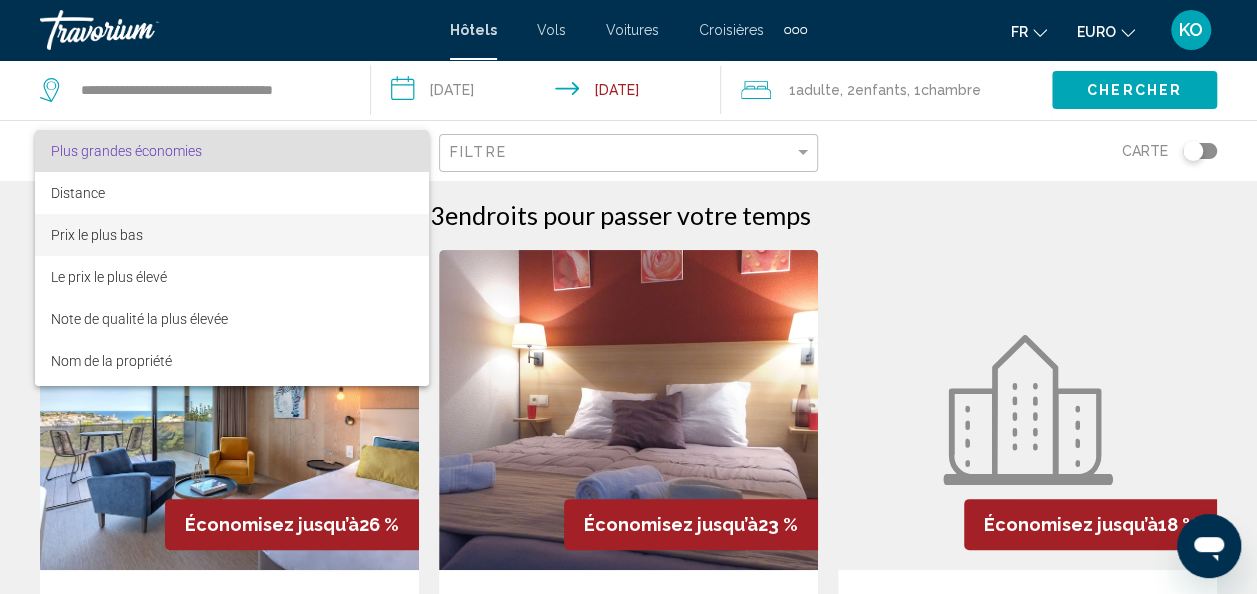 click on "Prix le plus bas" at bounding box center (232, 235) 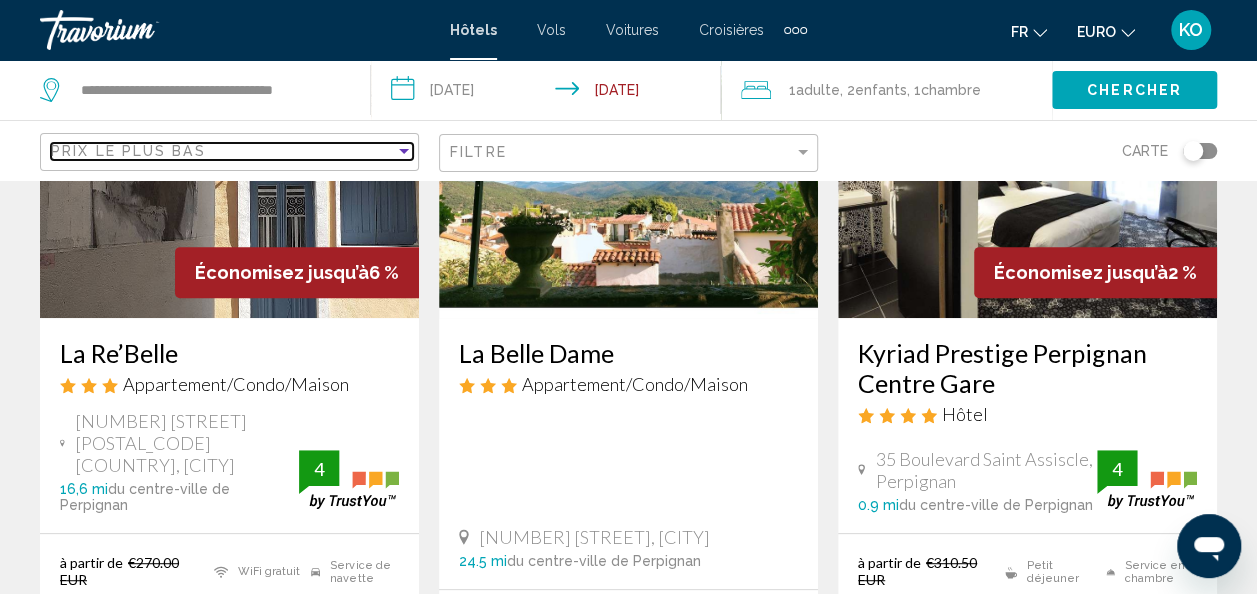 scroll, scrollTop: 251, scrollLeft: 0, axis: vertical 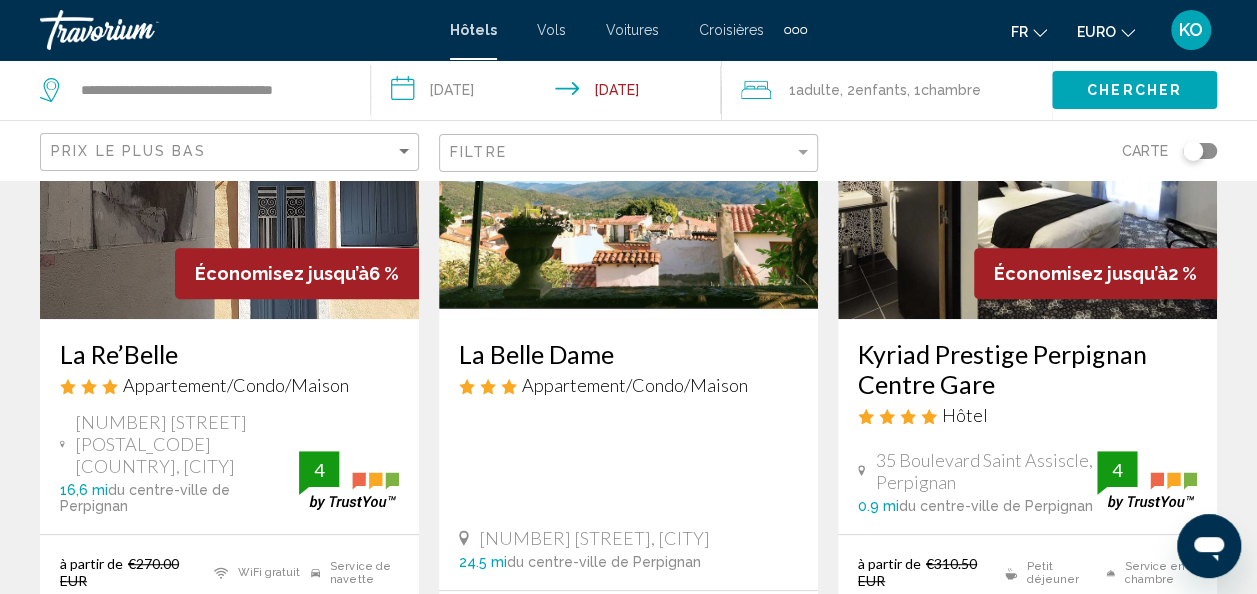 click at bounding box center [229, 159] 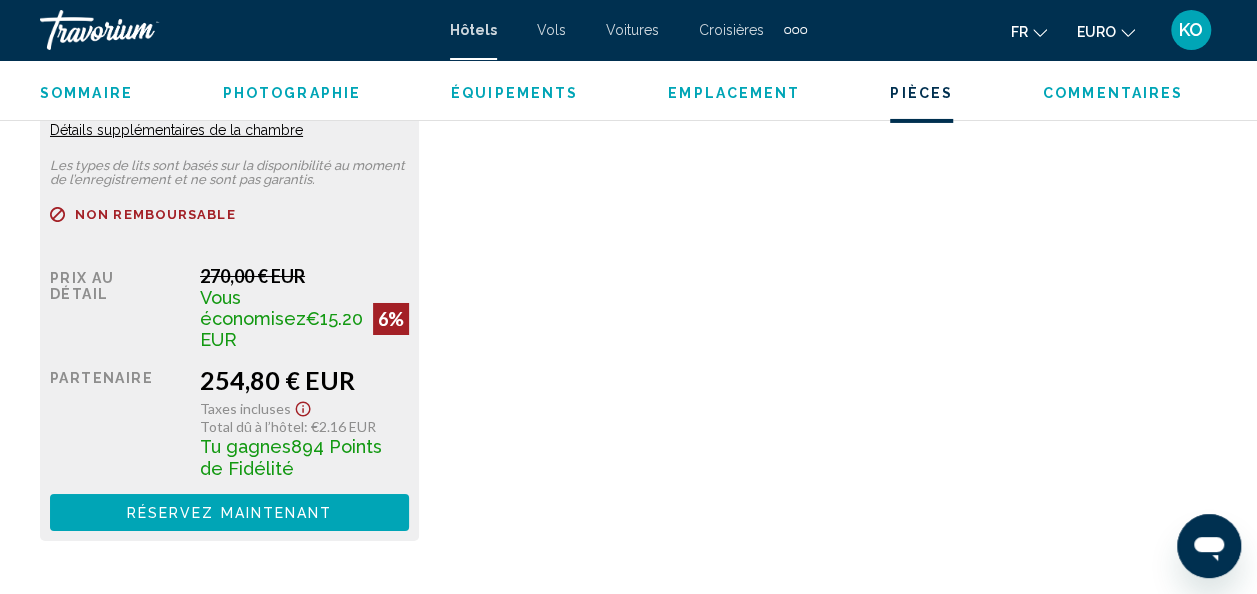 scroll, scrollTop: 3404, scrollLeft: 0, axis: vertical 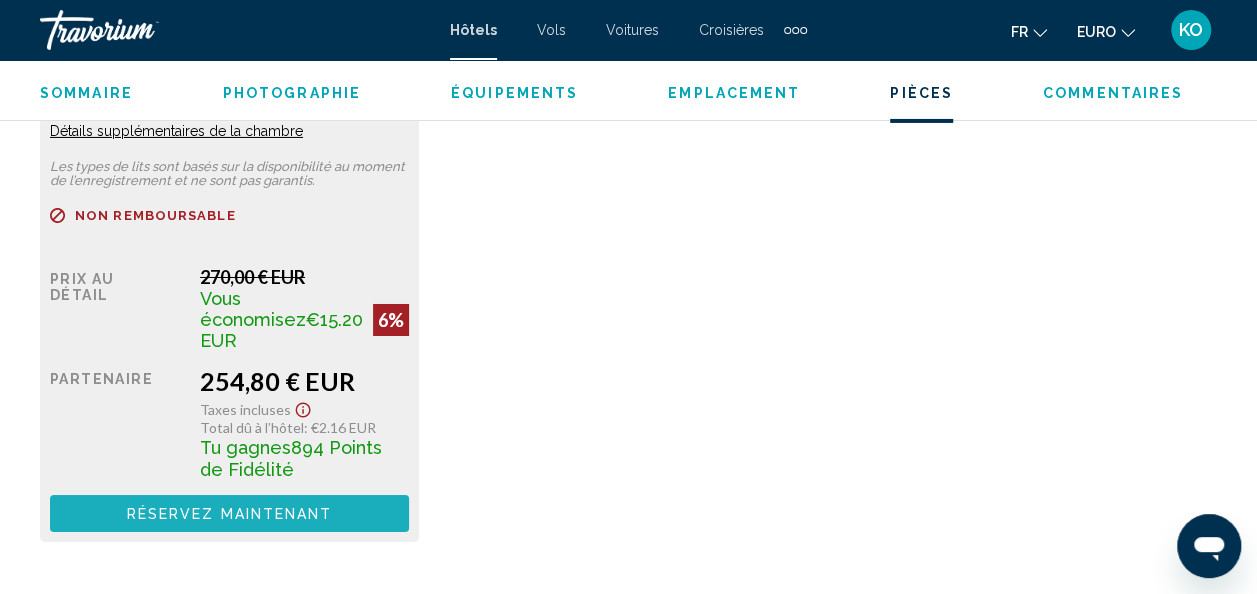 click on "Réservez maintenant" at bounding box center (230, 514) 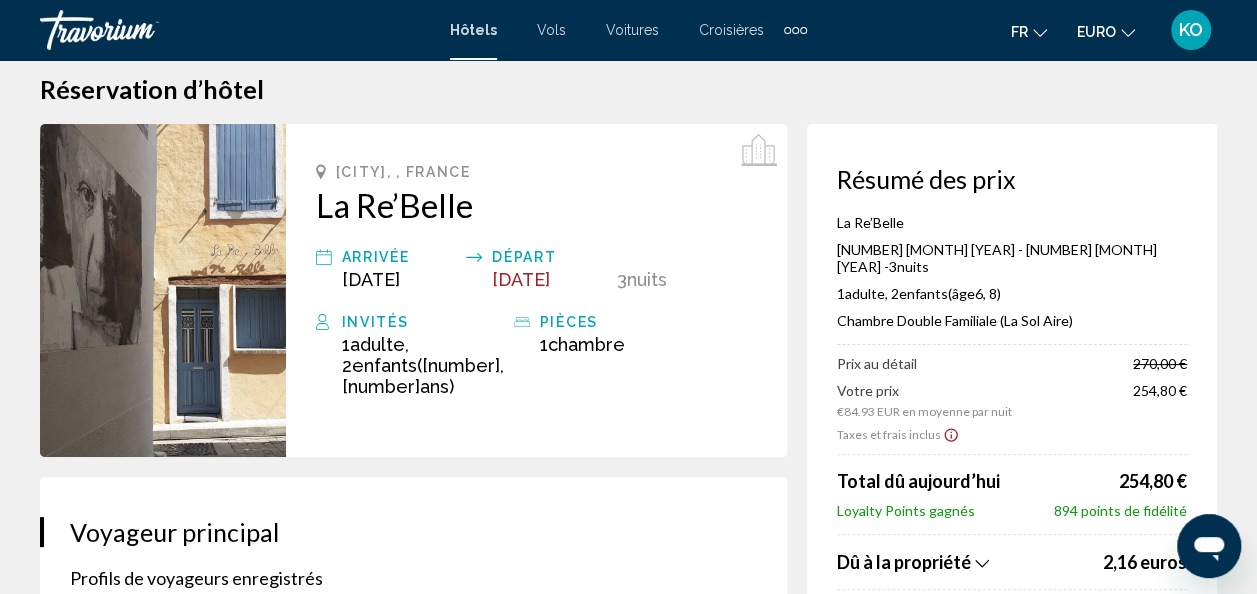 scroll, scrollTop: 24, scrollLeft: 0, axis: vertical 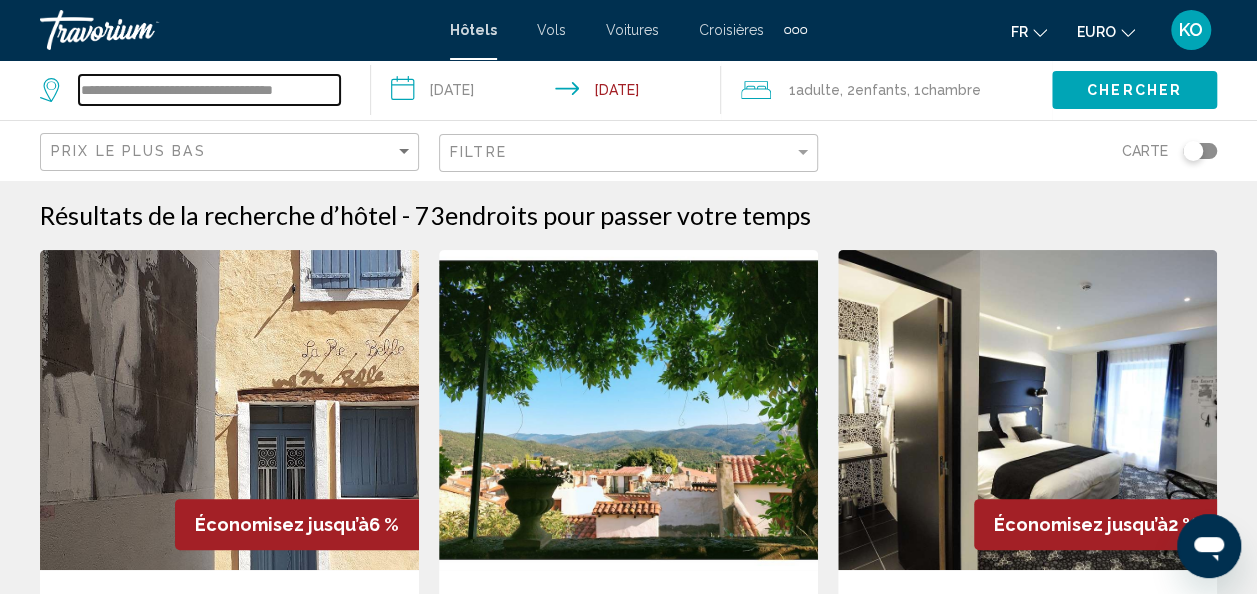 click on "**********" at bounding box center (209, 90) 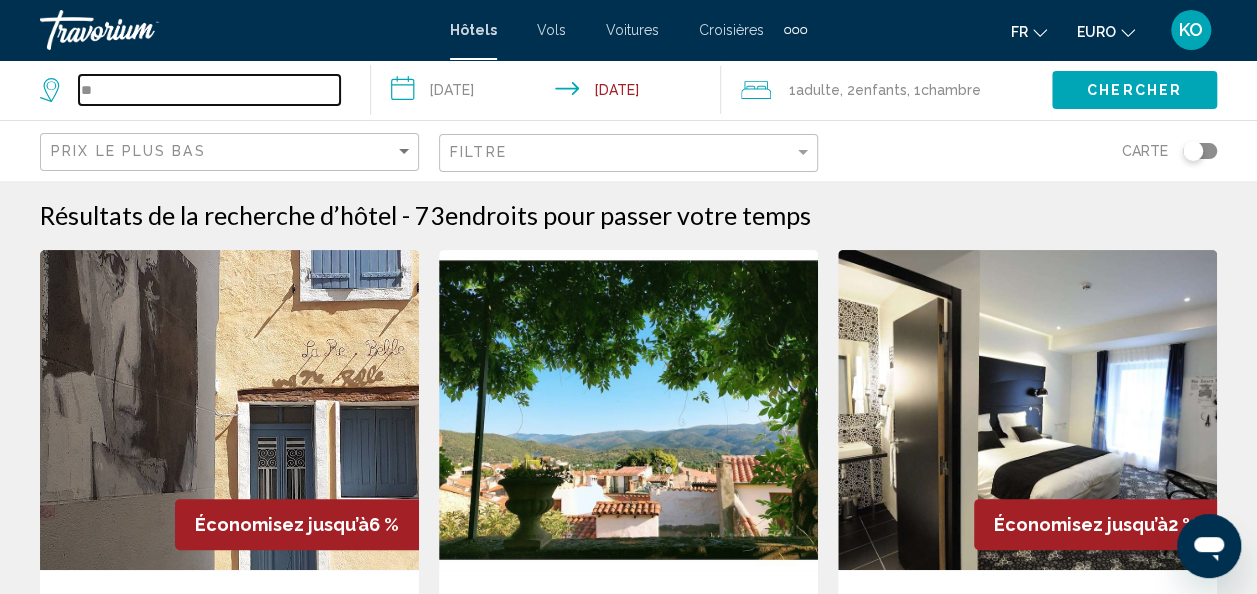 type on "*" 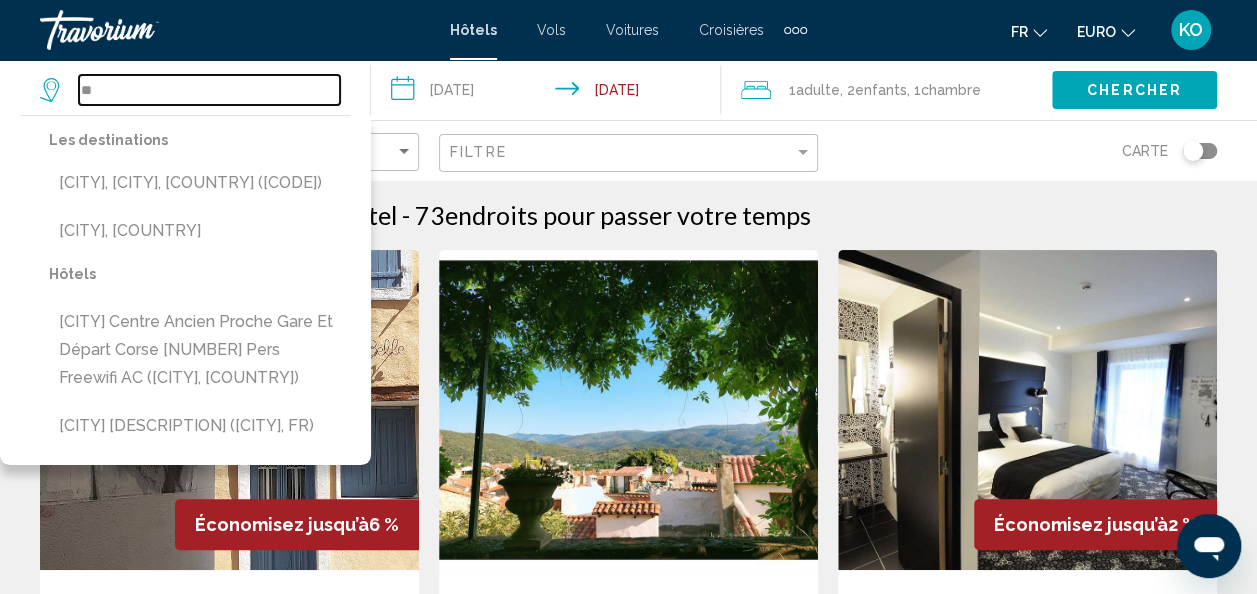 type on "*" 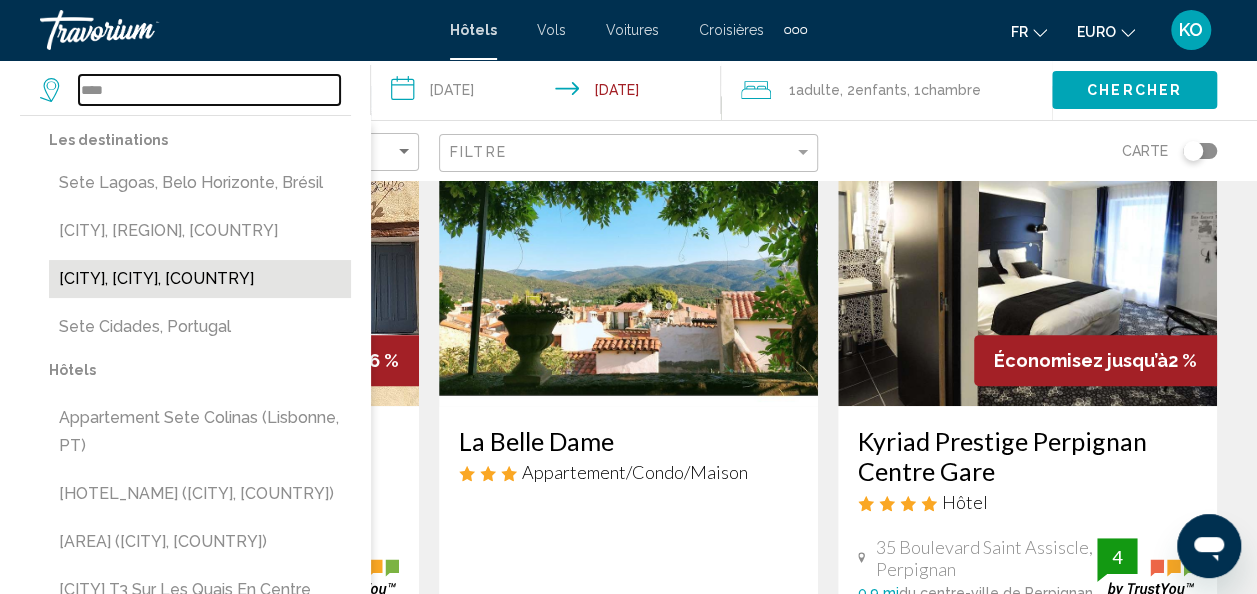 scroll, scrollTop: 0, scrollLeft: 0, axis: both 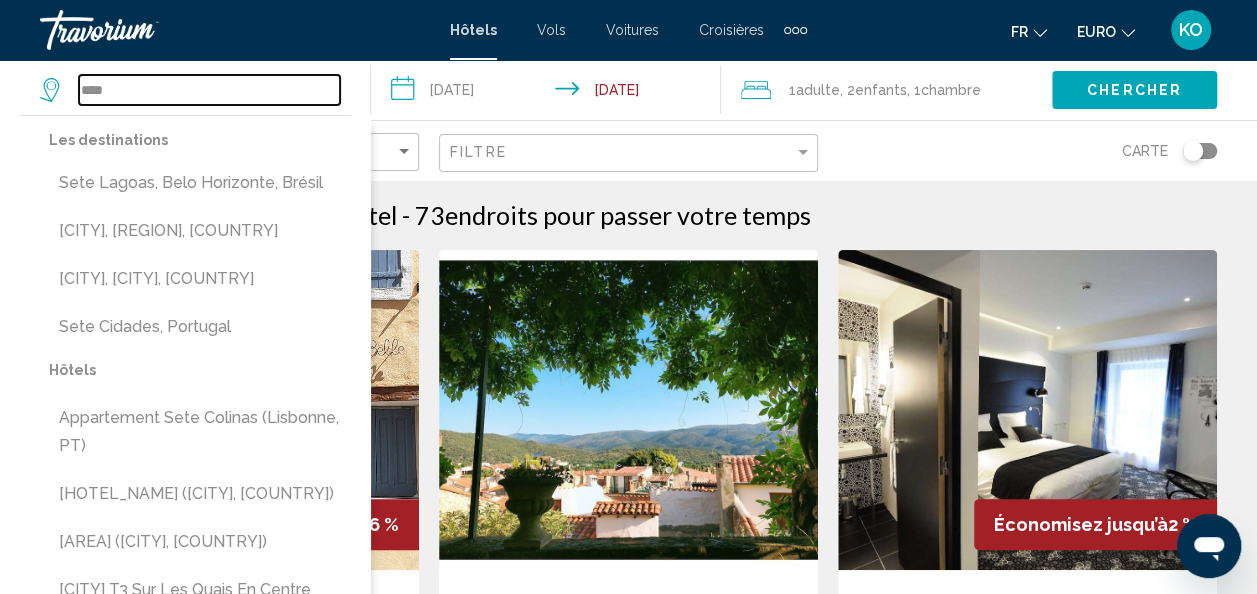 click on "****" at bounding box center [209, 90] 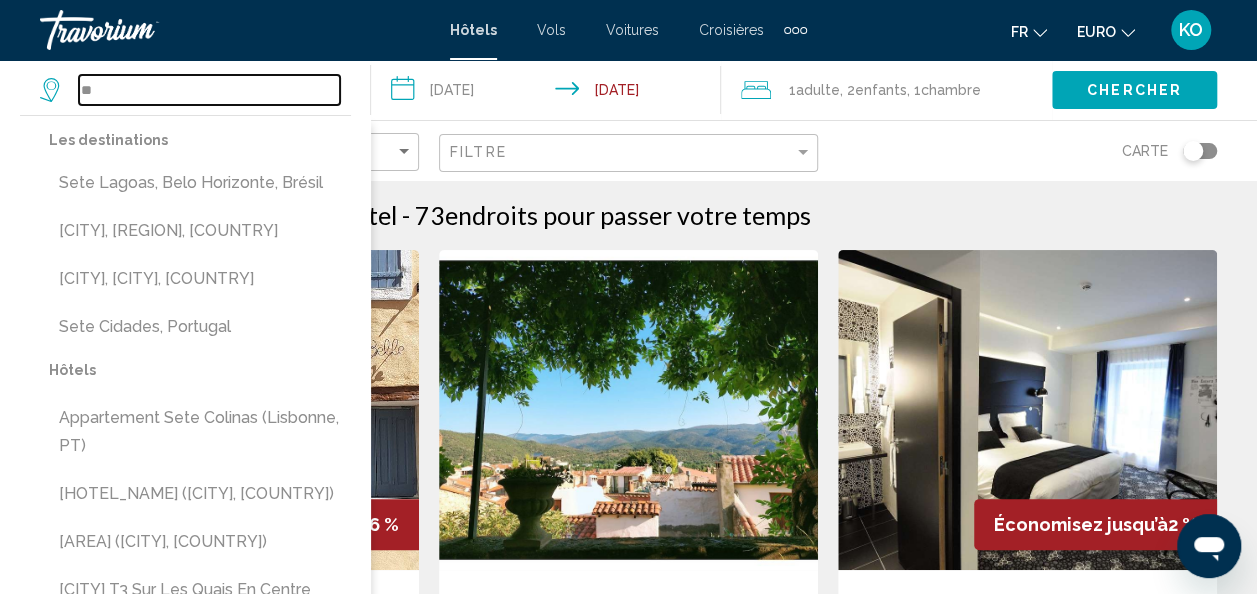 type on "*" 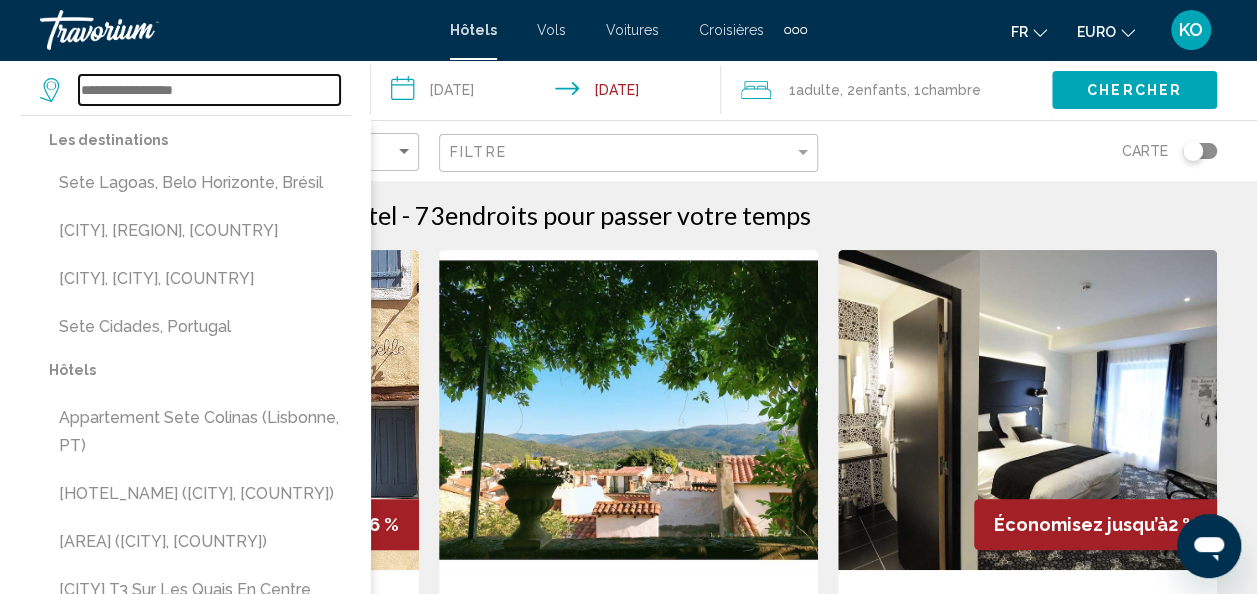 click at bounding box center [209, 90] 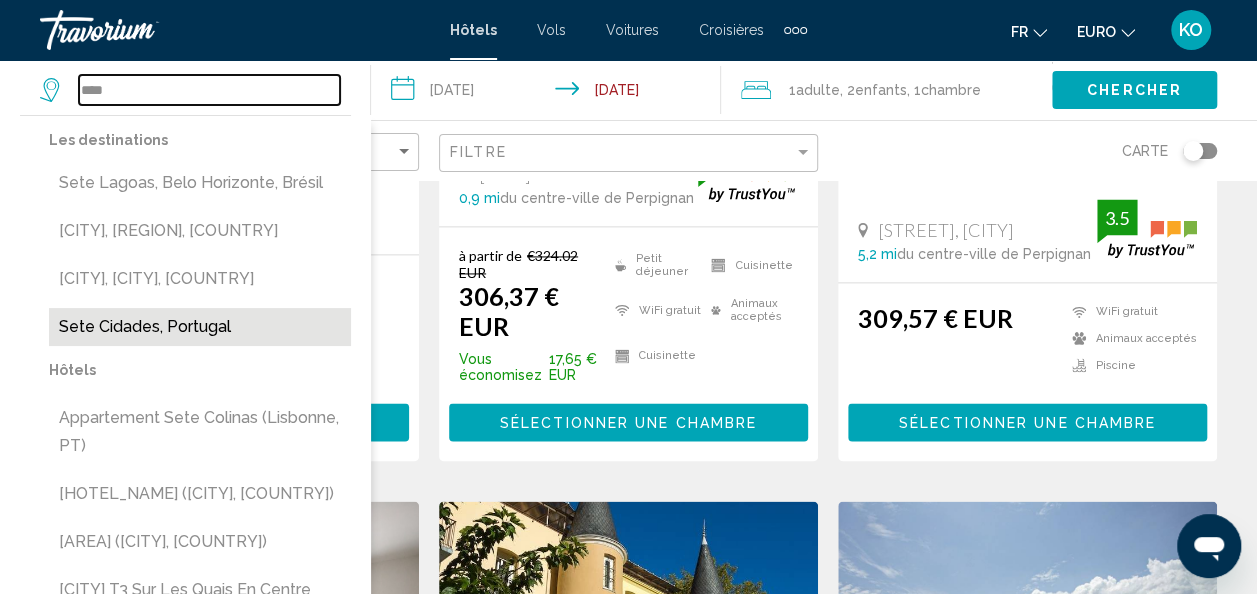 scroll, scrollTop: 1359, scrollLeft: 0, axis: vertical 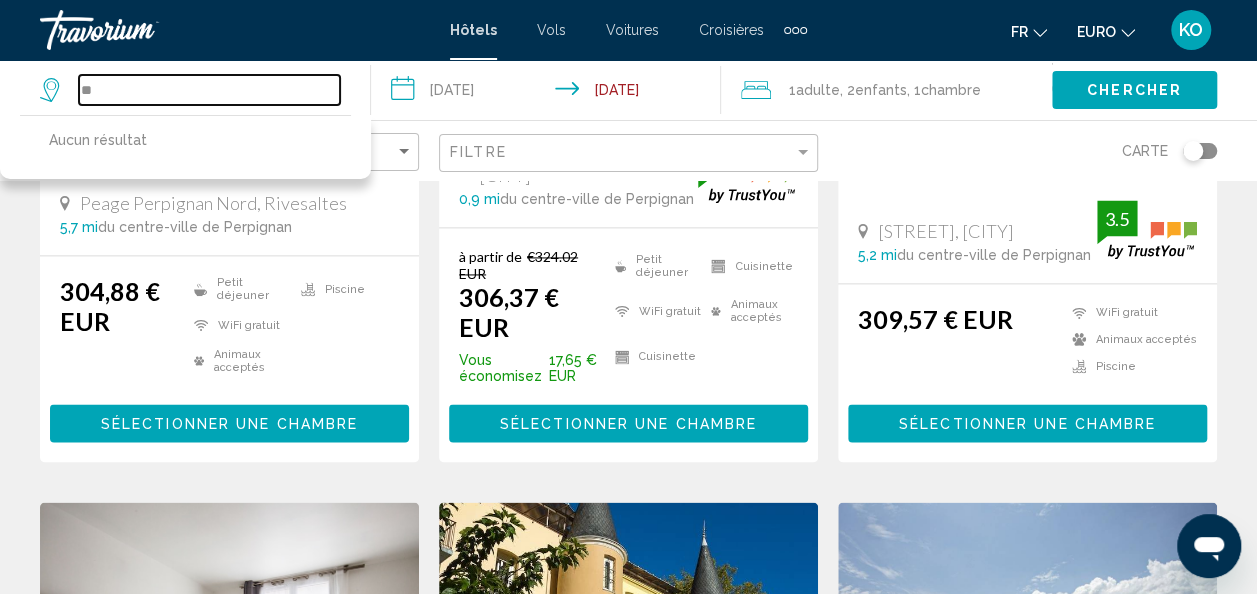 type on "*" 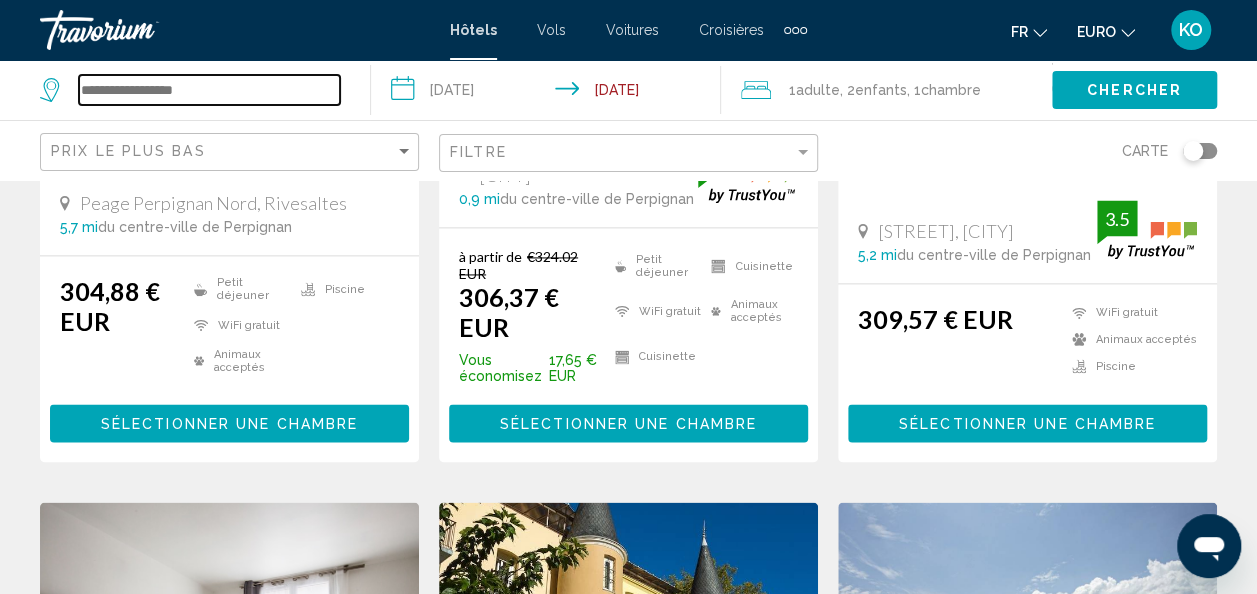 click at bounding box center [209, 90] 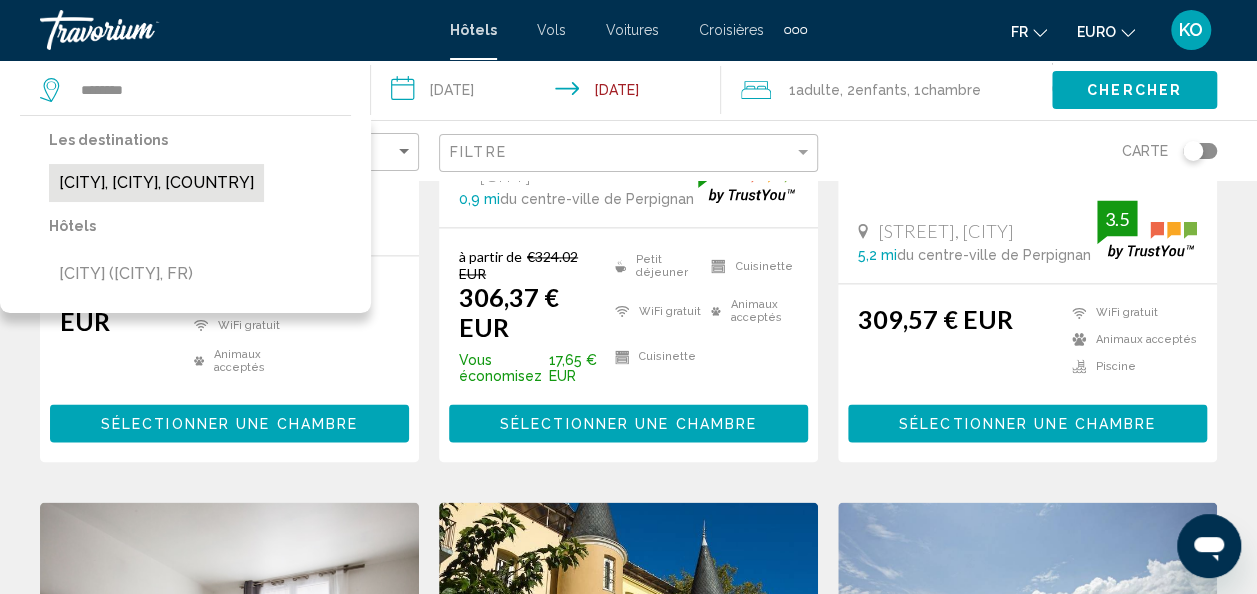 click on "[CITY], [CITY], [COUNTRY]" at bounding box center [156, 183] 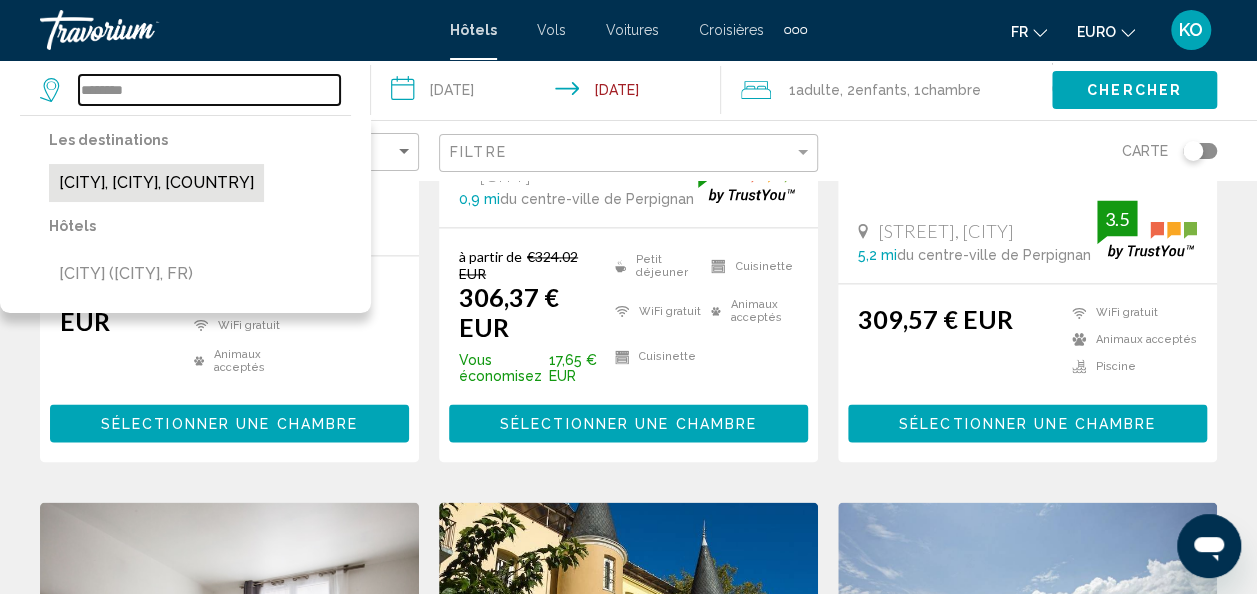 type on "**********" 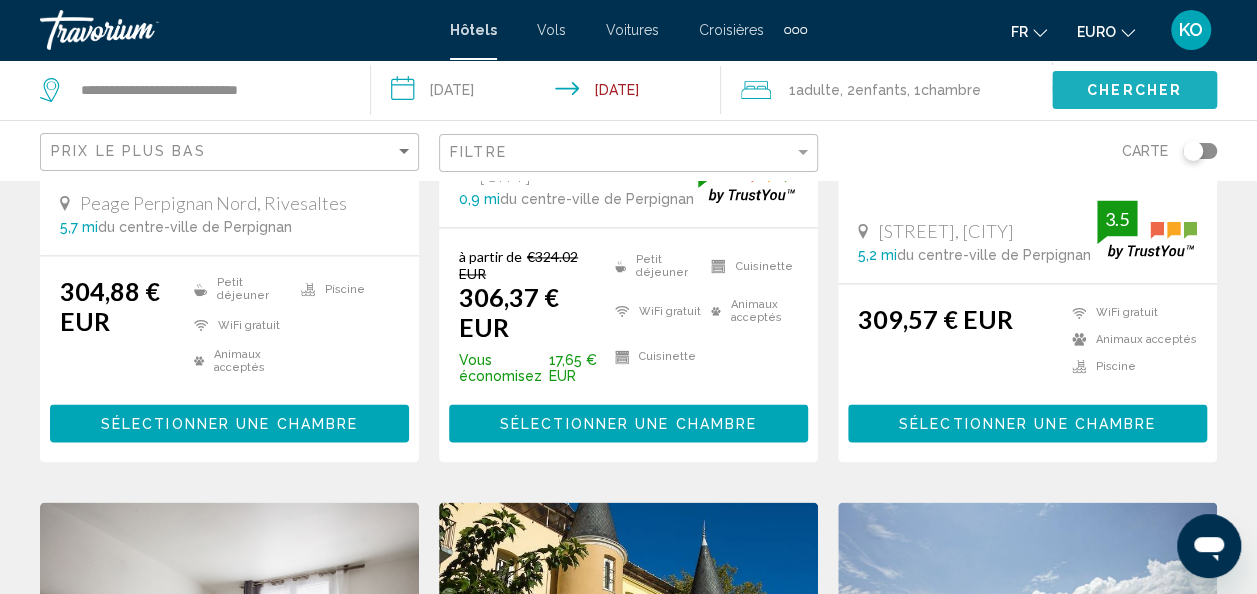 click on "Chercher" 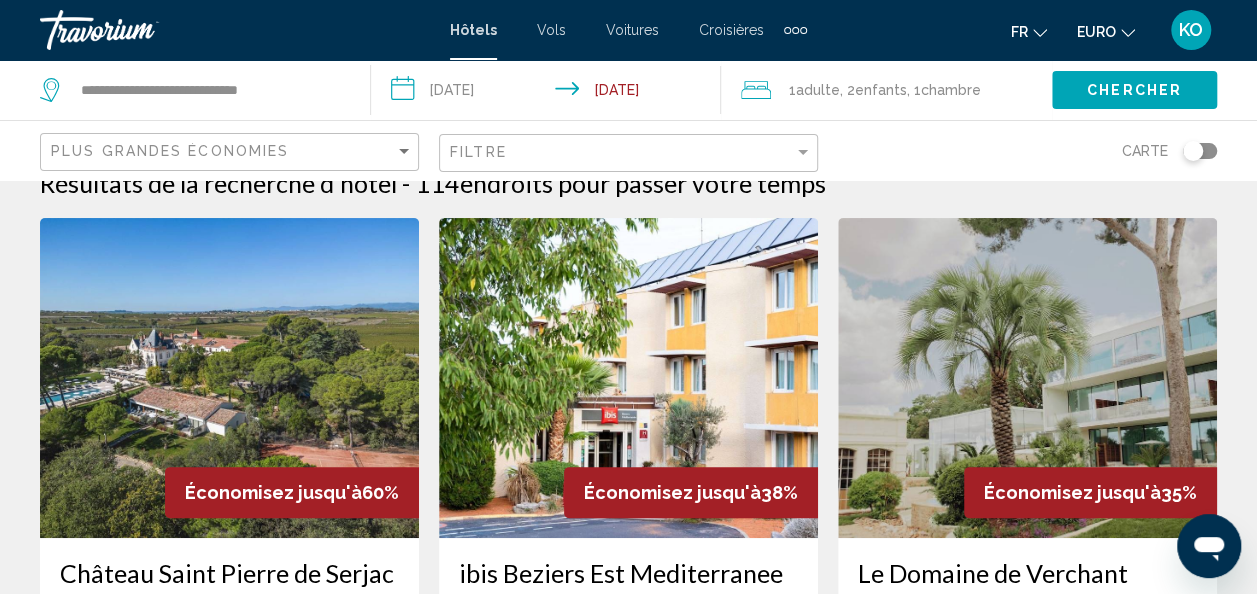 scroll, scrollTop: 1359, scrollLeft: 0, axis: vertical 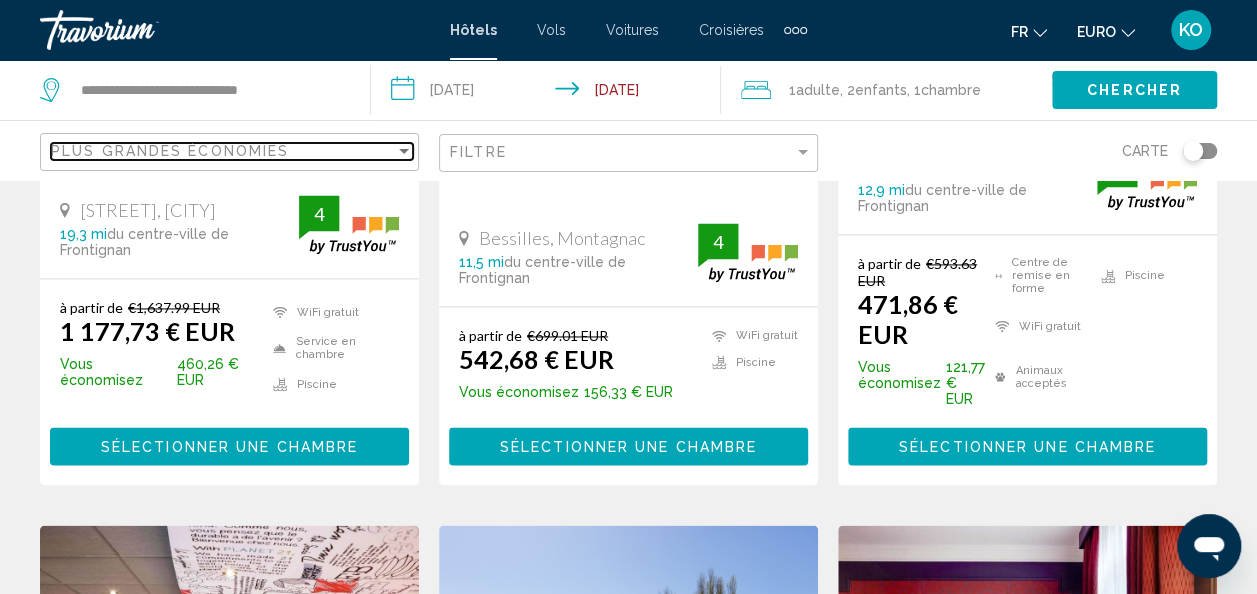 click on "Plus grandes économies" at bounding box center [223, 151] 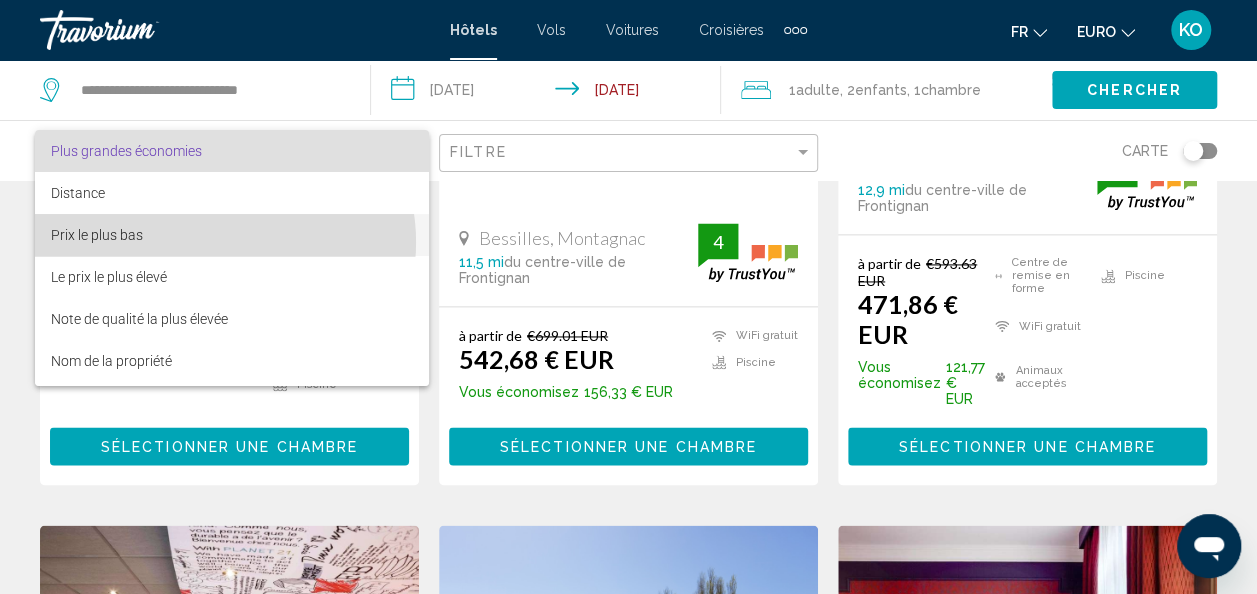 click on "Prix le plus bas" at bounding box center (232, 235) 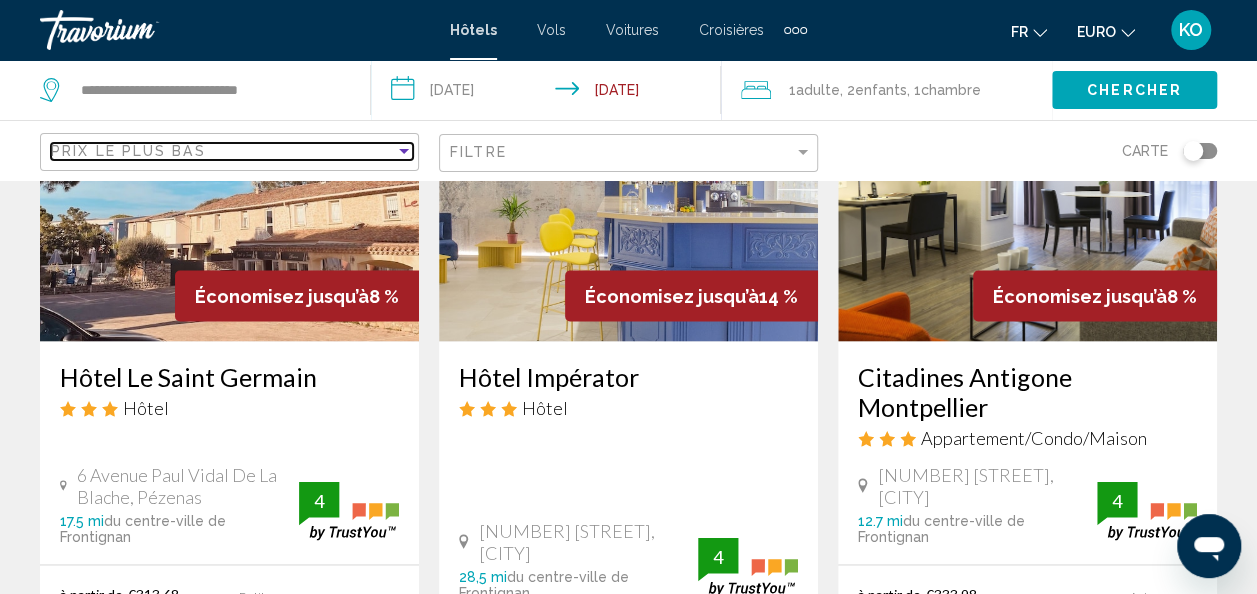 scroll, scrollTop: 1789, scrollLeft: 0, axis: vertical 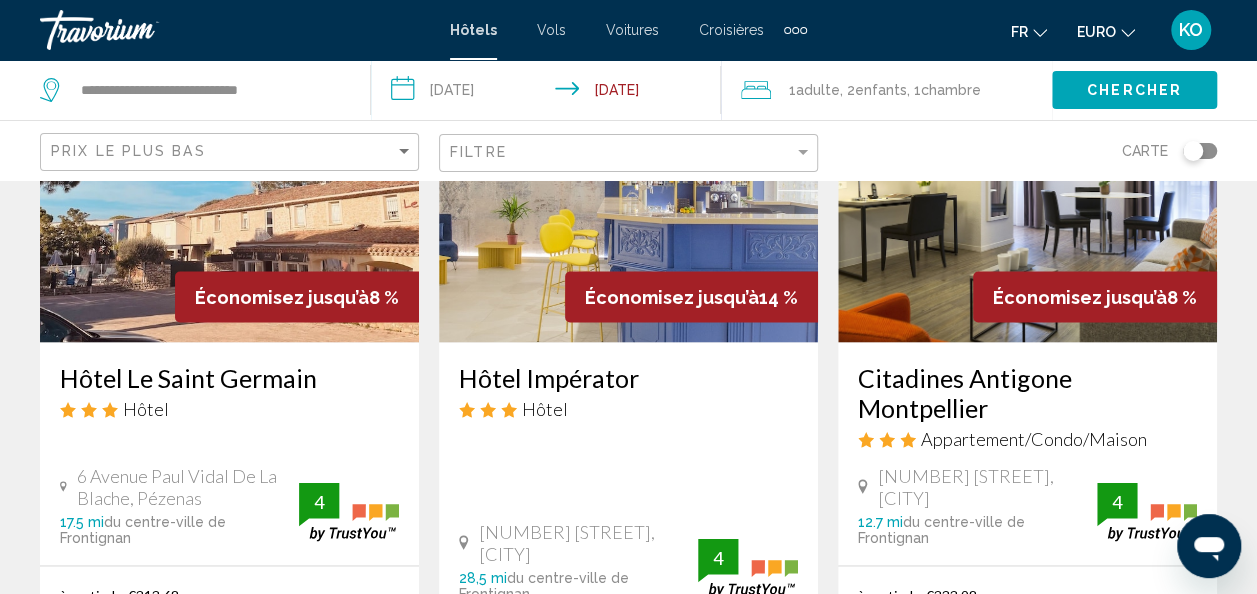 click at bounding box center [229, 182] 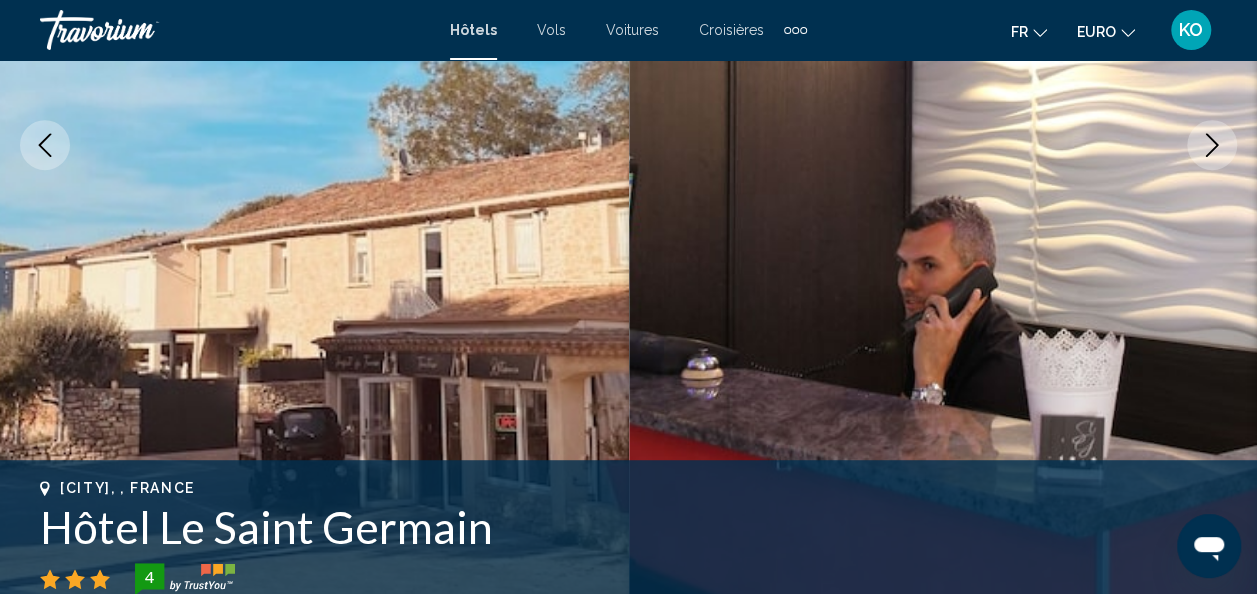 scroll, scrollTop: 389, scrollLeft: 0, axis: vertical 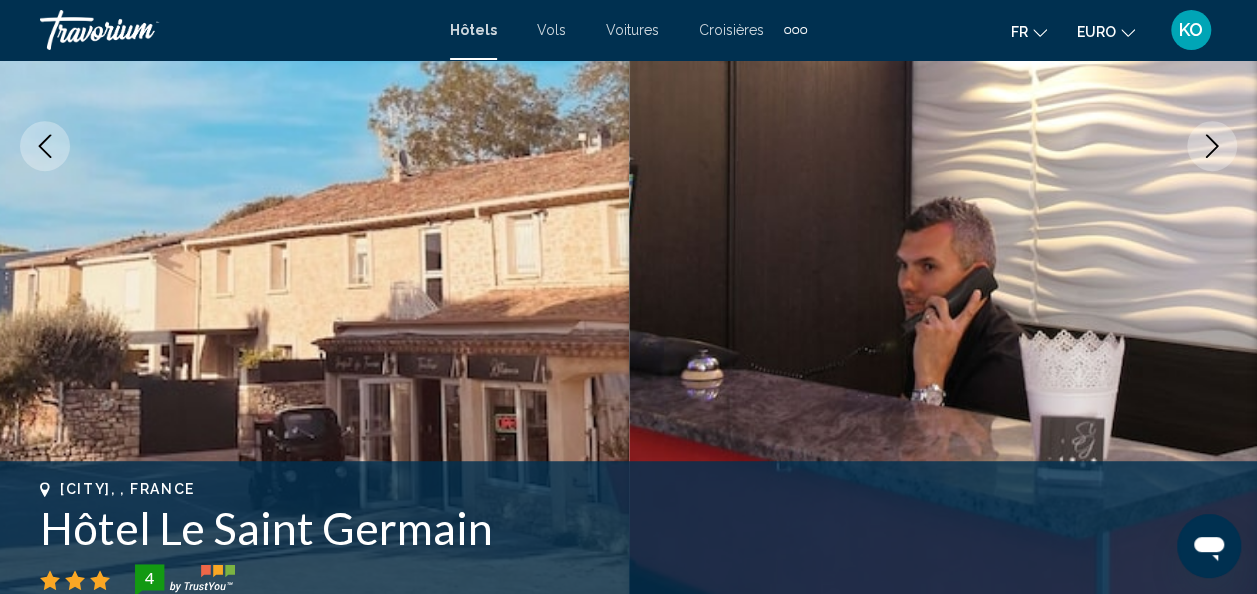 click at bounding box center [45, 146] 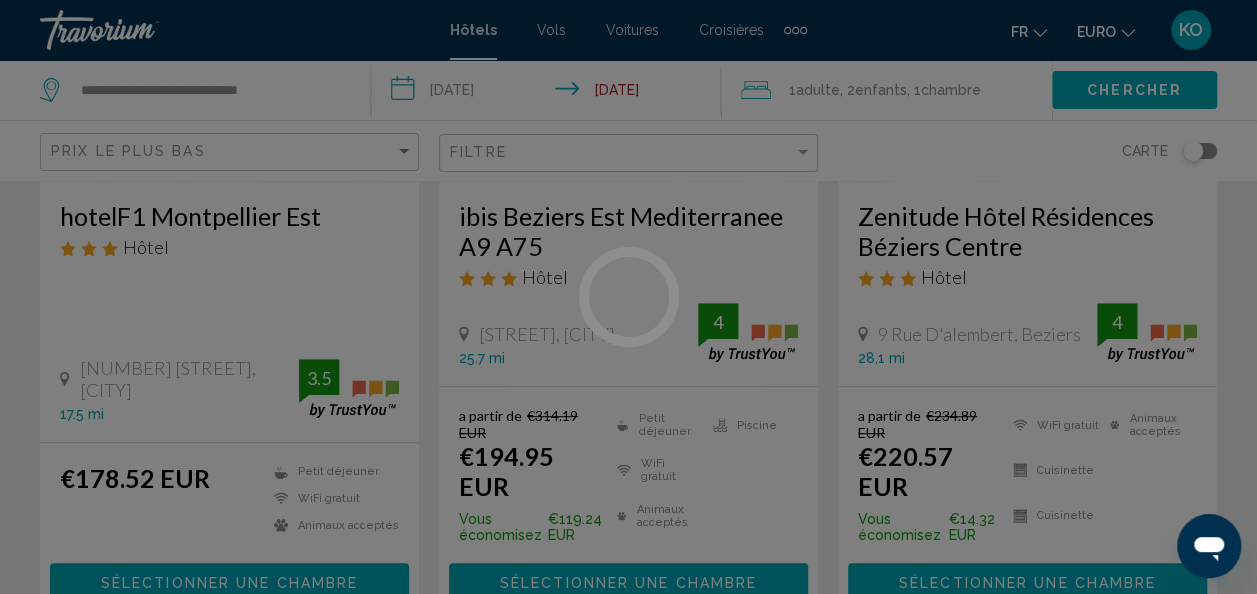 scroll, scrollTop: 0, scrollLeft: 0, axis: both 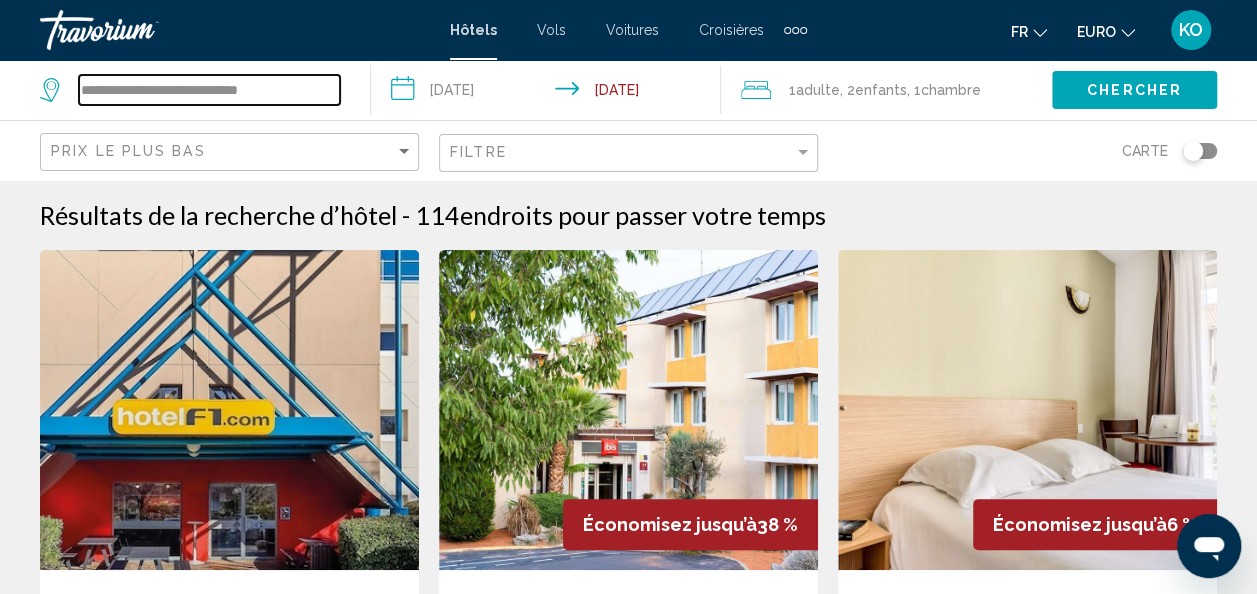 click on "**********" at bounding box center (209, 90) 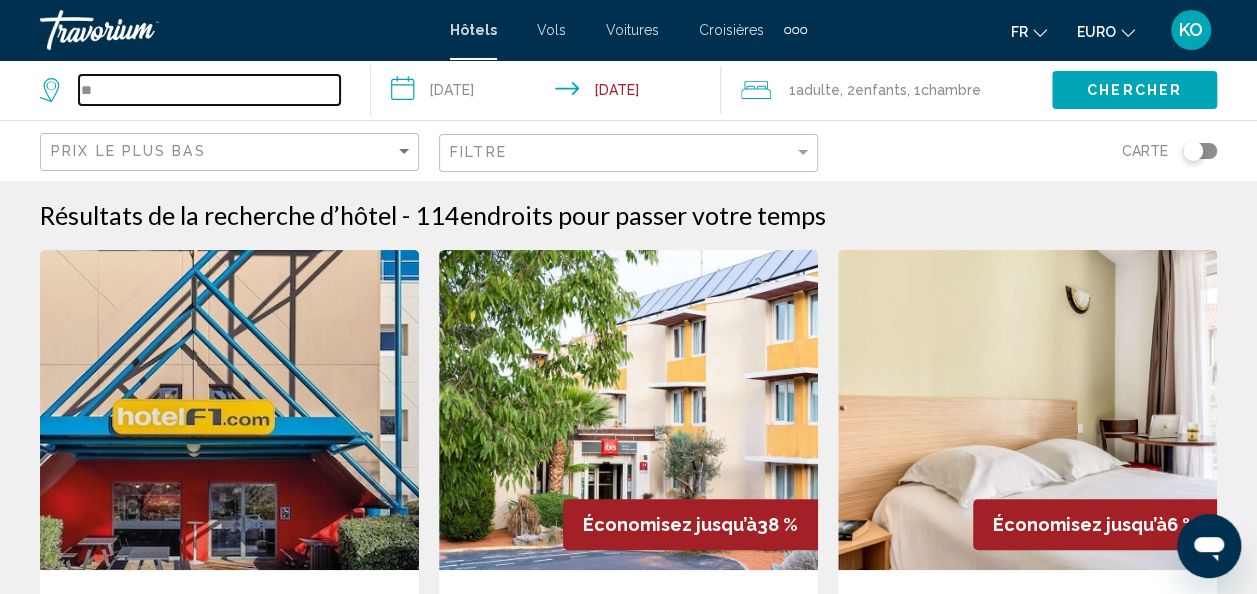 type on "*" 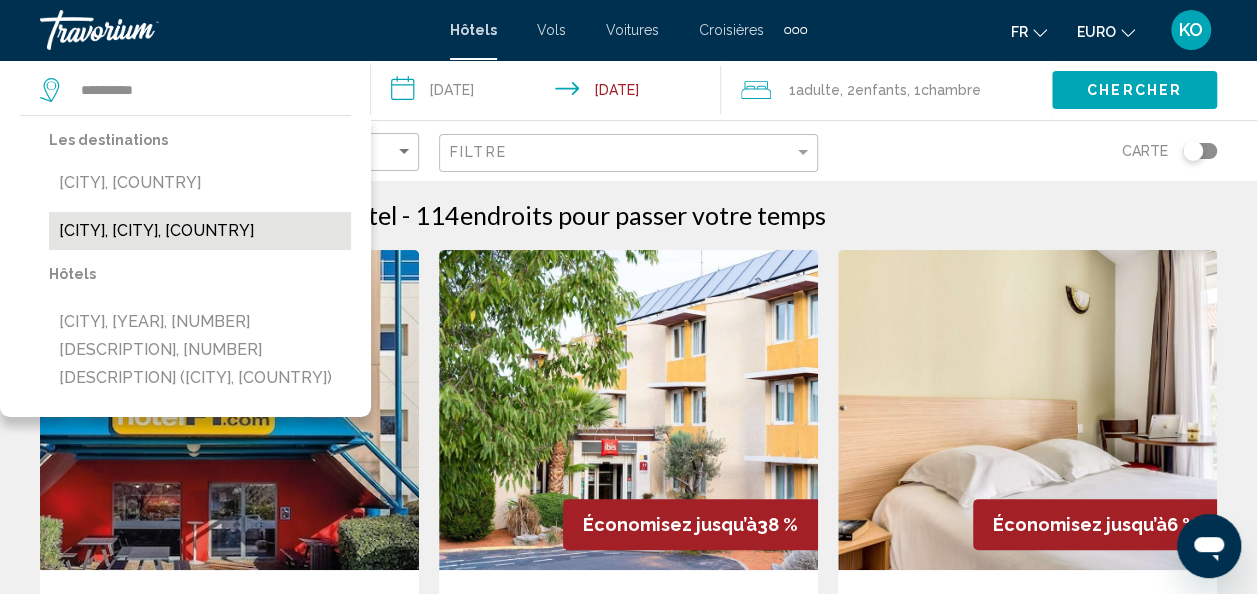 click on "[CITY], [CITY], [COUNTRY]" at bounding box center (200, 231) 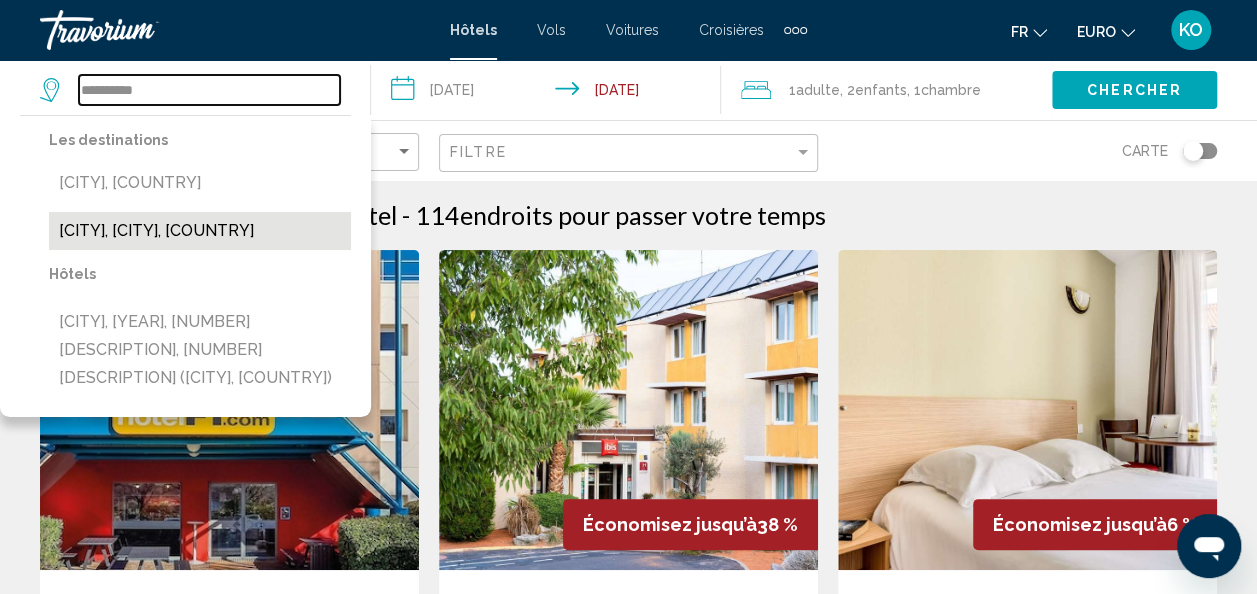 type on "**********" 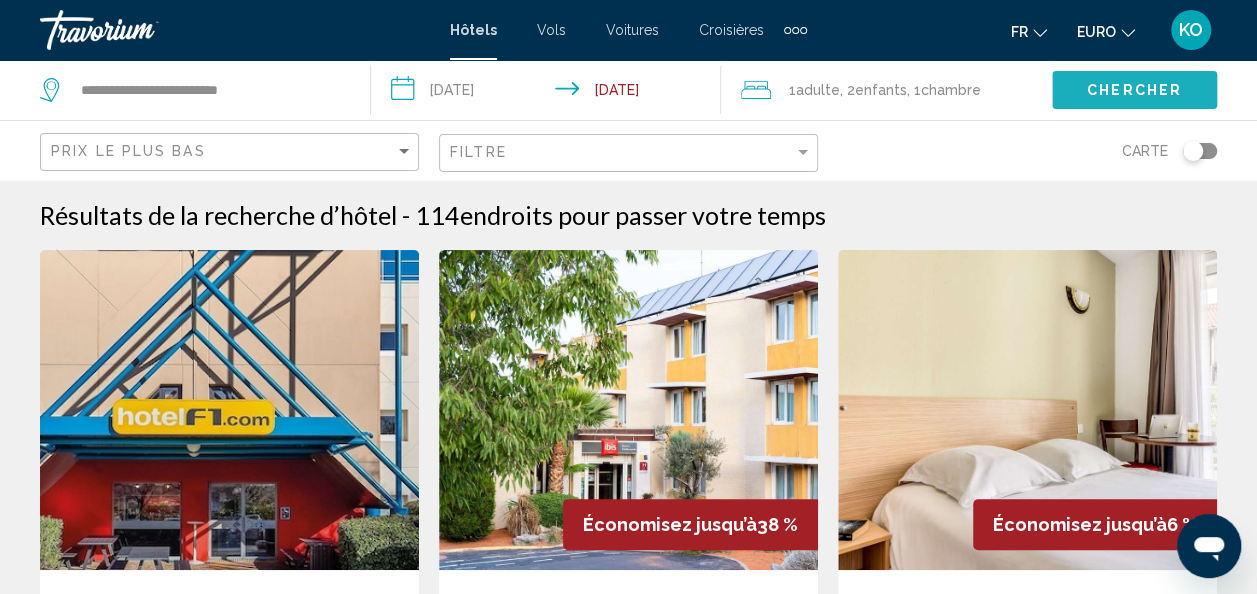 click on "Chercher" 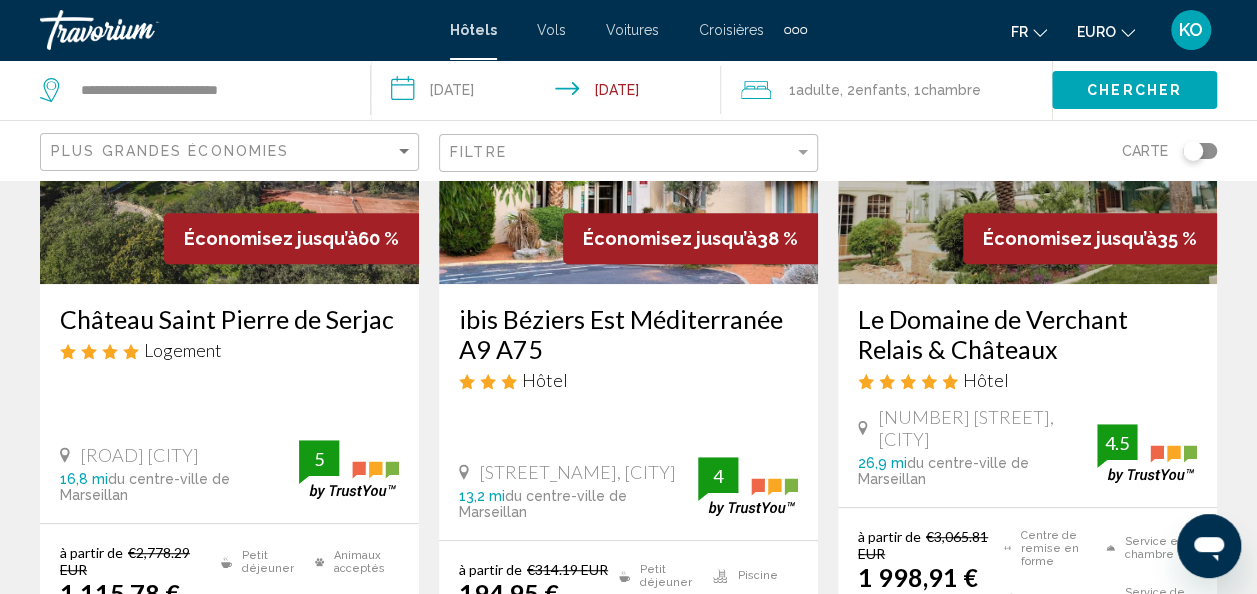 scroll, scrollTop: 285, scrollLeft: 0, axis: vertical 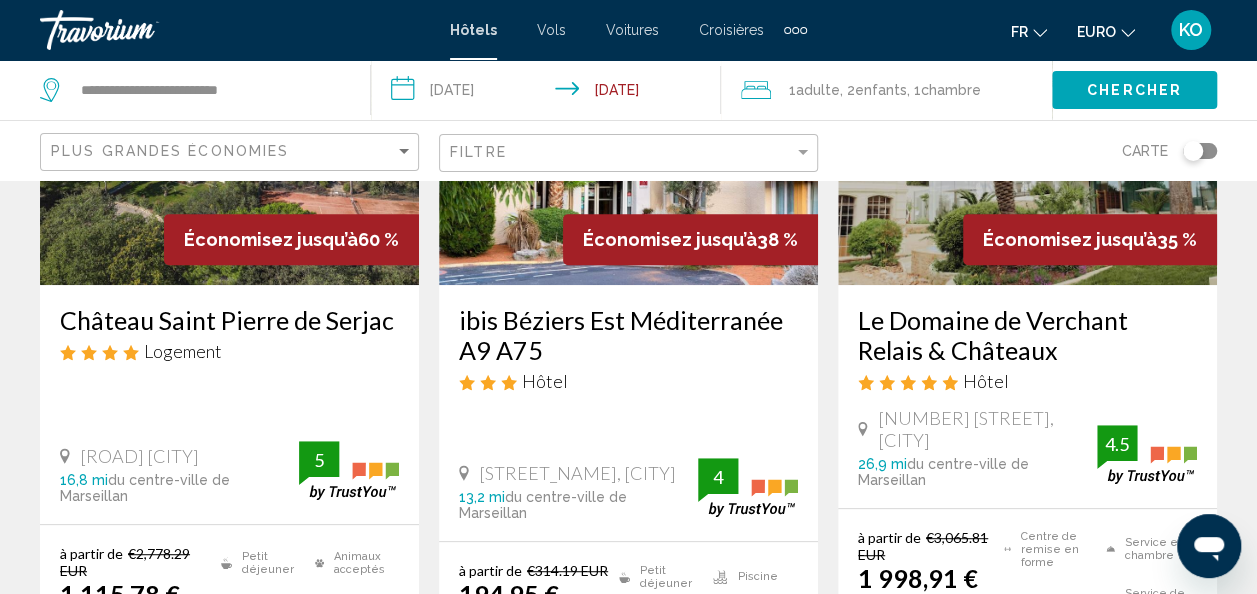 click at bounding box center [628, 125] 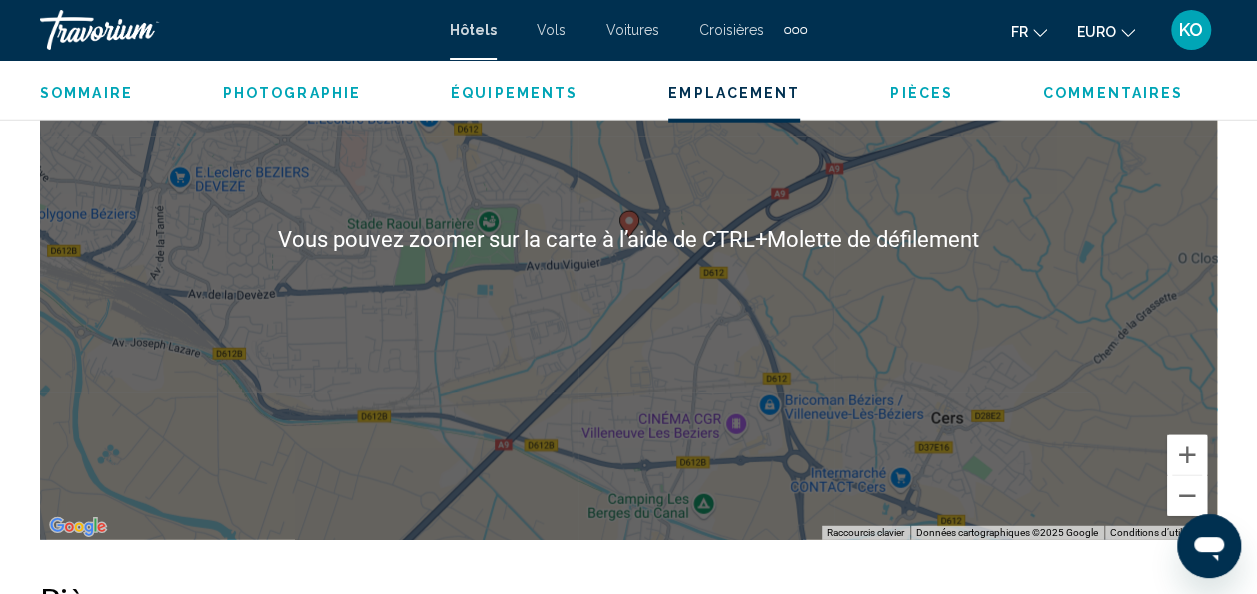 scroll, scrollTop: 2422, scrollLeft: 0, axis: vertical 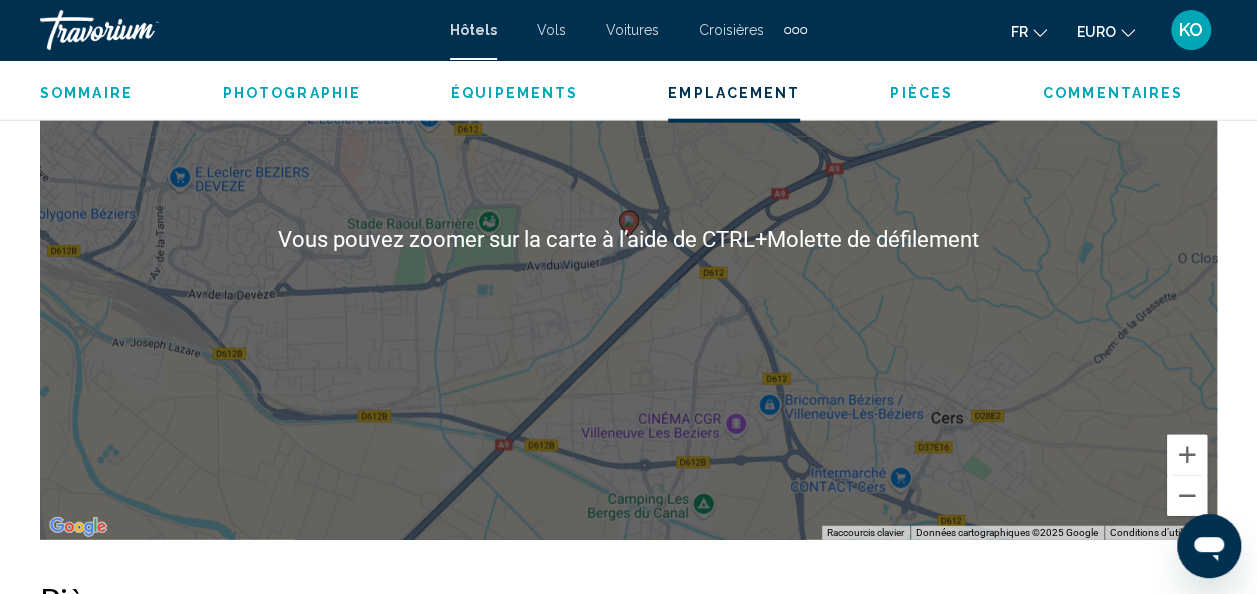 click on "Pour activer le glissement avec le clavier, appuyez sur Alt+Entrée. Une fois ce mode activé, utilisez les touches fléchées pour déplacer le repère. Pour valider le déplacement, appuyez sur Entrée. Pour annuler, appuyez sur Échap." at bounding box center (628, 240) 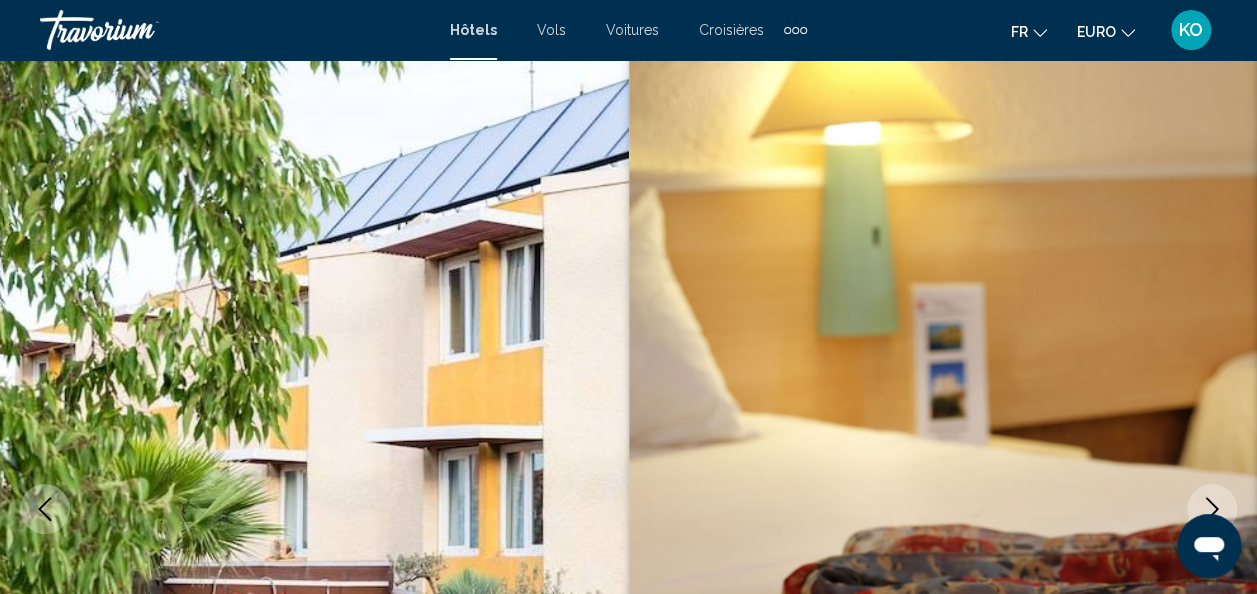 scroll, scrollTop: 0, scrollLeft: 0, axis: both 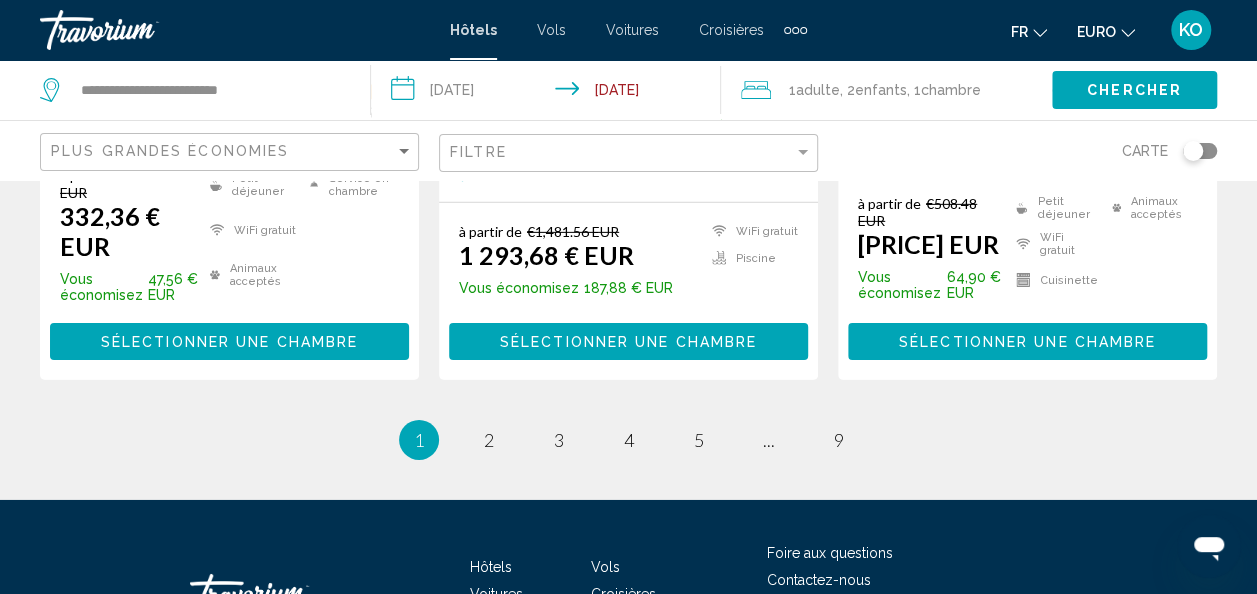 click on "Sélectionner une chambre" at bounding box center [229, 341] 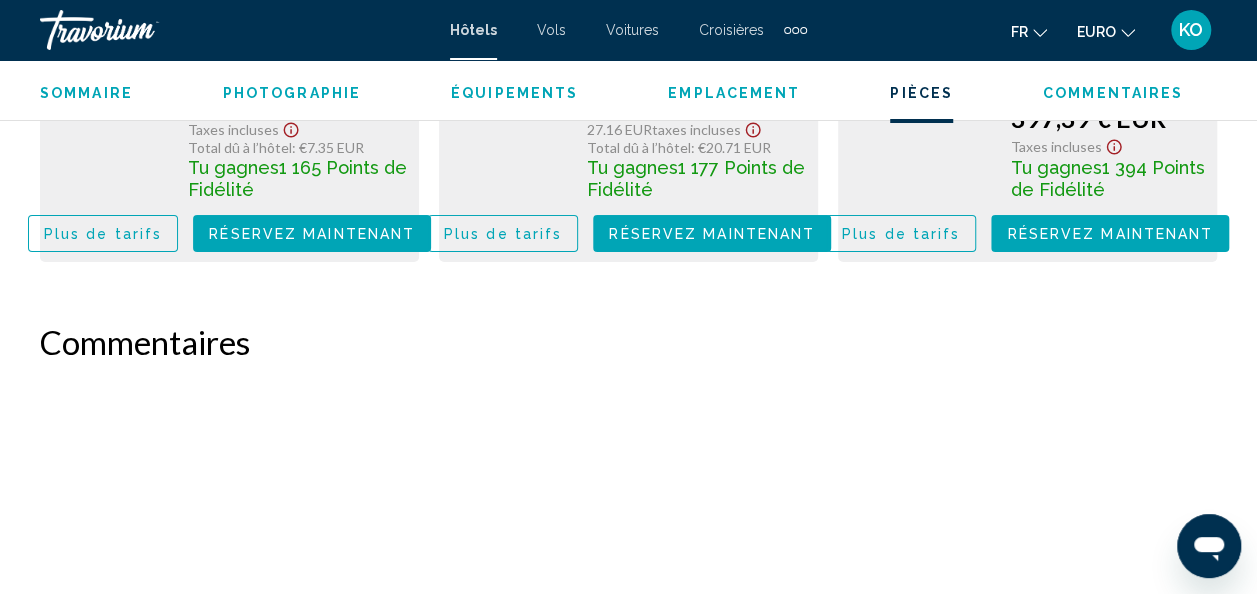 scroll, scrollTop: 3685, scrollLeft: 0, axis: vertical 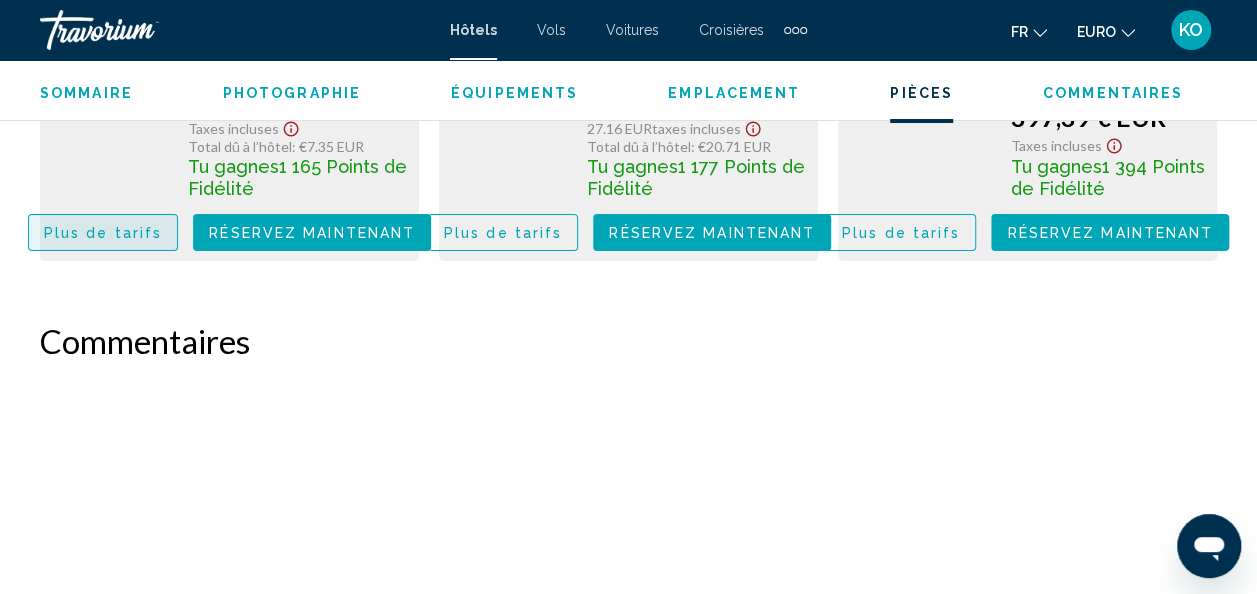 click on "Plus de tarifs" at bounding box center [103, 233] 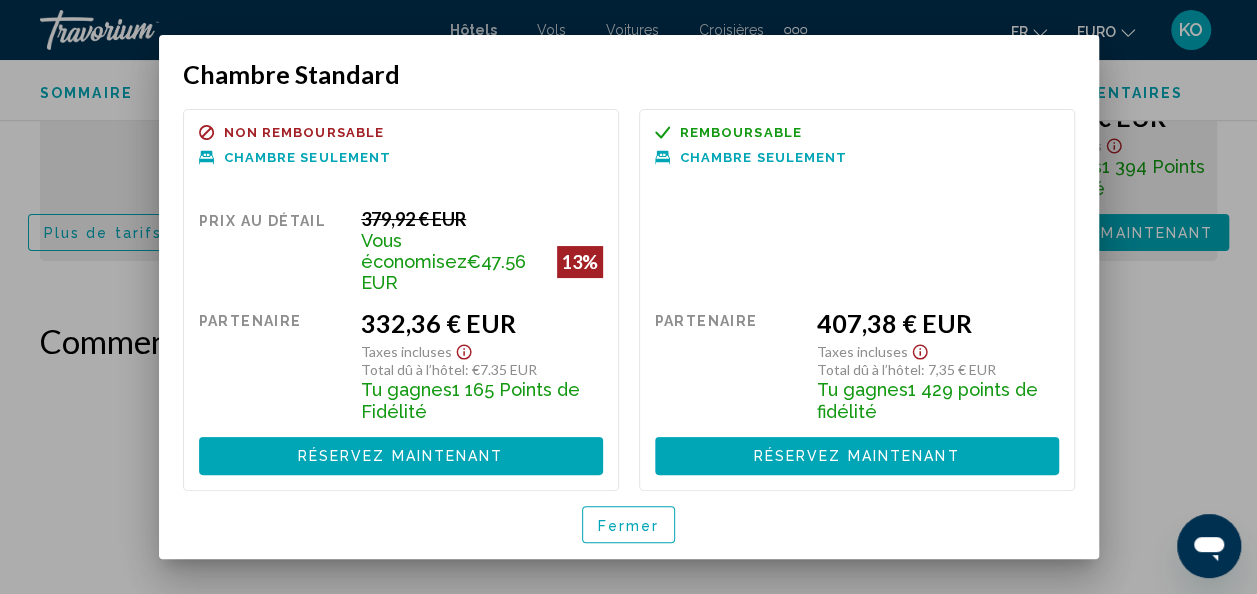 click on "Fermer" at bounding box center [629, 524] 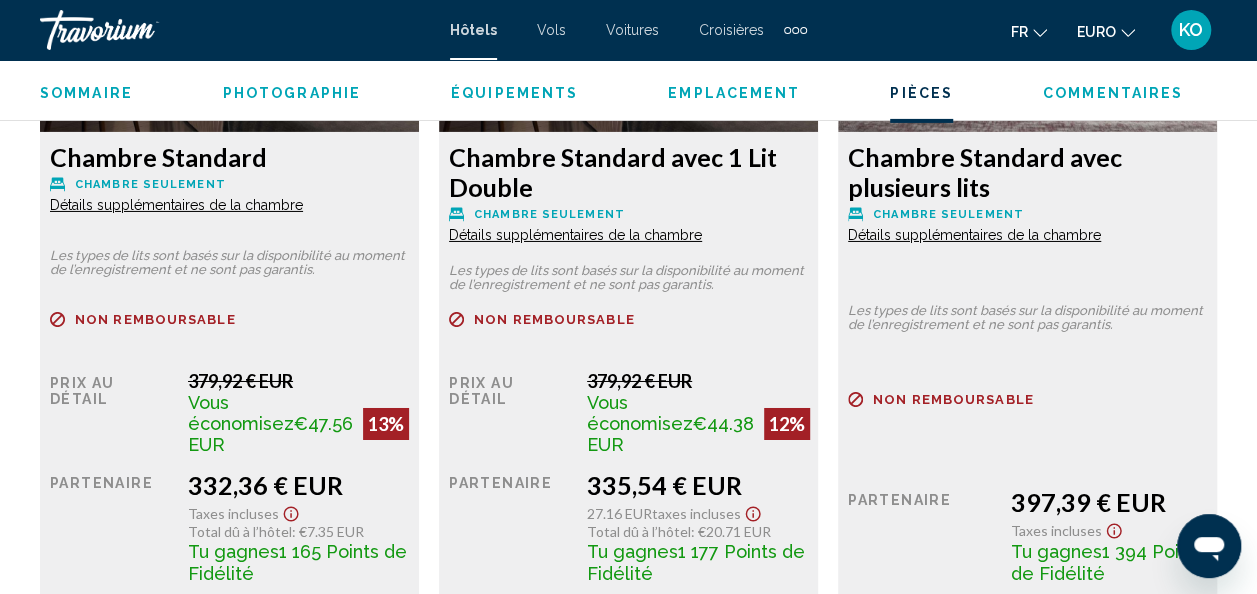 scroll, scrollTop: 3301, scrollLeft: 0, axis: vertical 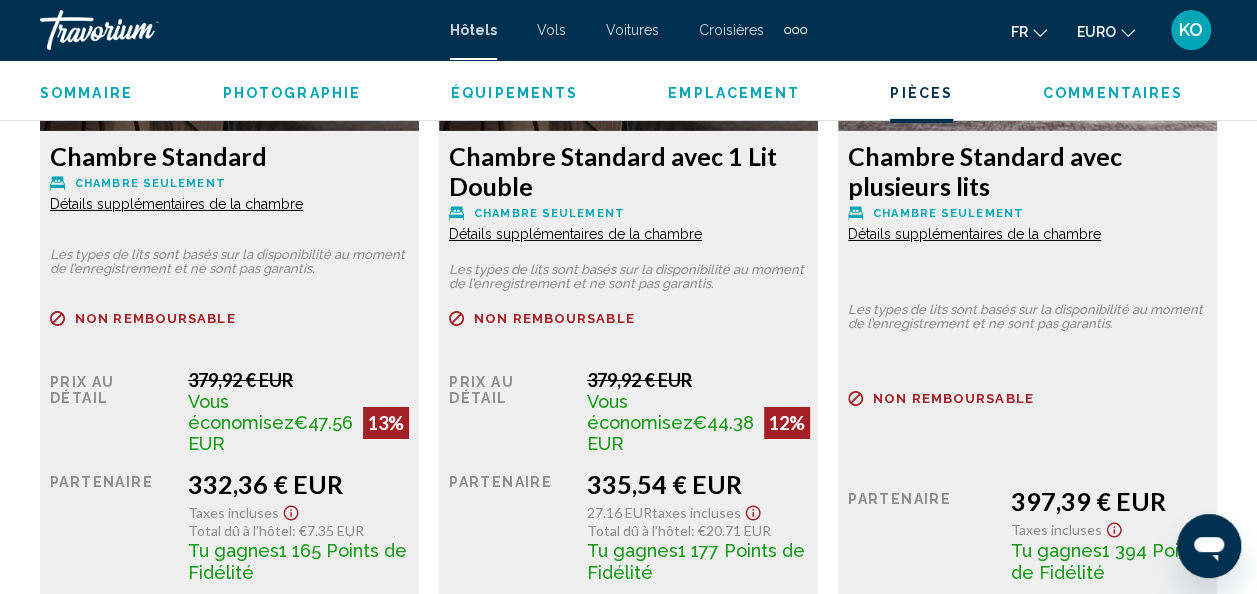 click at bounding box center (140, 30) 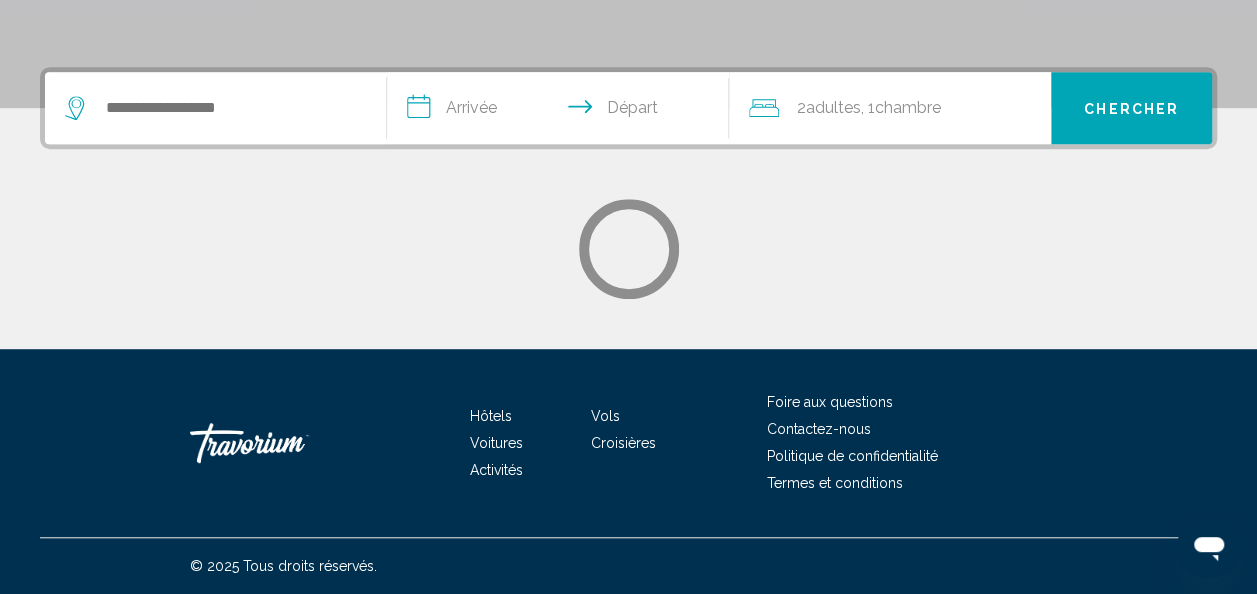 scroll, scrollTop: 0, scrollLeft: 0, axis: both 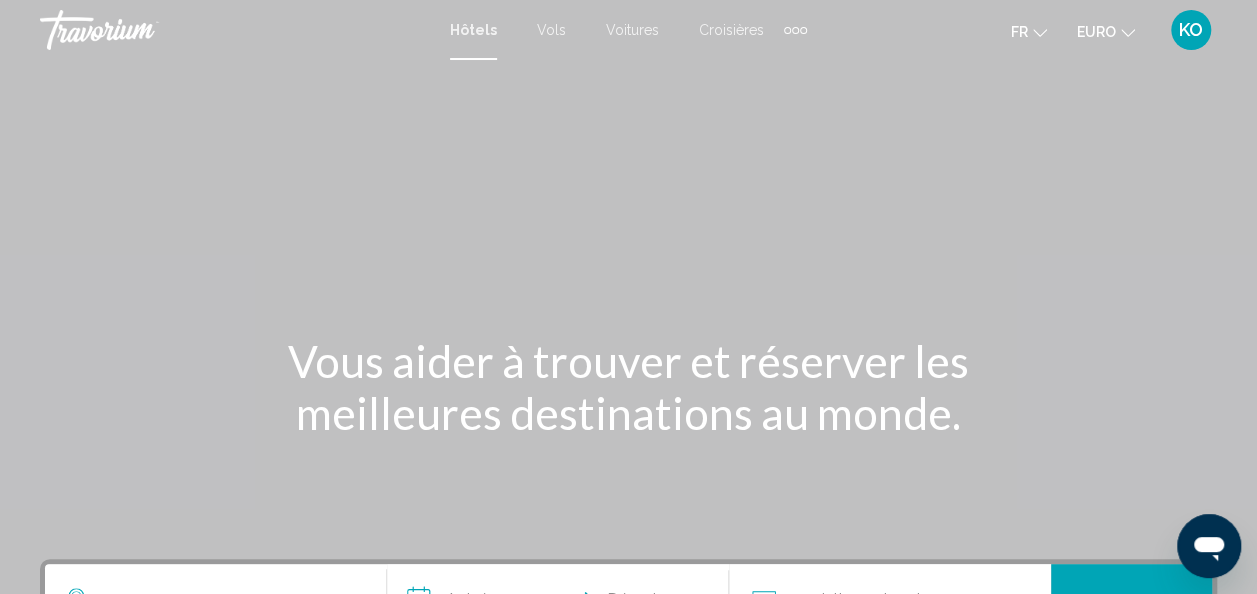 click on "Vols" at bounding box center (551, 30) 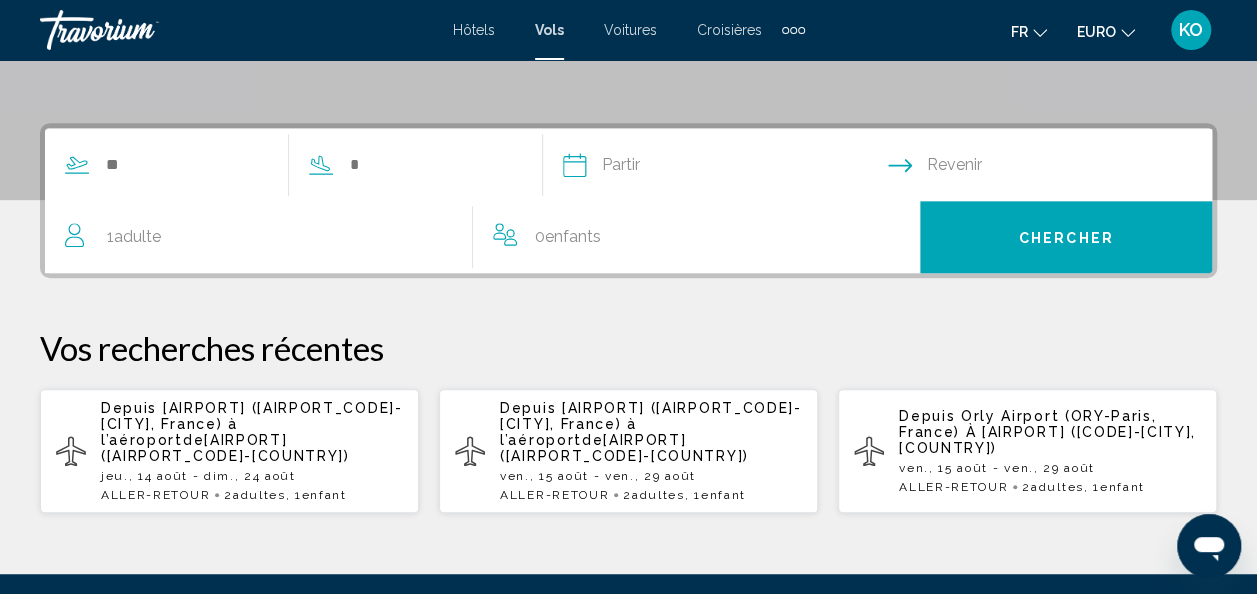 scroll, scrollTop: 399, scrollLeft: 0, axis: vertical 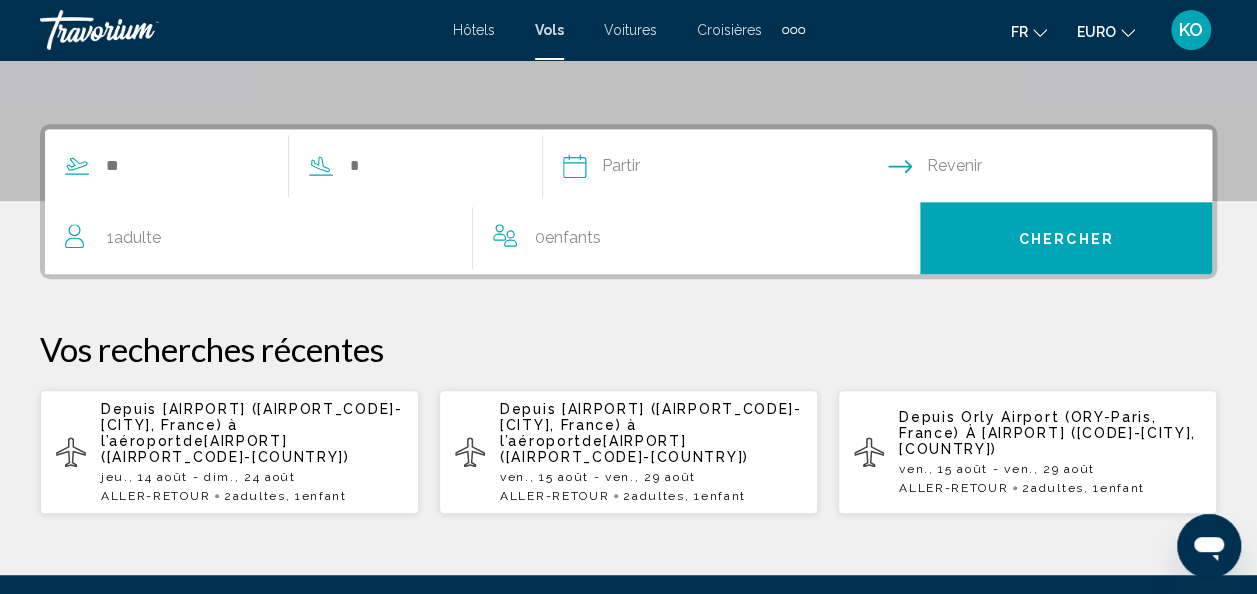 click on "Depuis   [AIRPORT] ([CODE]-[CITY], [COUNTRY])   à l’aéroport  de  [AIRPORT] ([CODE]-[CITY], [COUNTRY])" at bounding box center [651, 433] 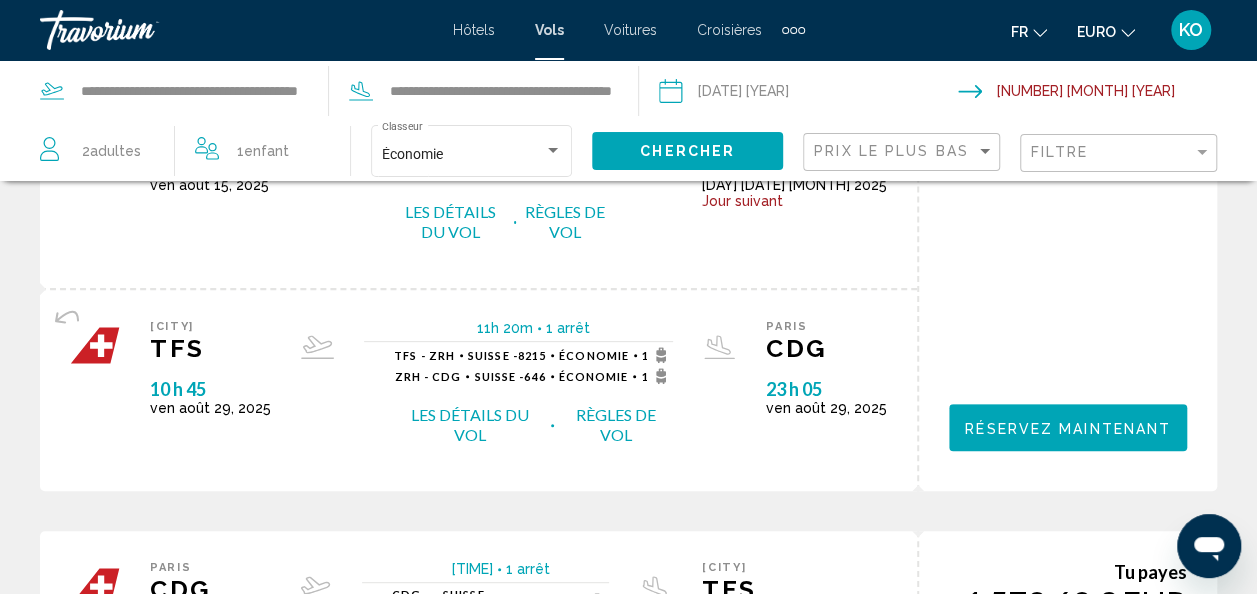 scroll, scrollTop: 0, scrollLeft: 0, axis: both 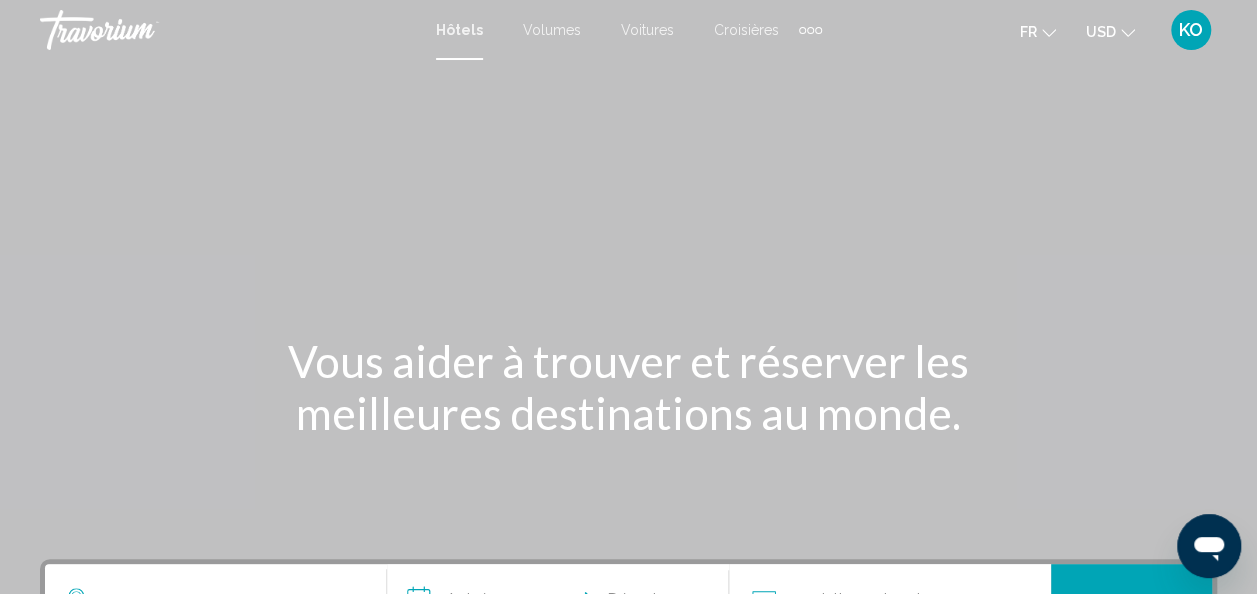 click on "USD" 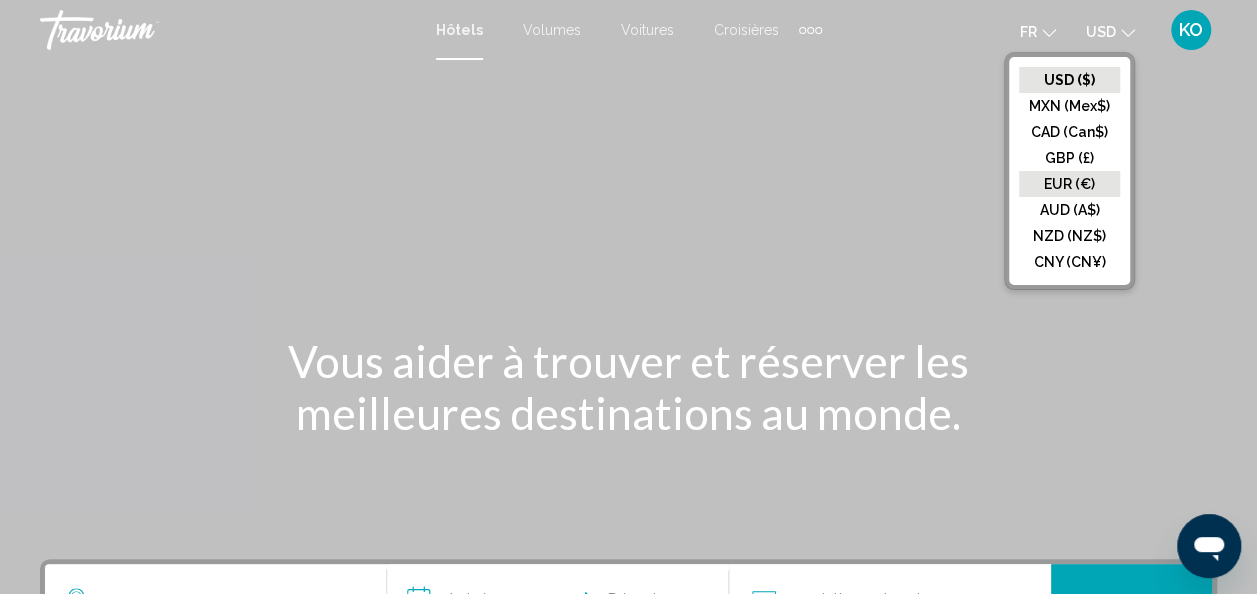 click on "EUR (€)" 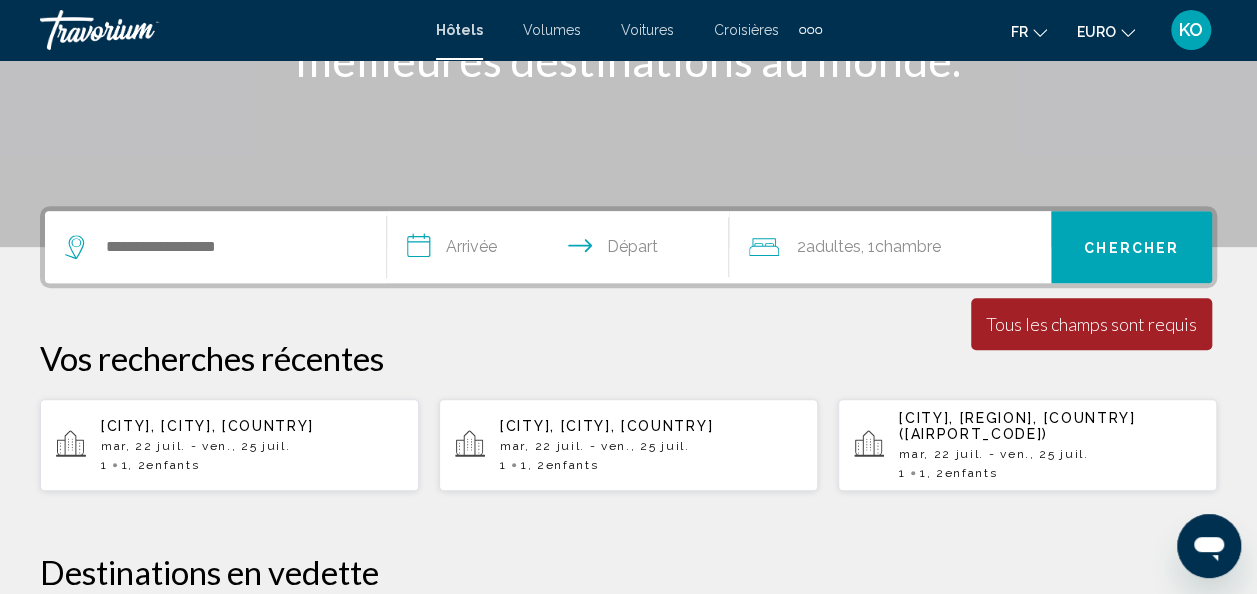 scroll, scrollTop: 364, scrollLeft: 0, axis: vertical 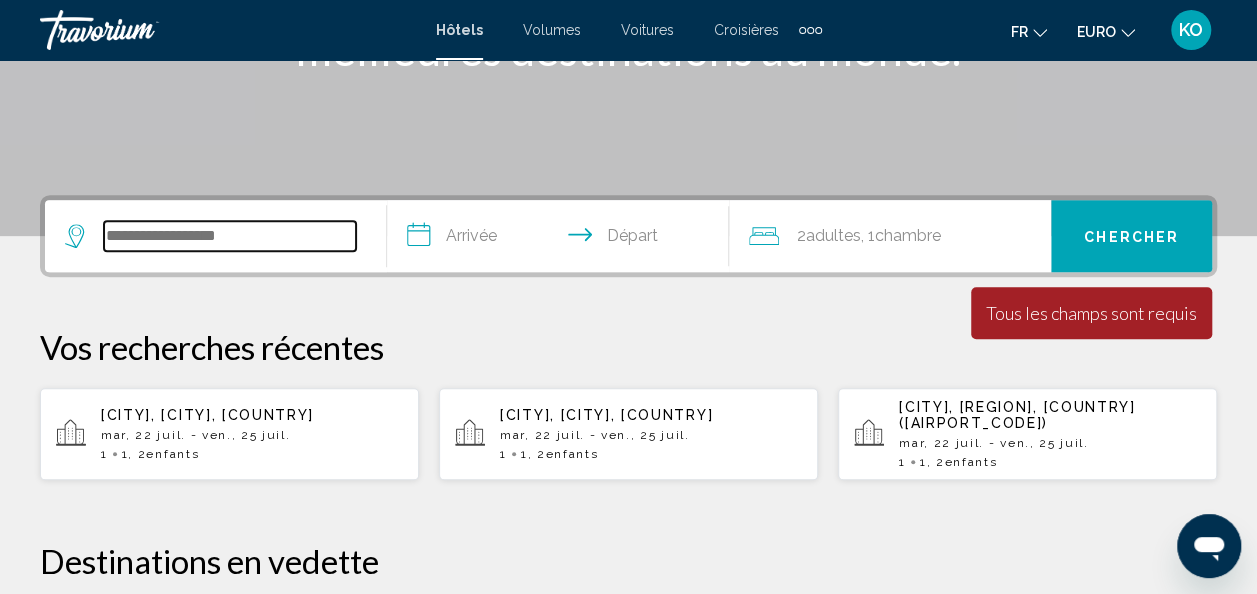 click at bounding box center [230, 236] 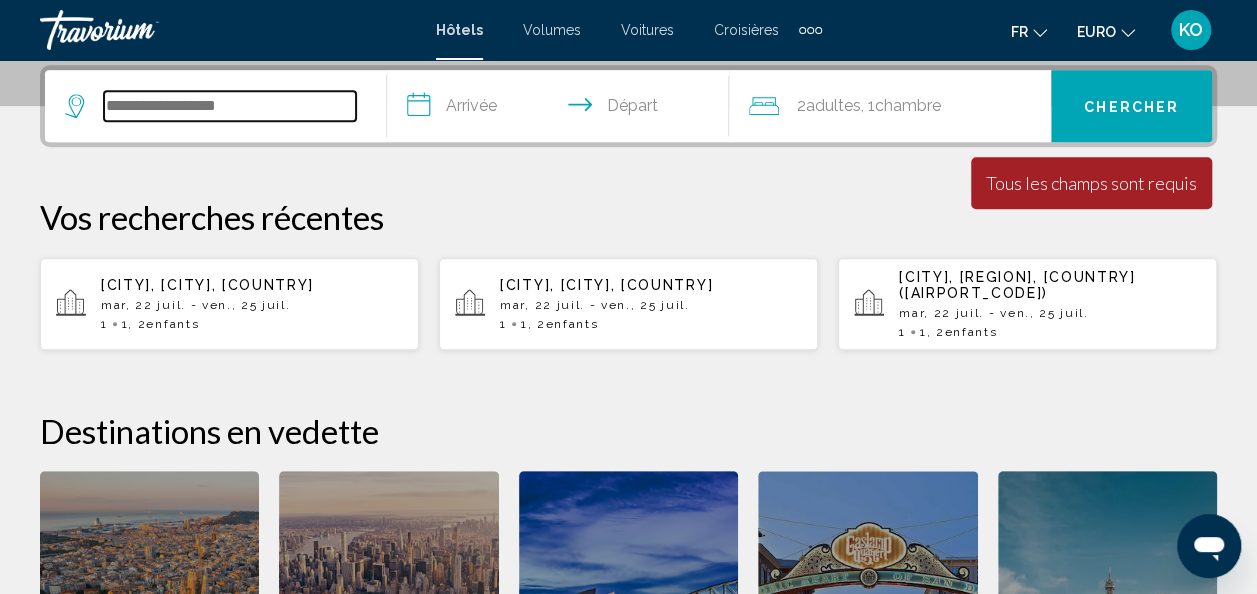 click at bounding box center (230, 106) 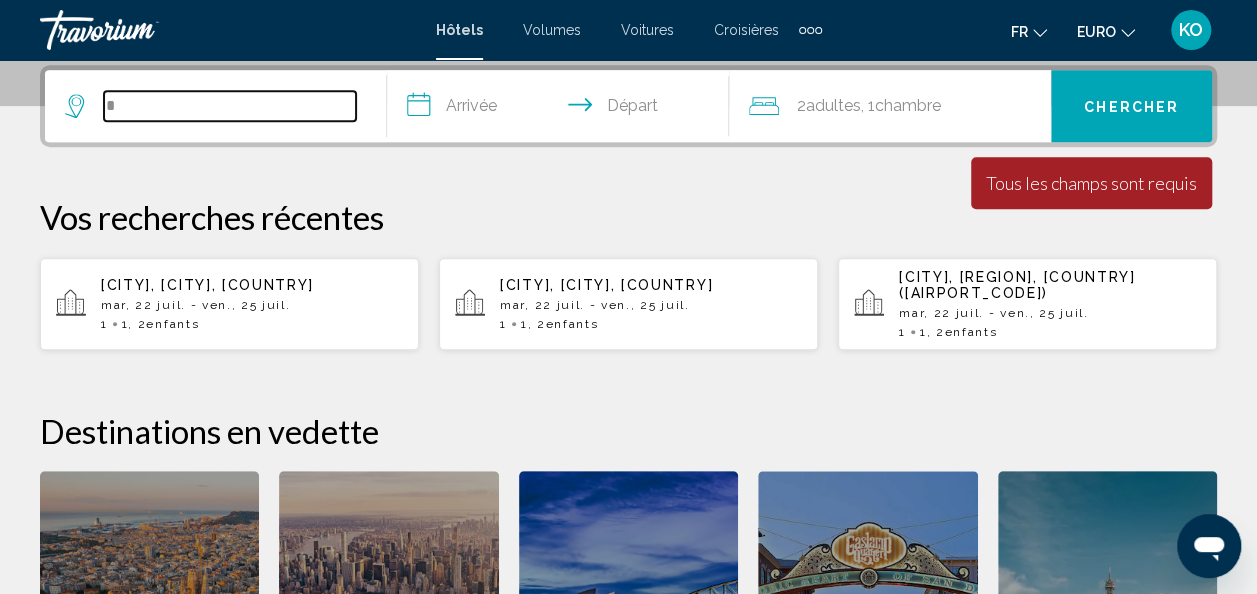 click on "*" at bounding box center (230, 106) 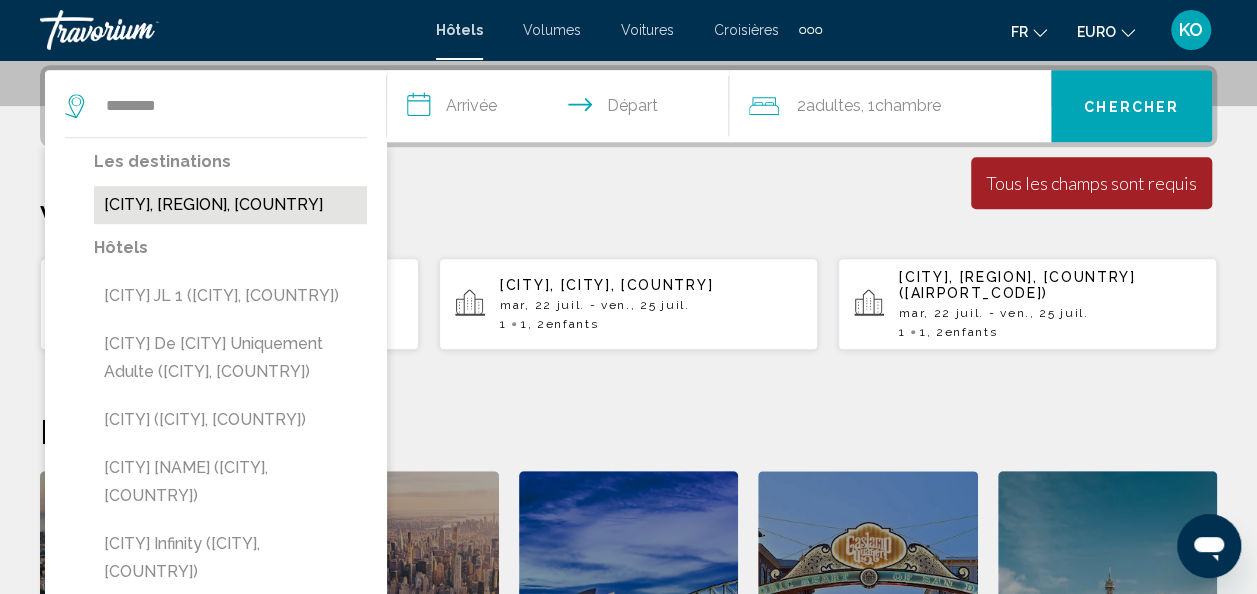 click on "Benidorm, Alicante, Espagne" at bounding box center [230, 205] 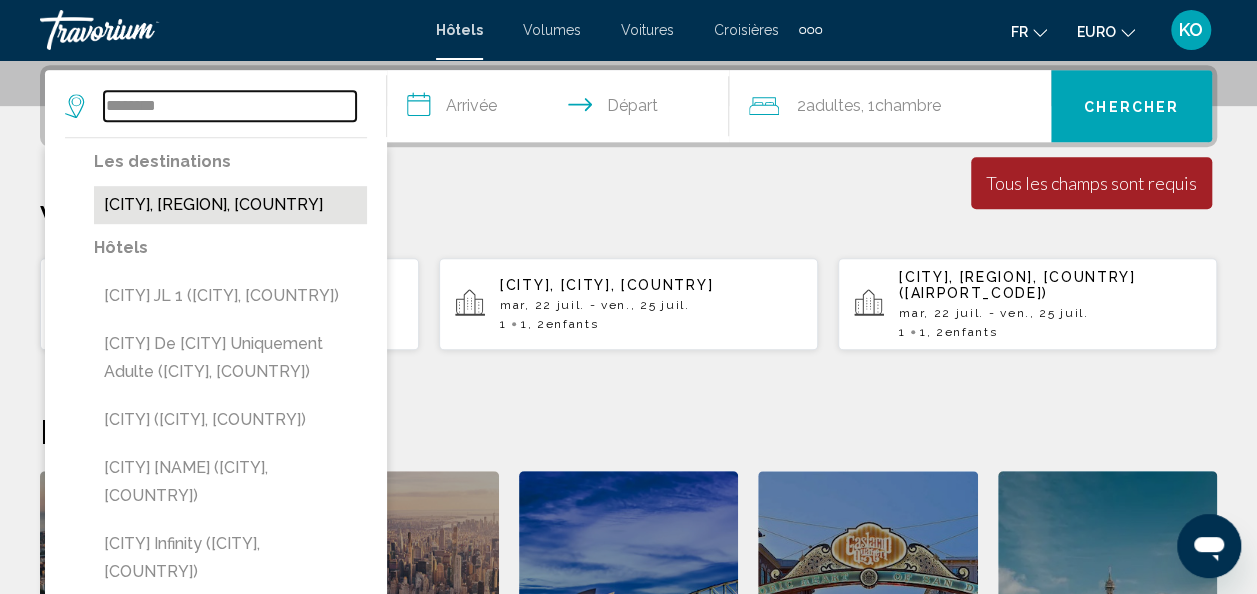 type on "**********" 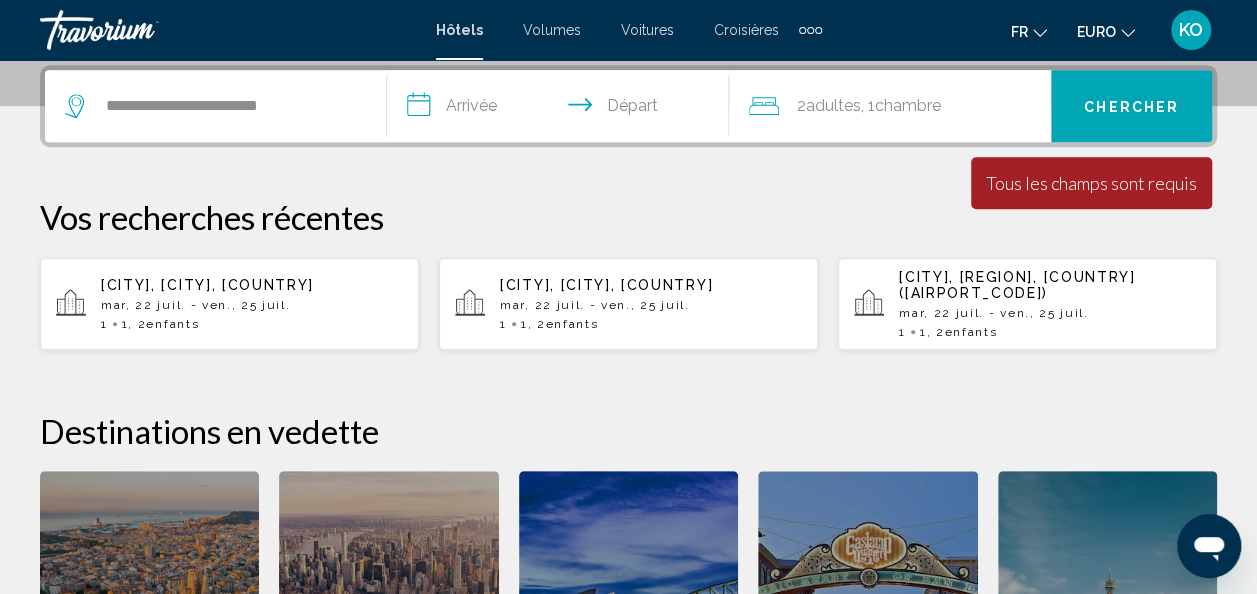 click on "**********" at bounding box center (562, 109) 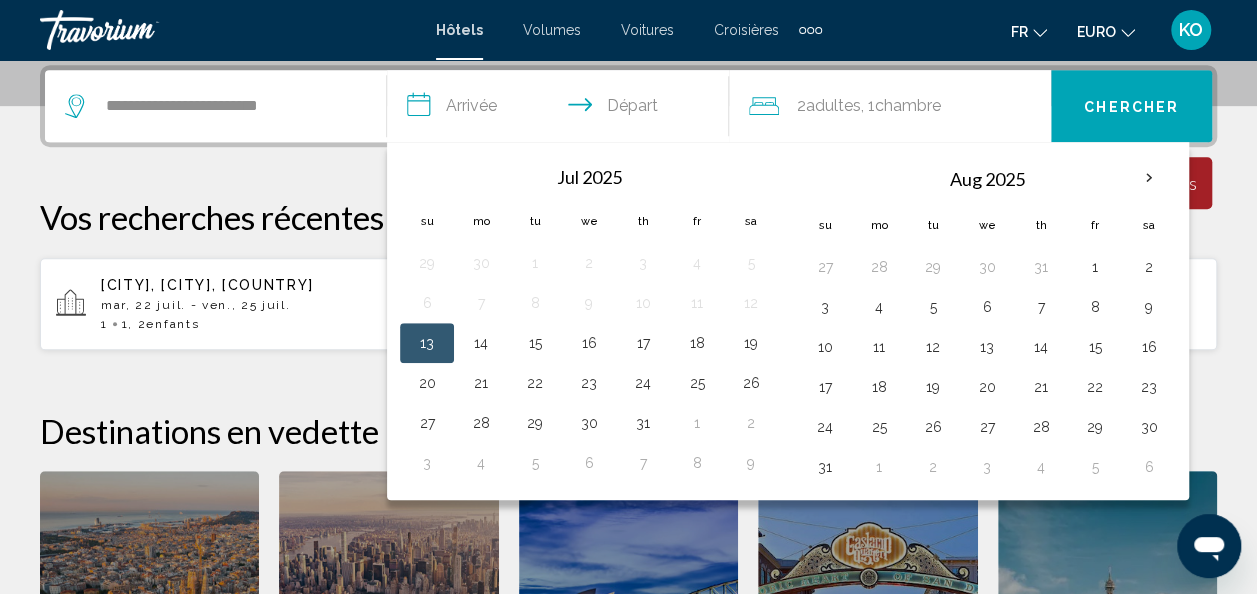 click on "Sa" at bounding box center (1149, 225) 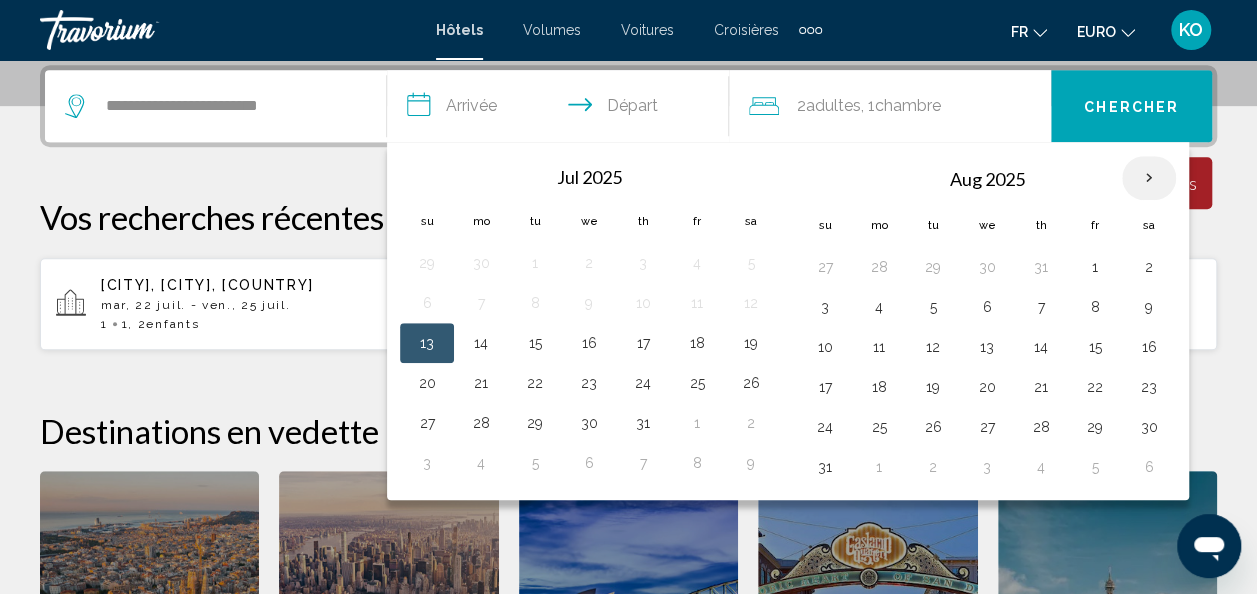 click at bounding box center [1149, 178] 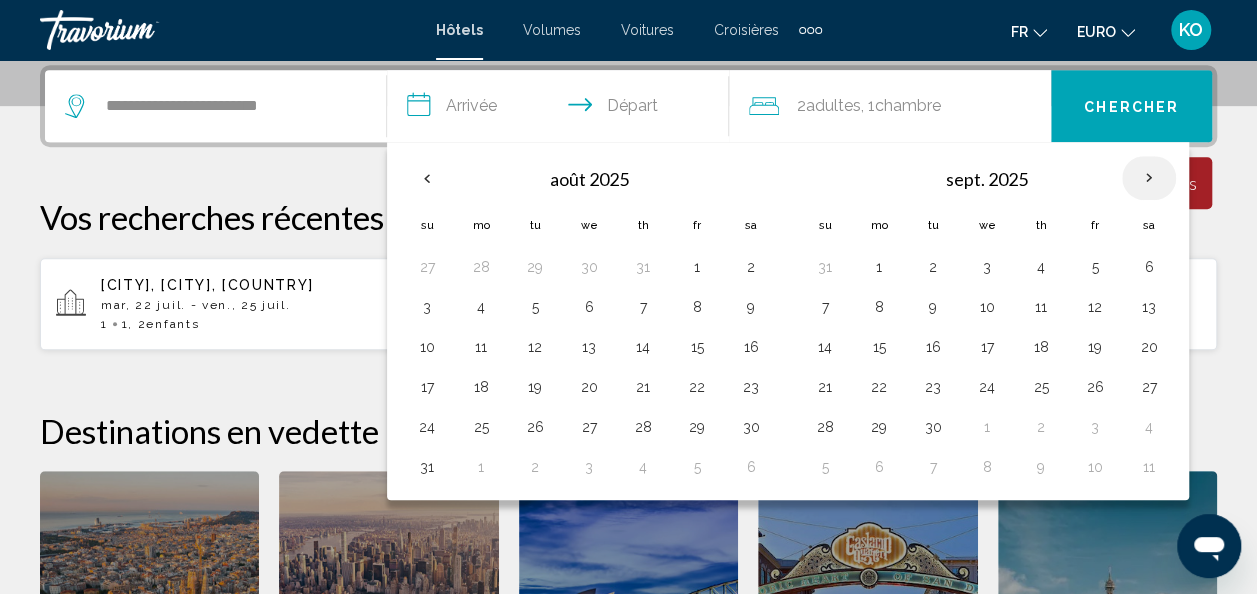 click at bounding box center [1149, 178] 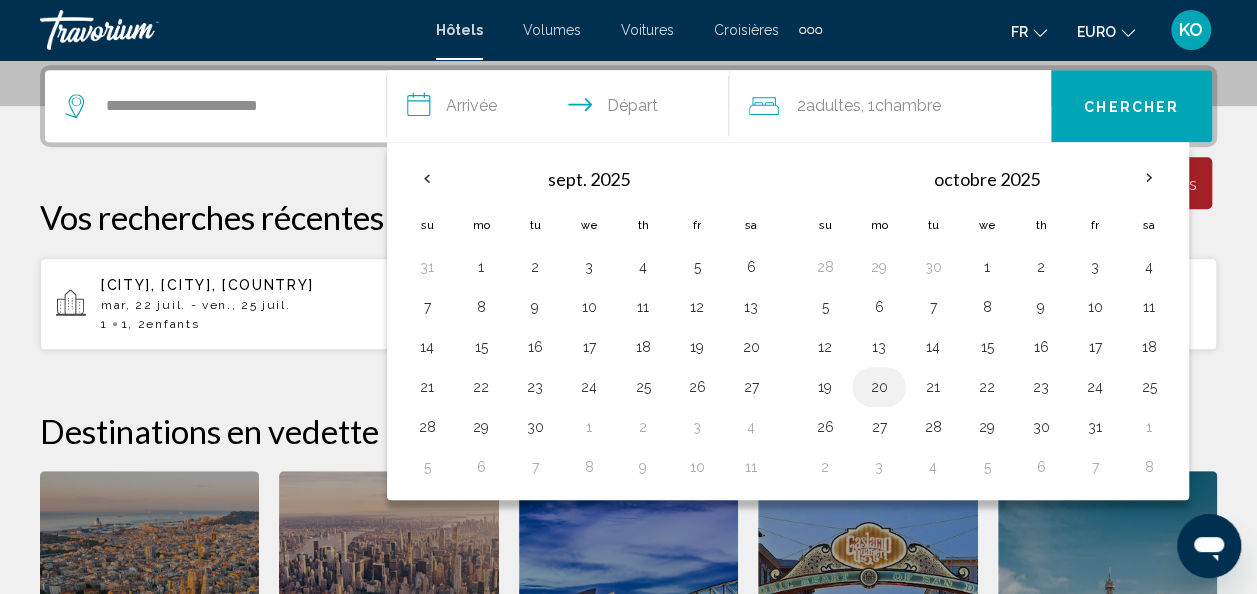 click on "20" at bounding box center (879, 387) 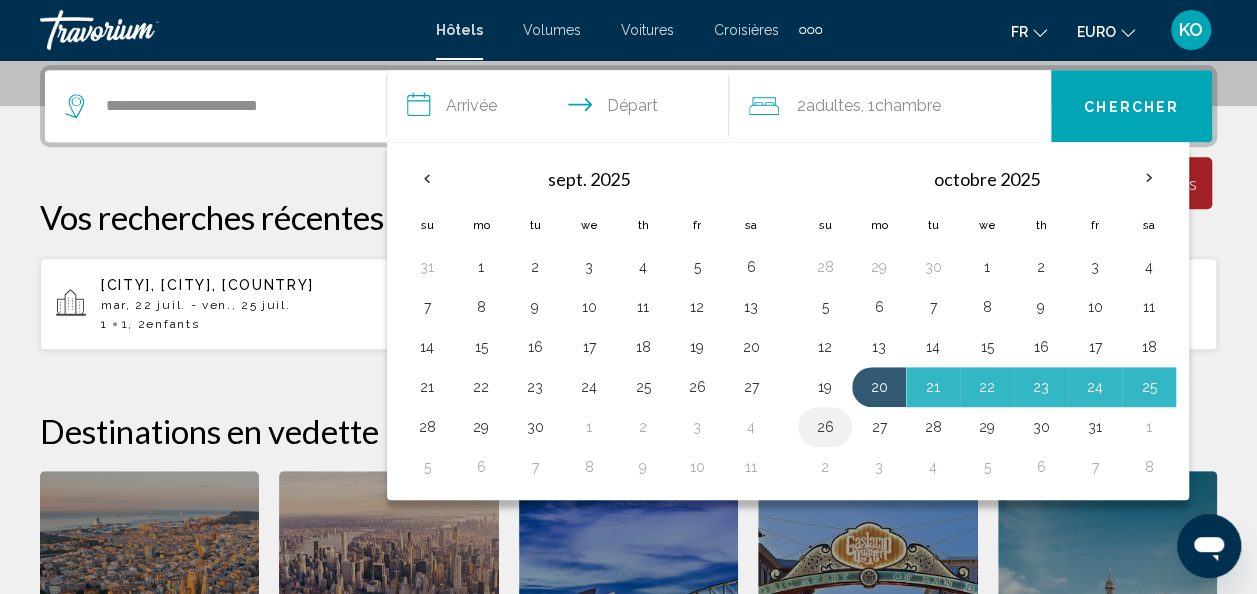 click on "26" at bounding box center [825, 427] 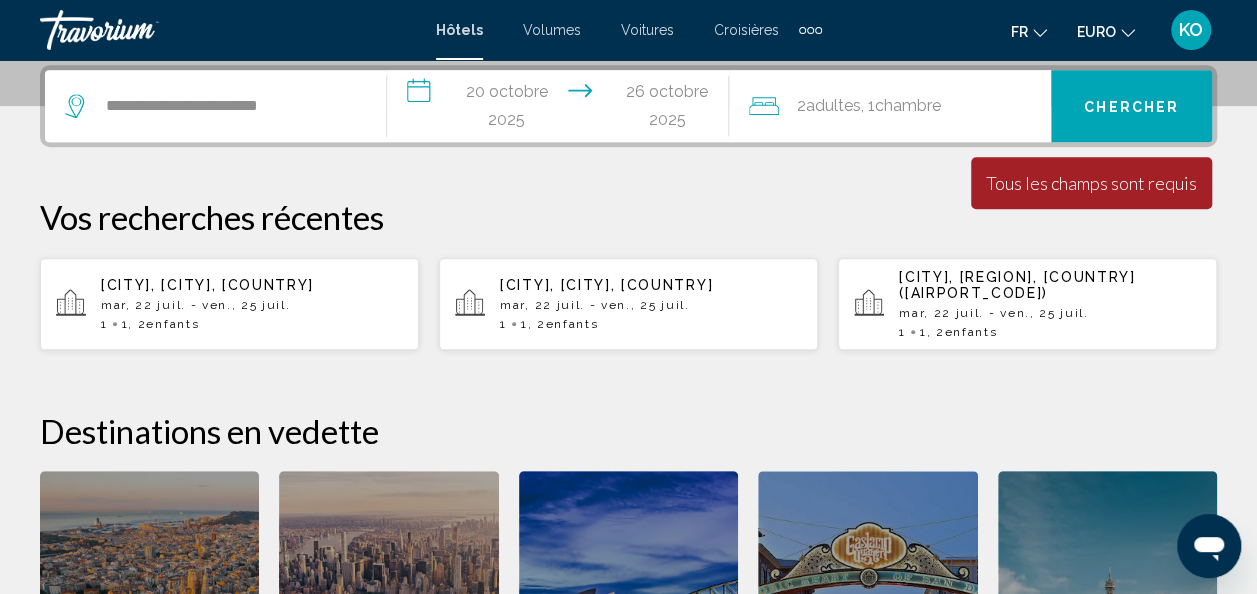 click on "Chambre" 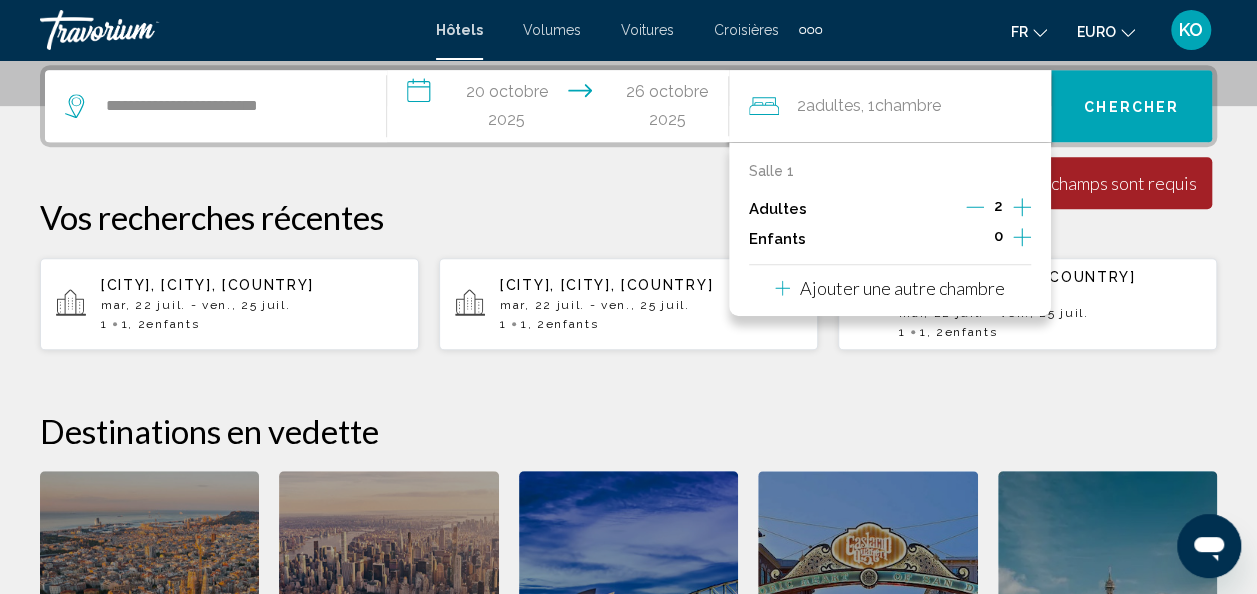 click 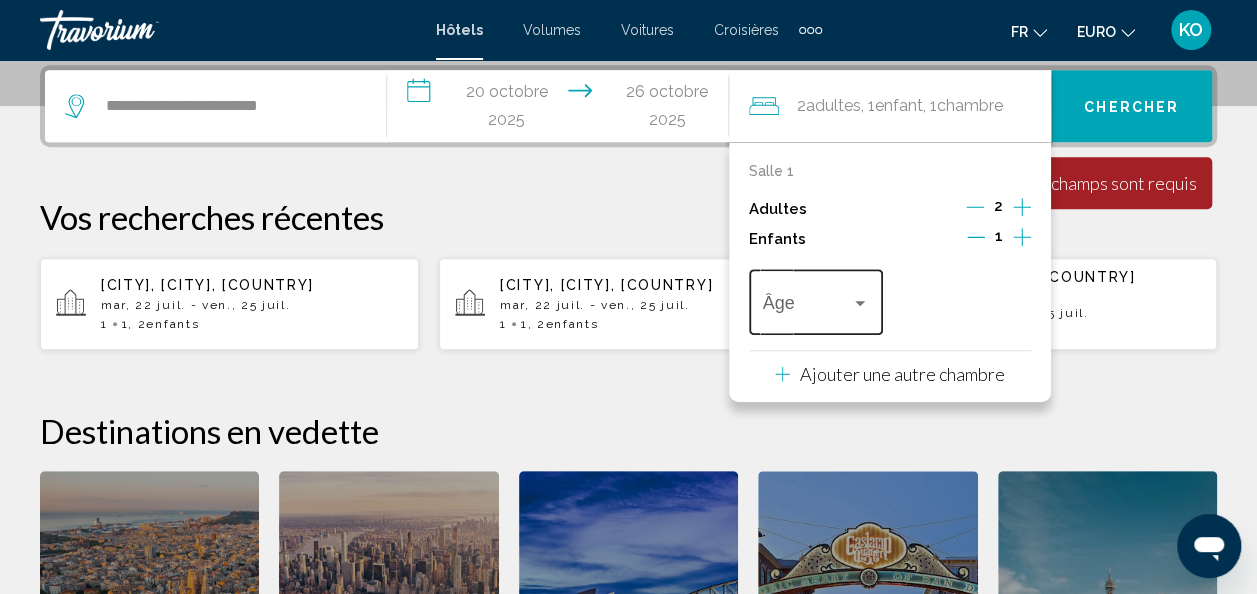 click at bounding box center (807, 307) 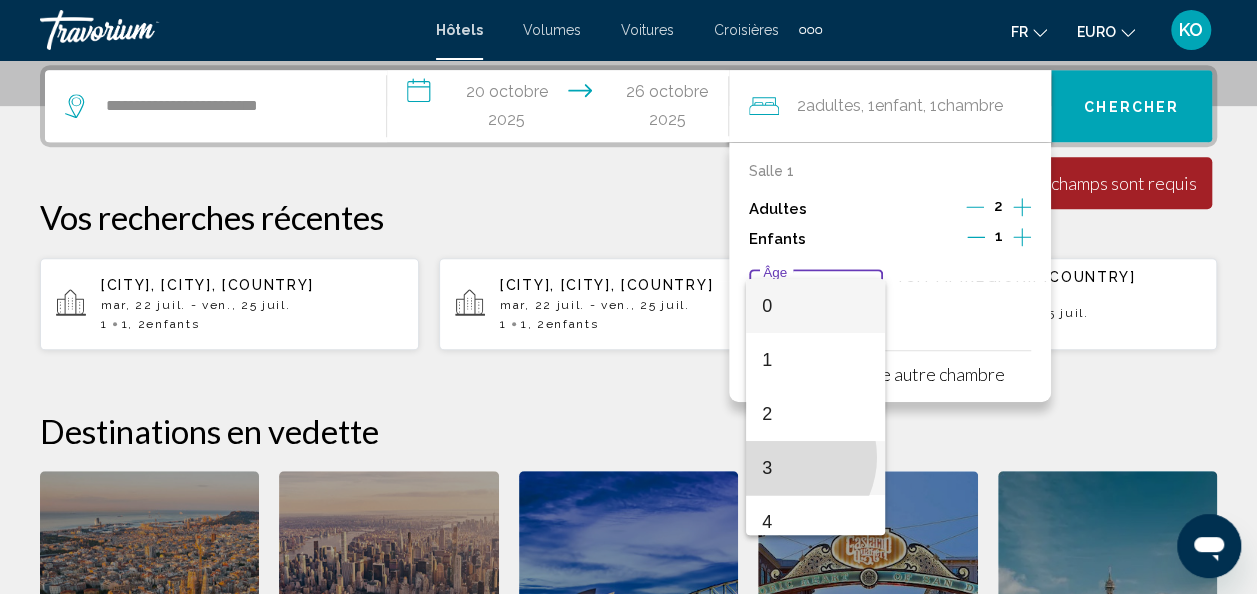click on "3" at bounding box center [815, 468] 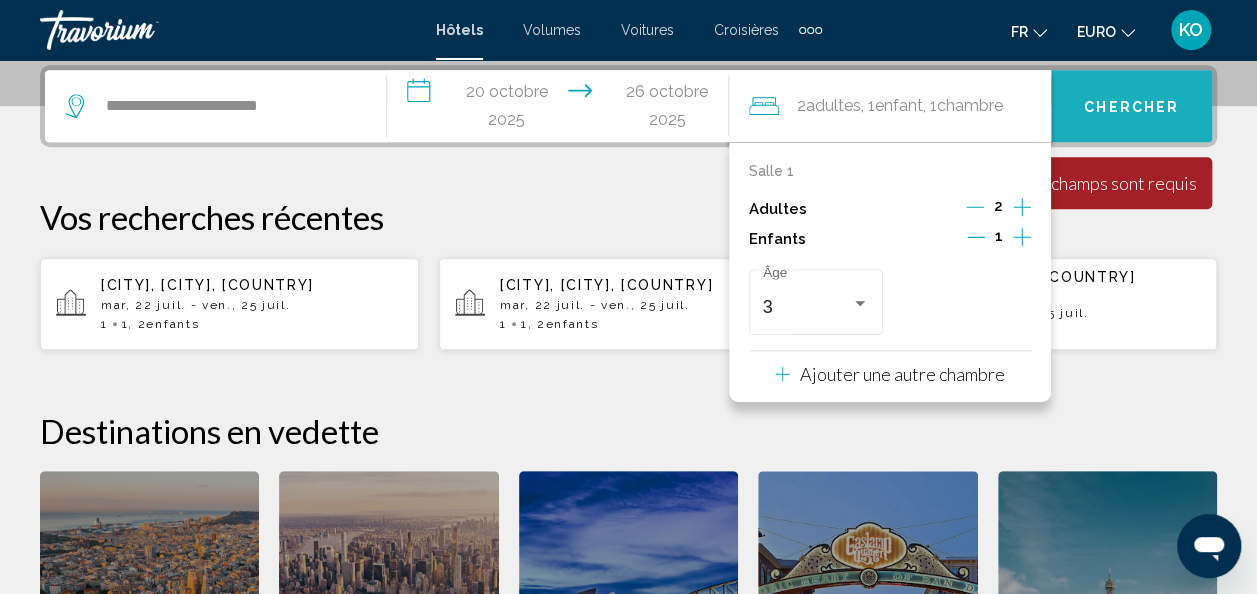 click on "Chercher" at bounding box center [1131, 107] 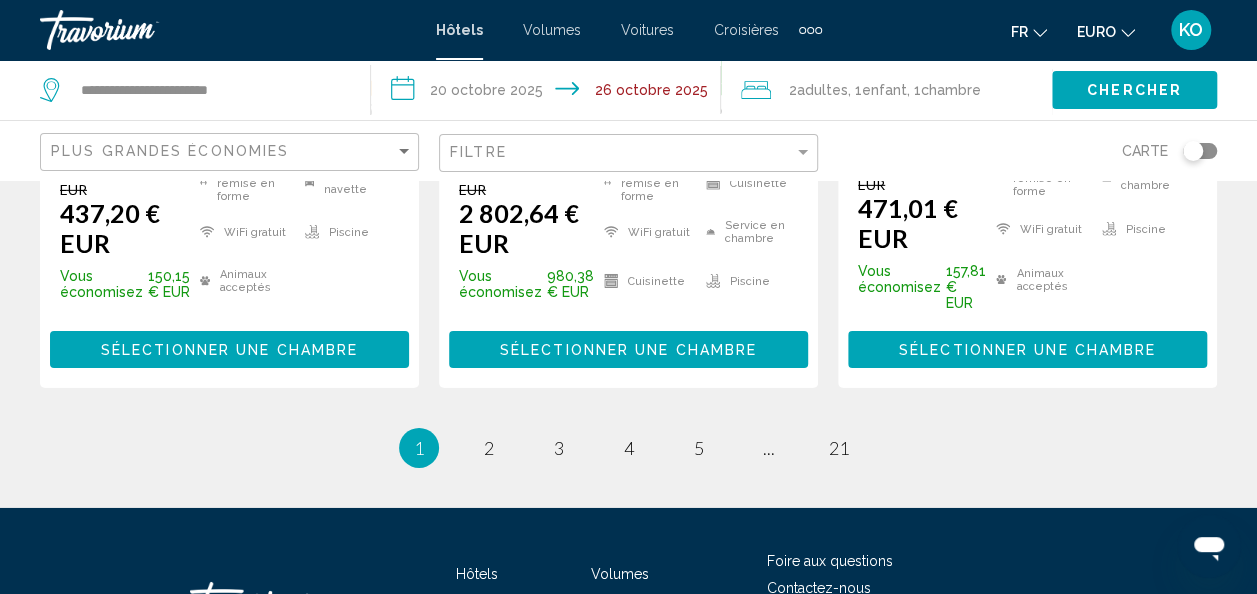 scroll, scrollTop: 3161, scrollLeft: 0, axis: vertical 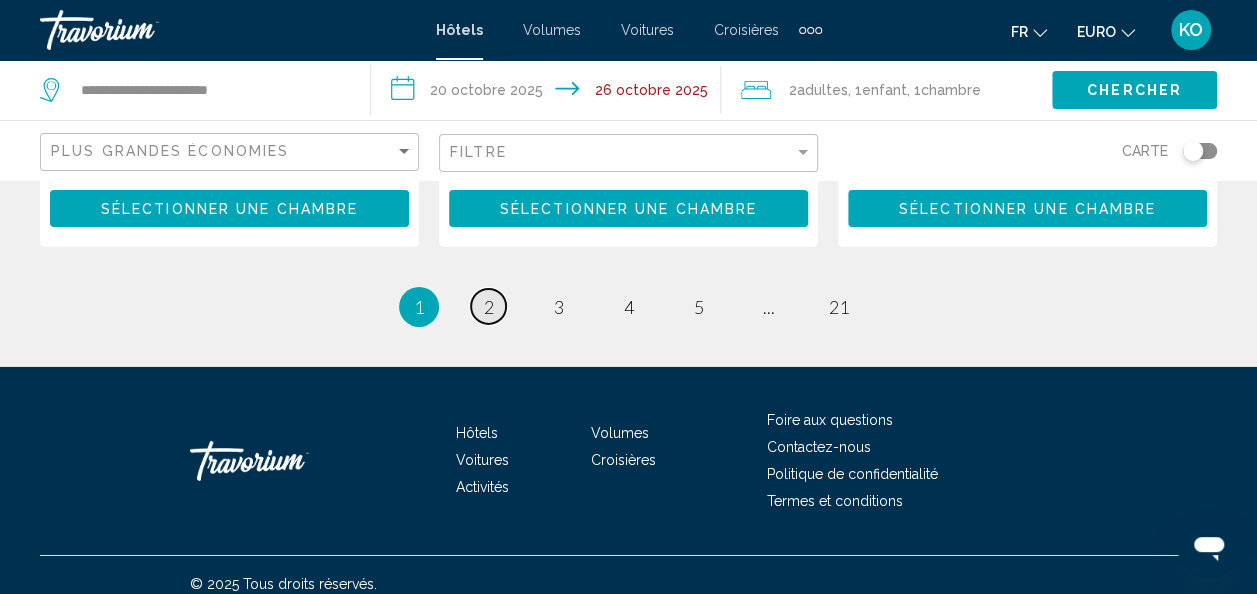 click on "2" at bounding box center [489, 307] 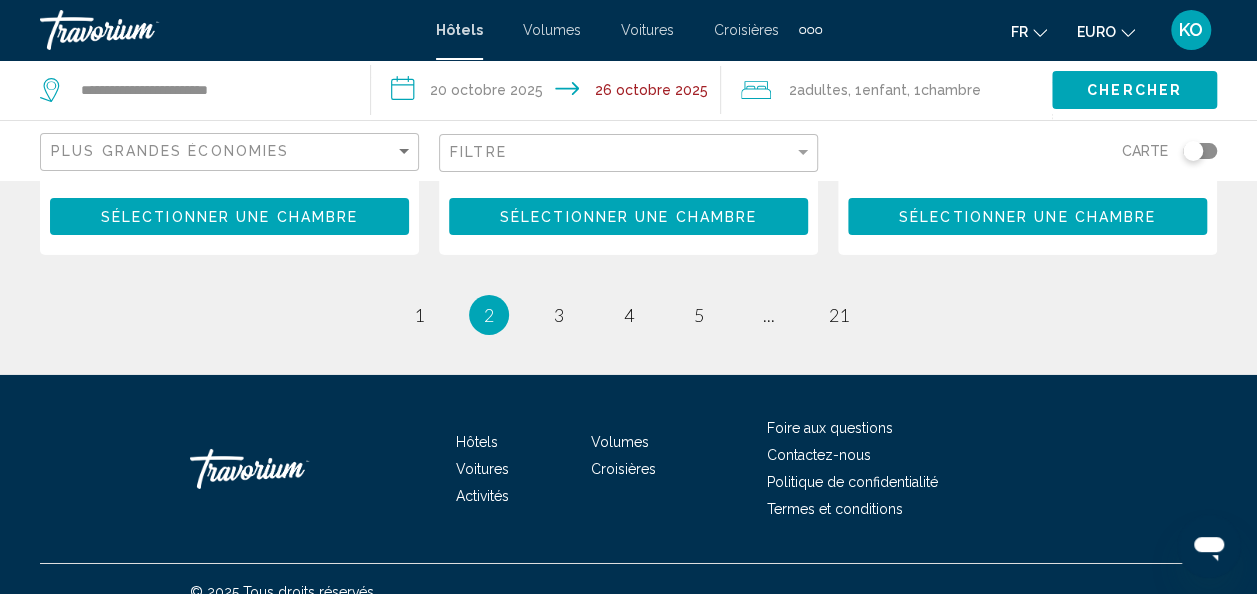 scroll, scrollTop: 3176, scrollLeft: 0, axis: vertical 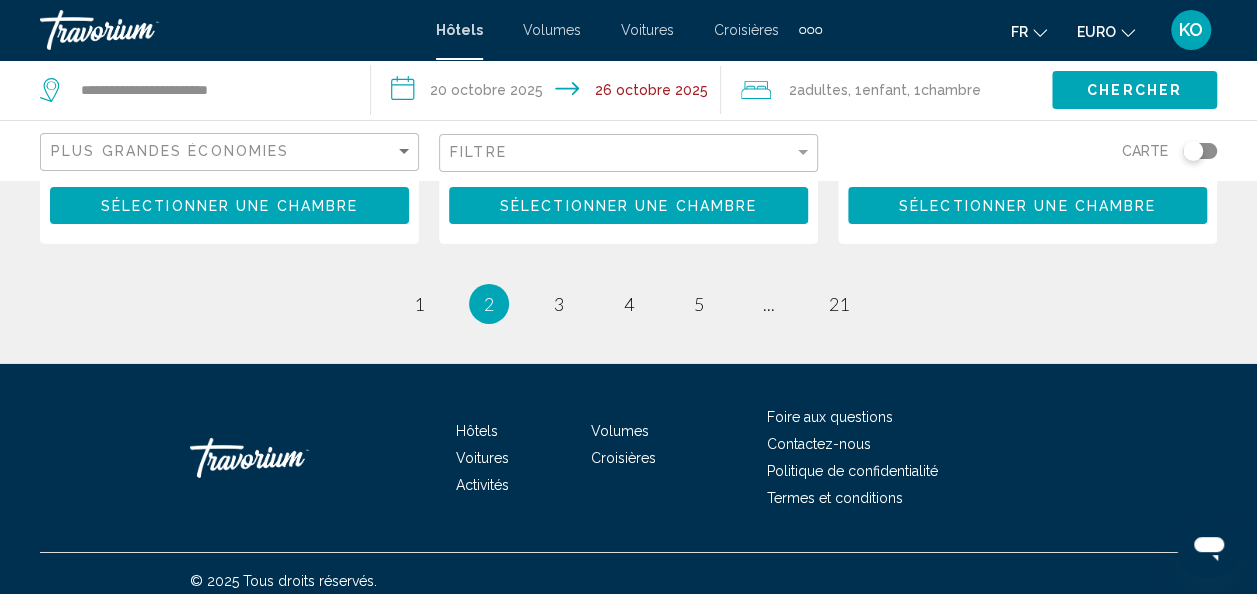 click on "Plus grandes économies" 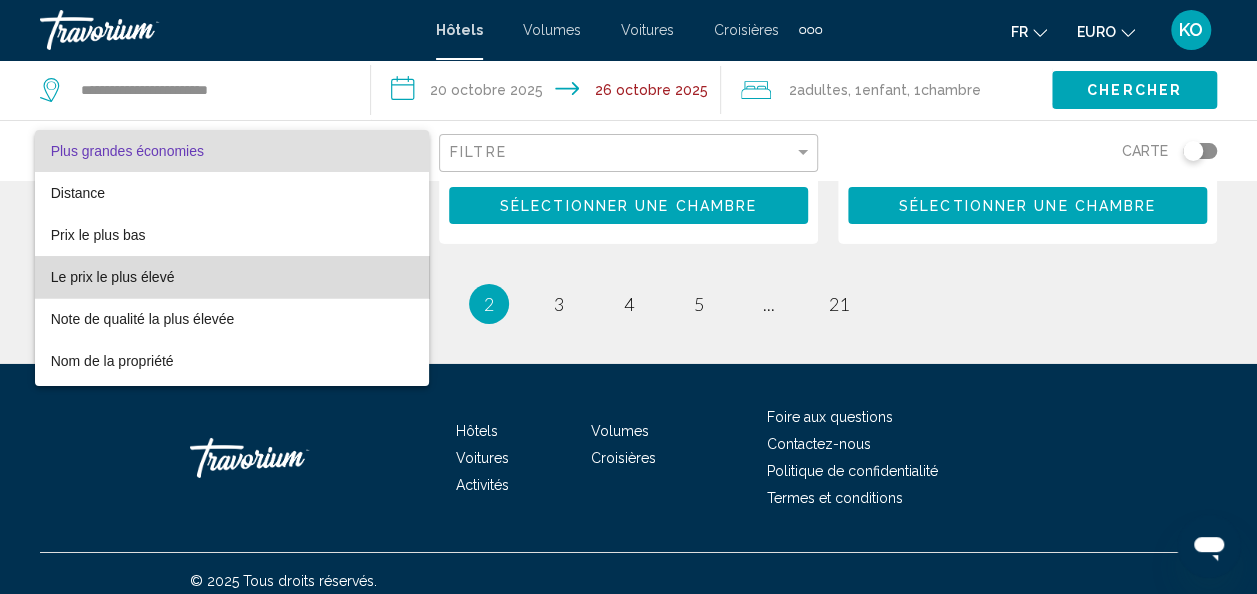 click on "Le prix le plus élevé" at bounding box center (232, 277) 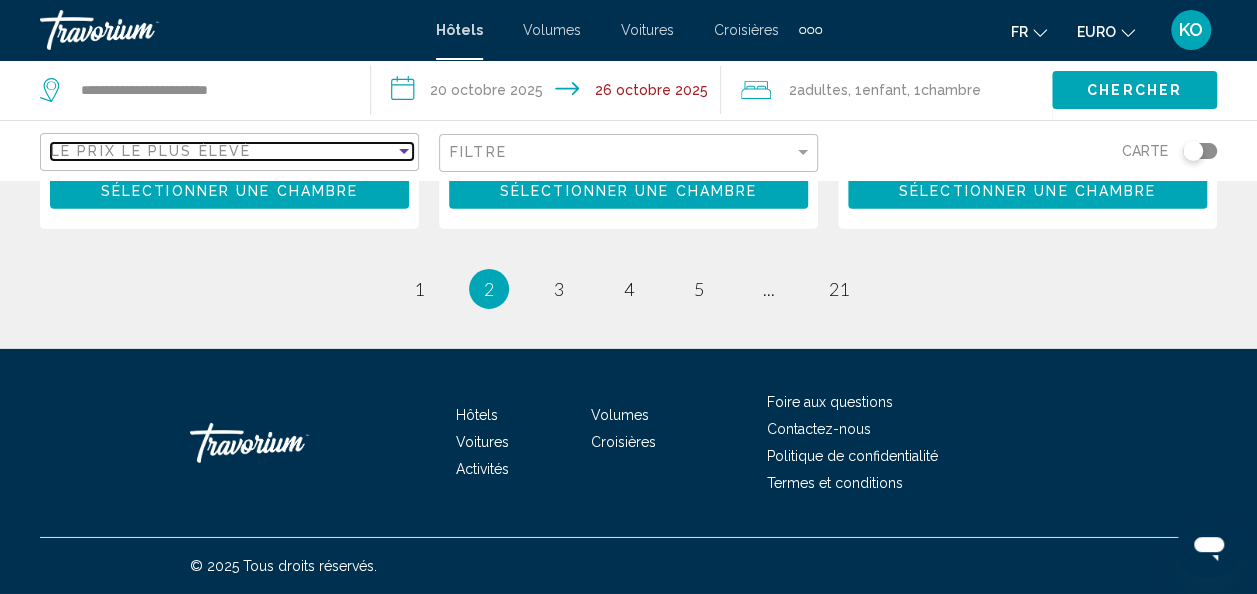 scroll, scrollTop: 3068, scrollLeft: 0, axis: vertical 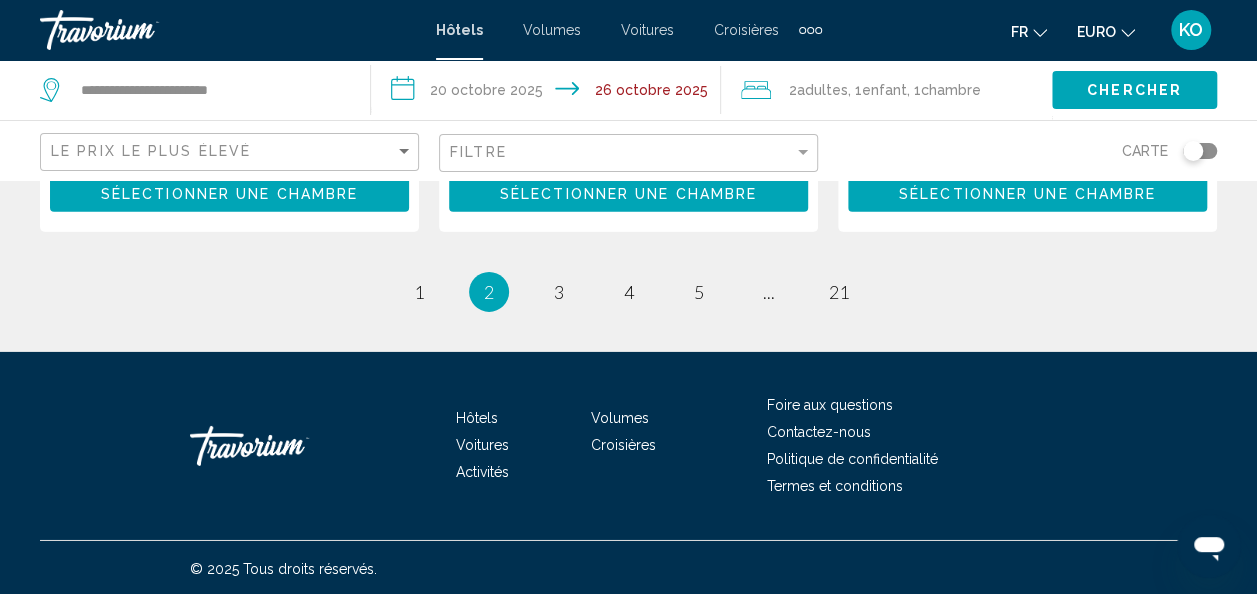 click on "Le prix le plus élevé" 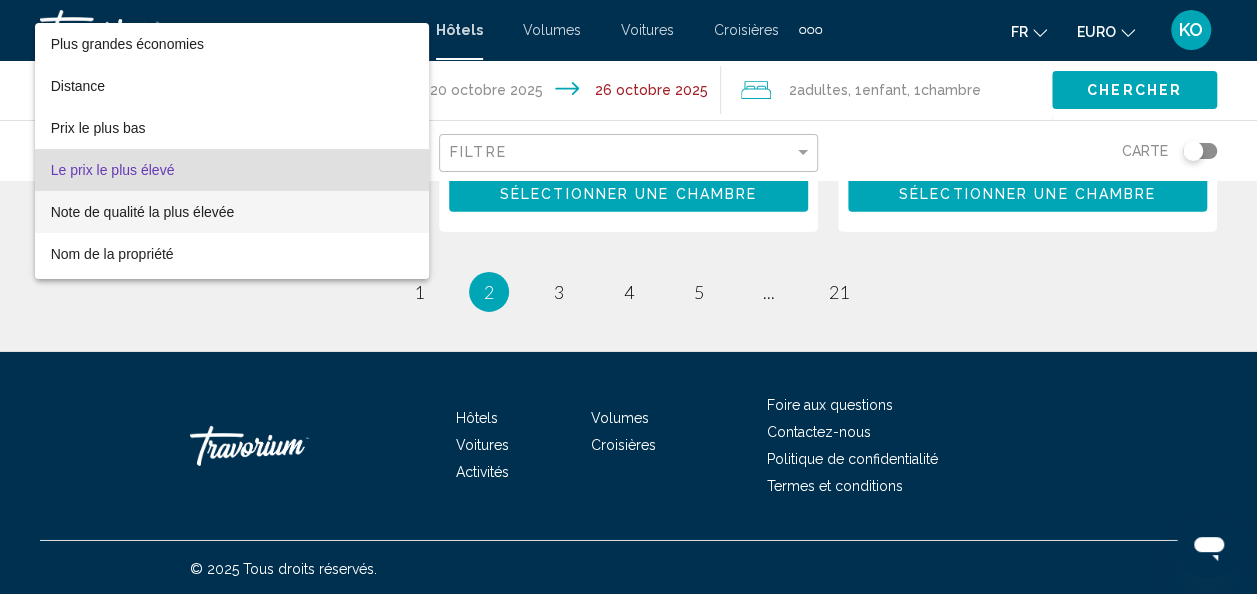 scroll, scrollTop: 19, scrollLeft: 0, axis: vertical 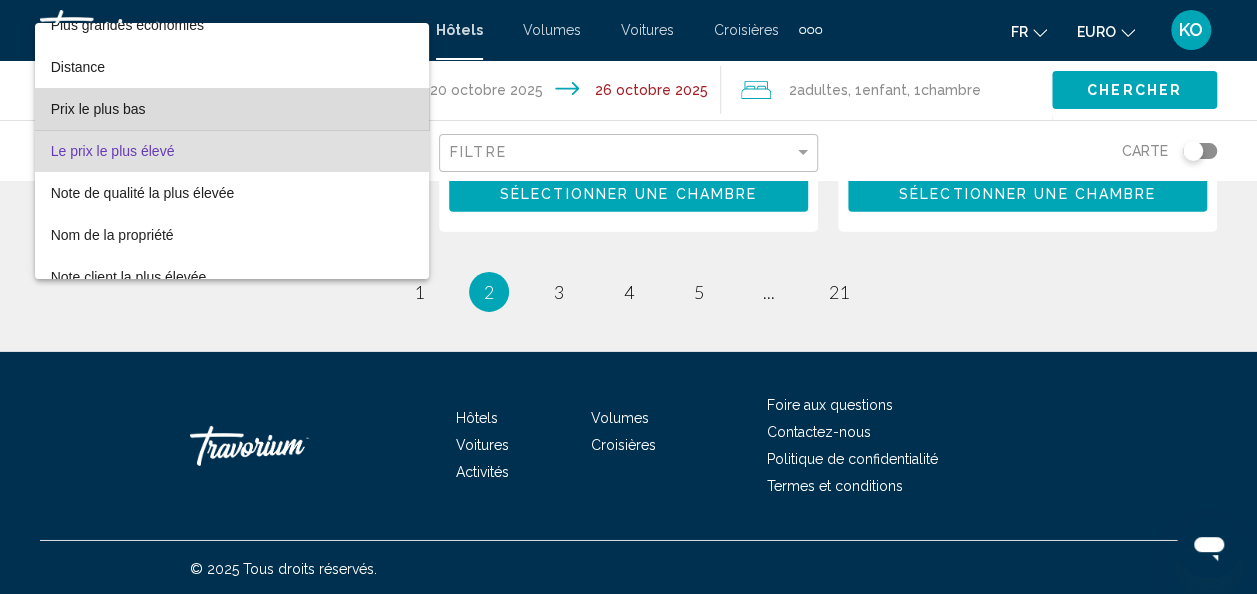click on "Prix le plus bas" at bounding box center [232, 109] 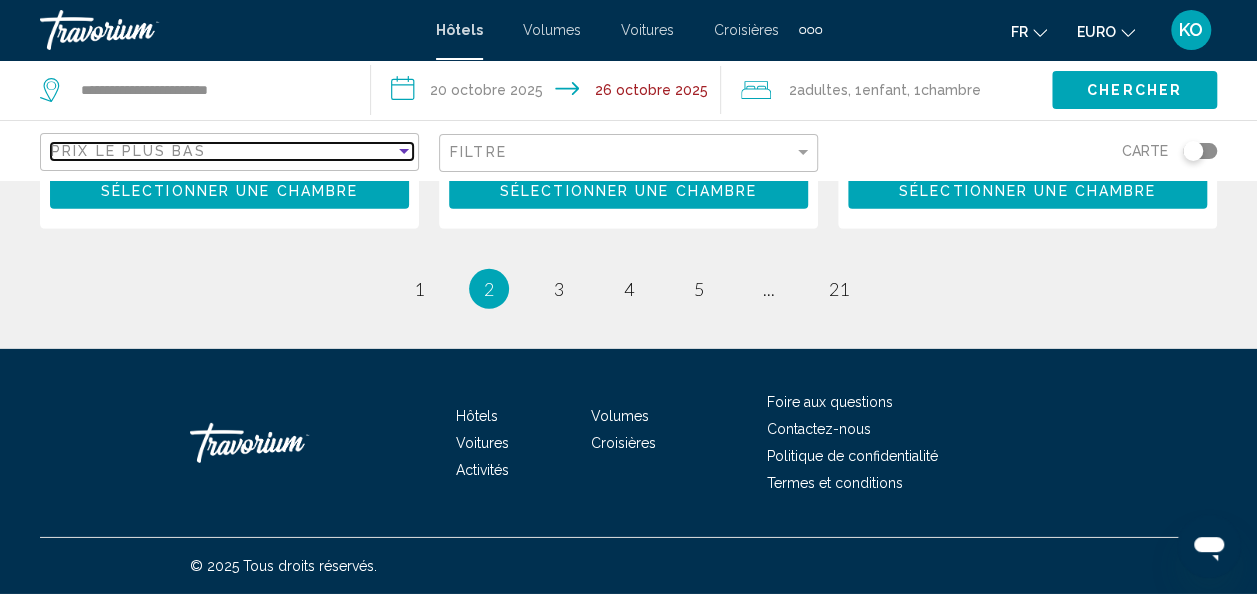 scroll, scrollTop: 2920, scrollLeft: 0, axis: vertical 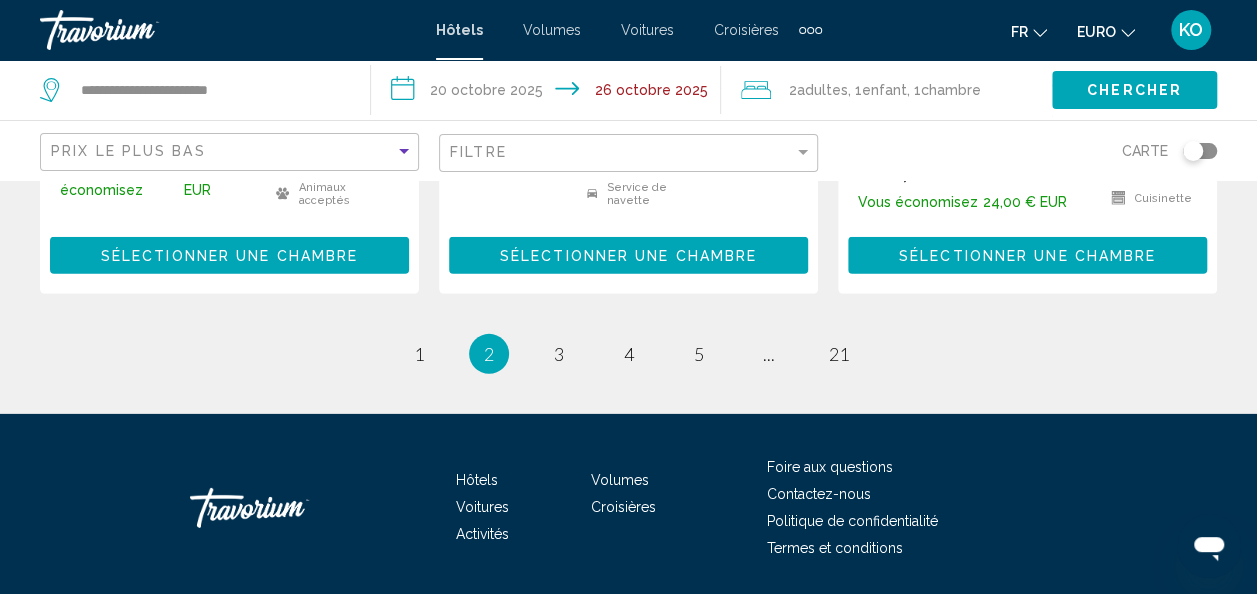 click on "Chercher" 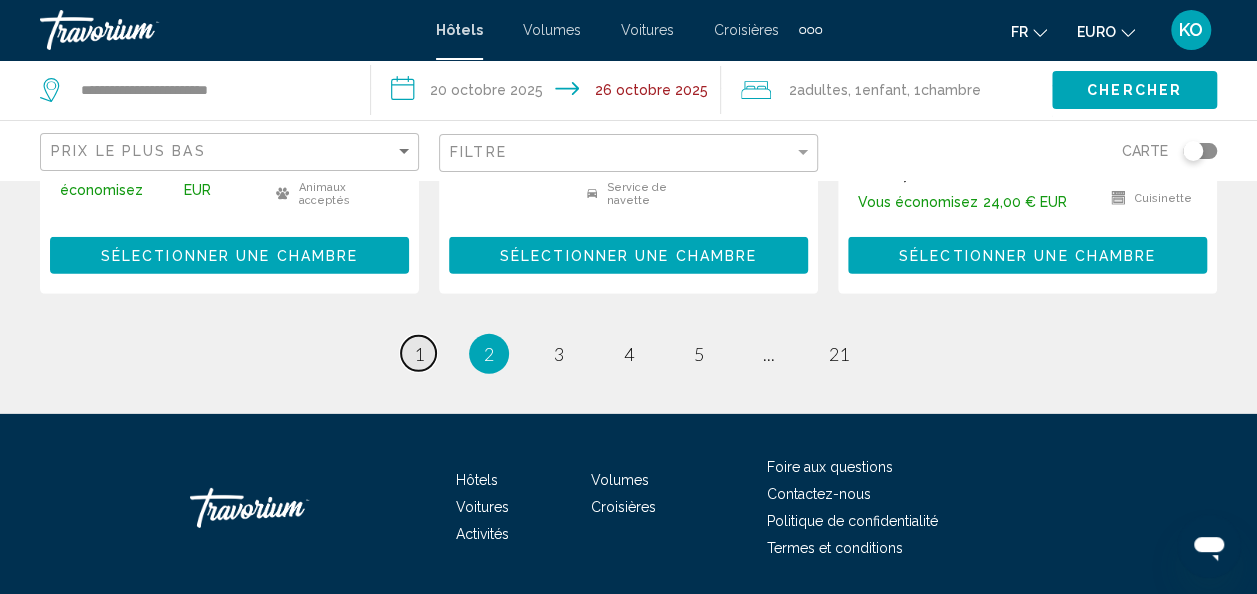 click on "page  1" at bounding box center (418, 353) 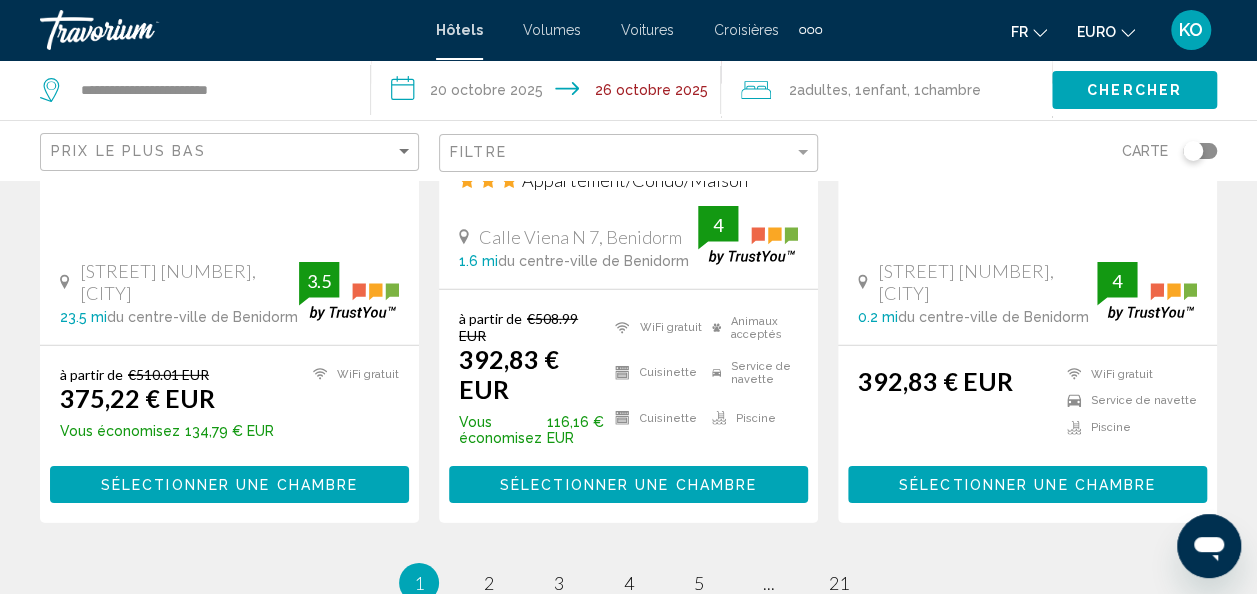 scroll, scrollTop: 2845, scrollLeft: 0, axis: vertical 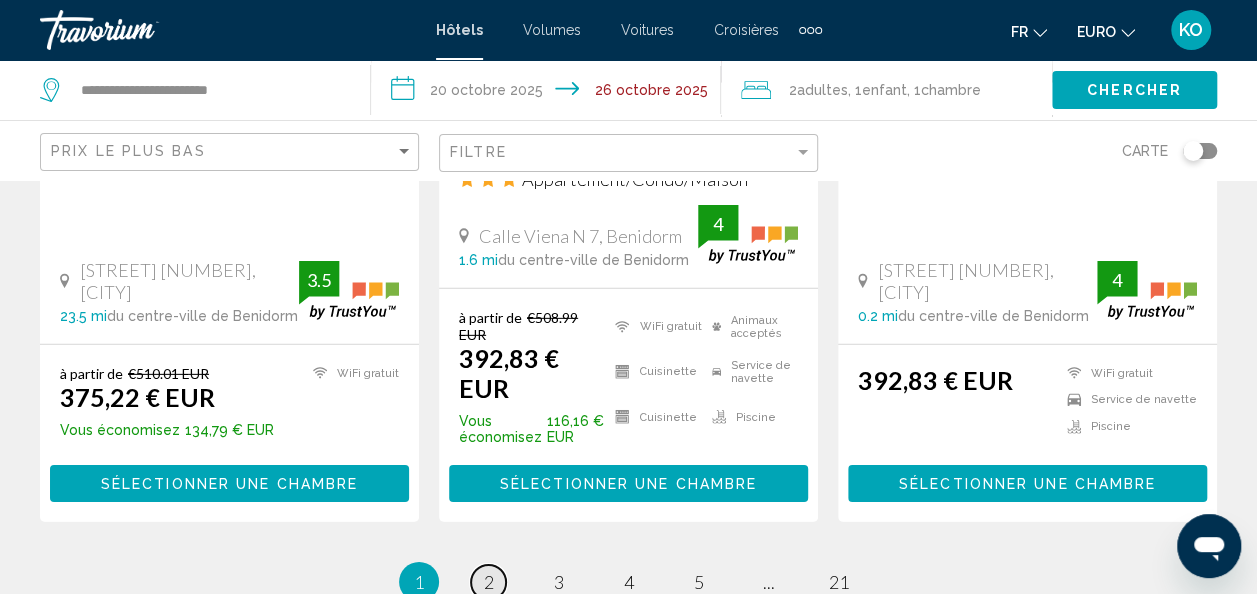 click on "2" at bounding box center [489, 582] 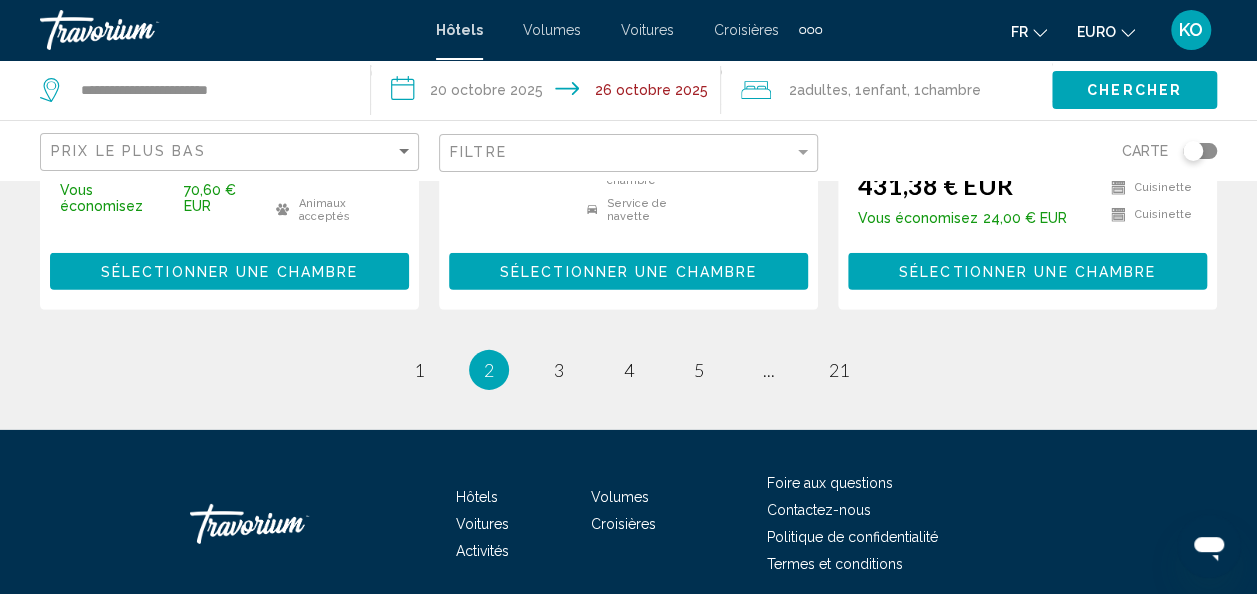 scroll, scrollTop: 2951, scrollLeft: 0, axis: vertical 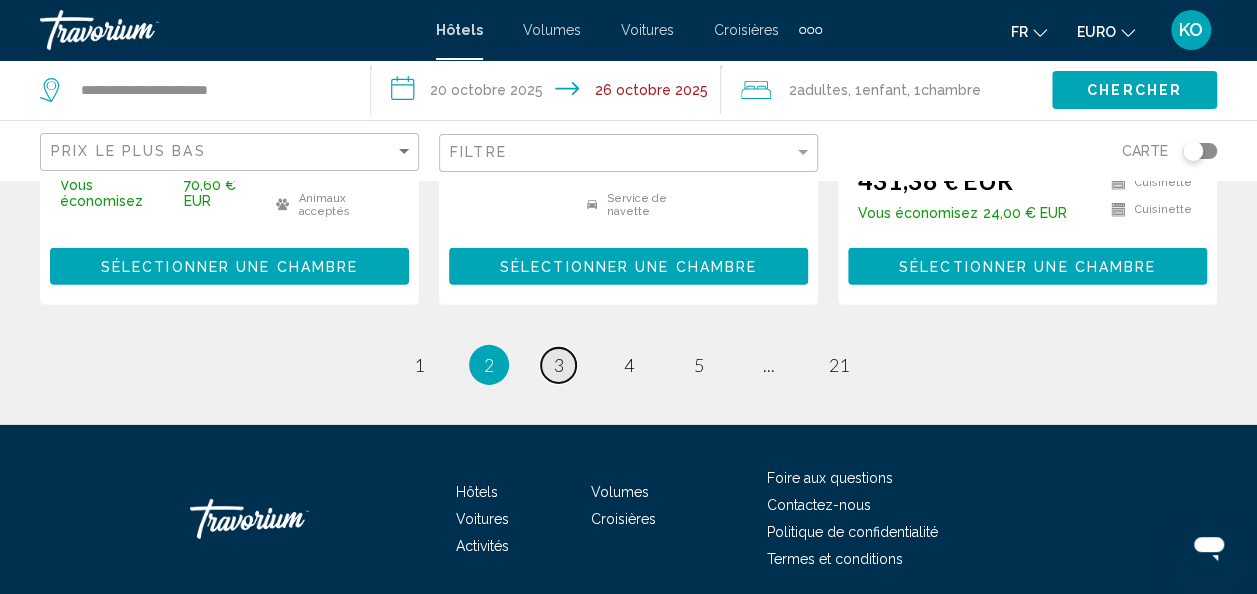 click on "3" at bounding box center [559, 365] 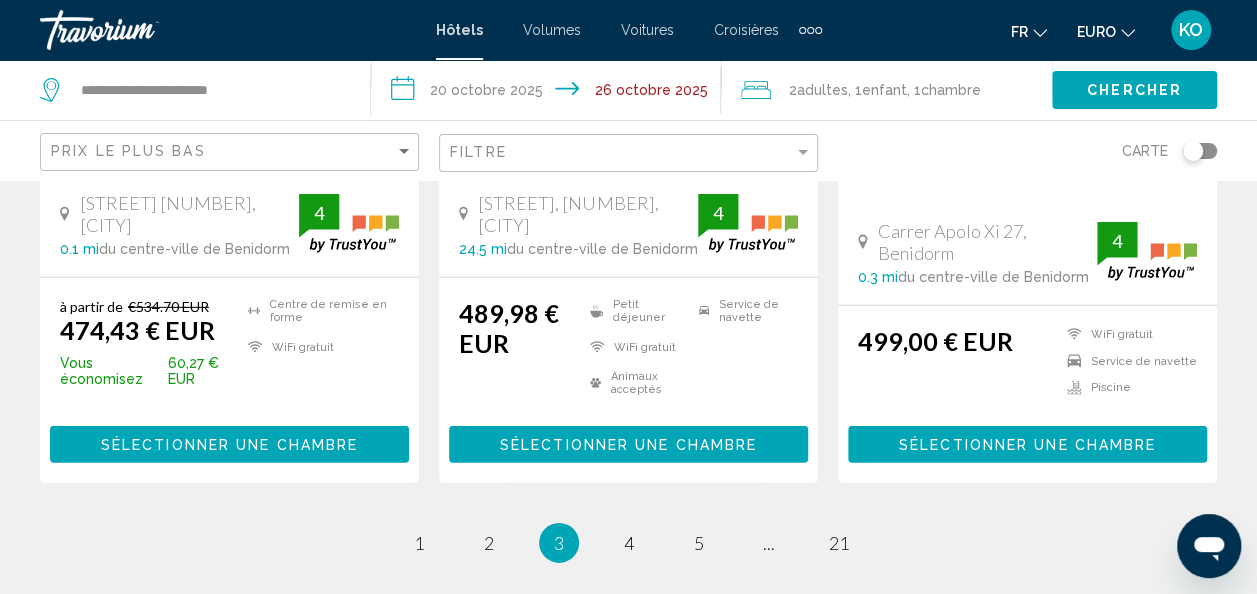 scroll, scrollTop: 2831, scrollLeft: 0, axis: vertical 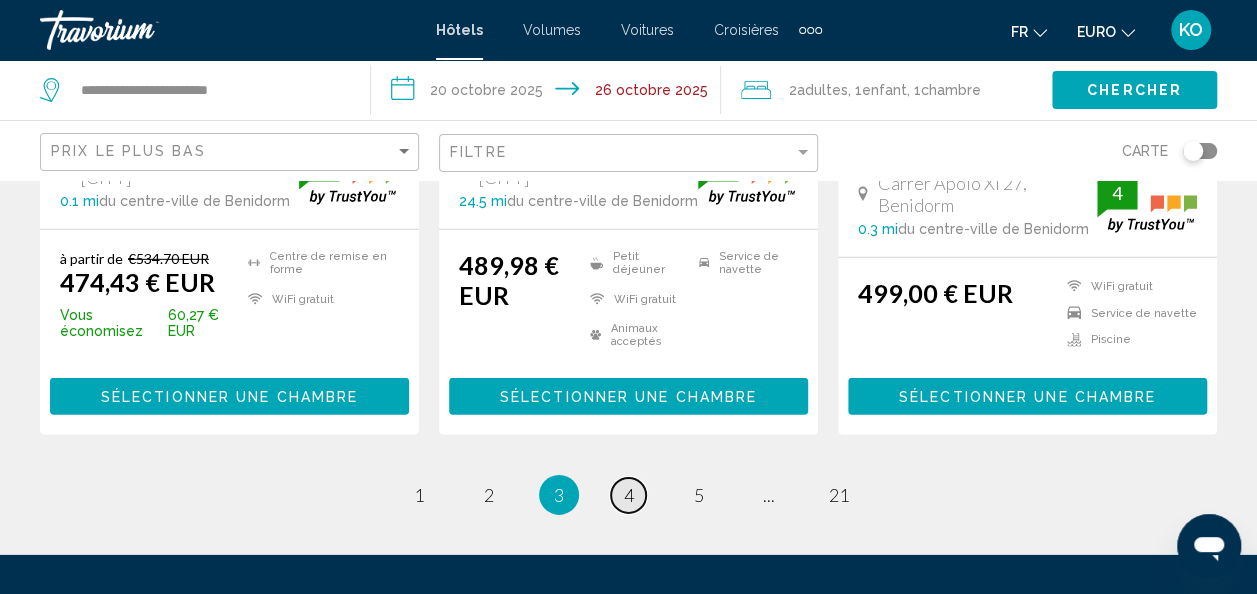click on "page  4" at bounding box center (628, 495) 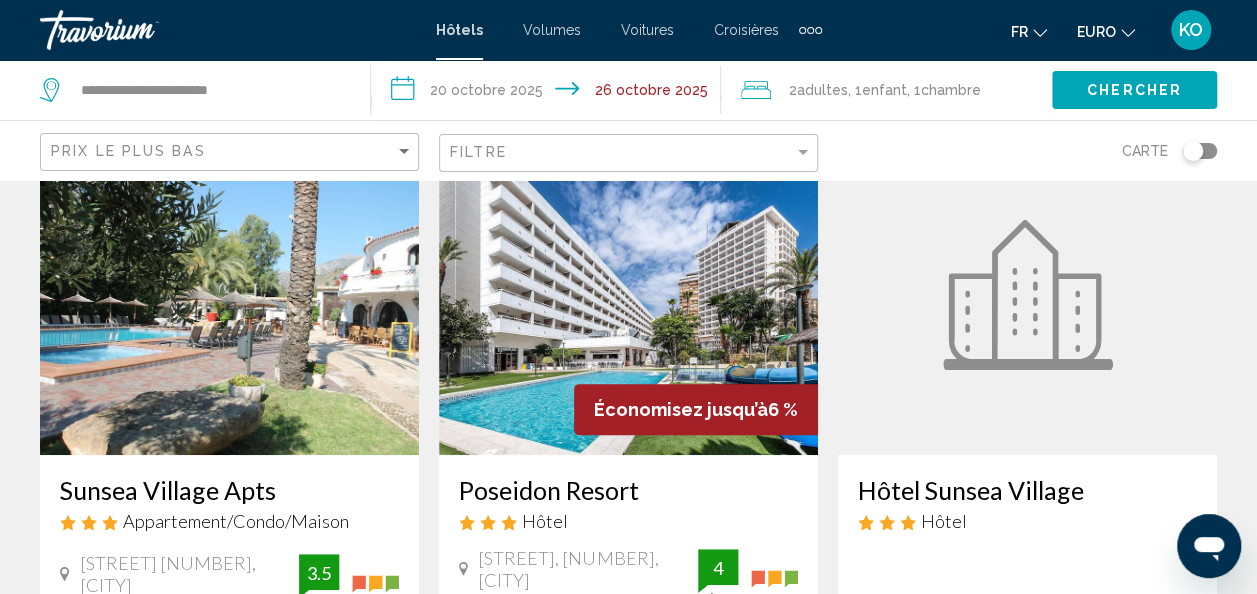 scroll, scrollTop: 0, scrollLeft: 0, axis: both 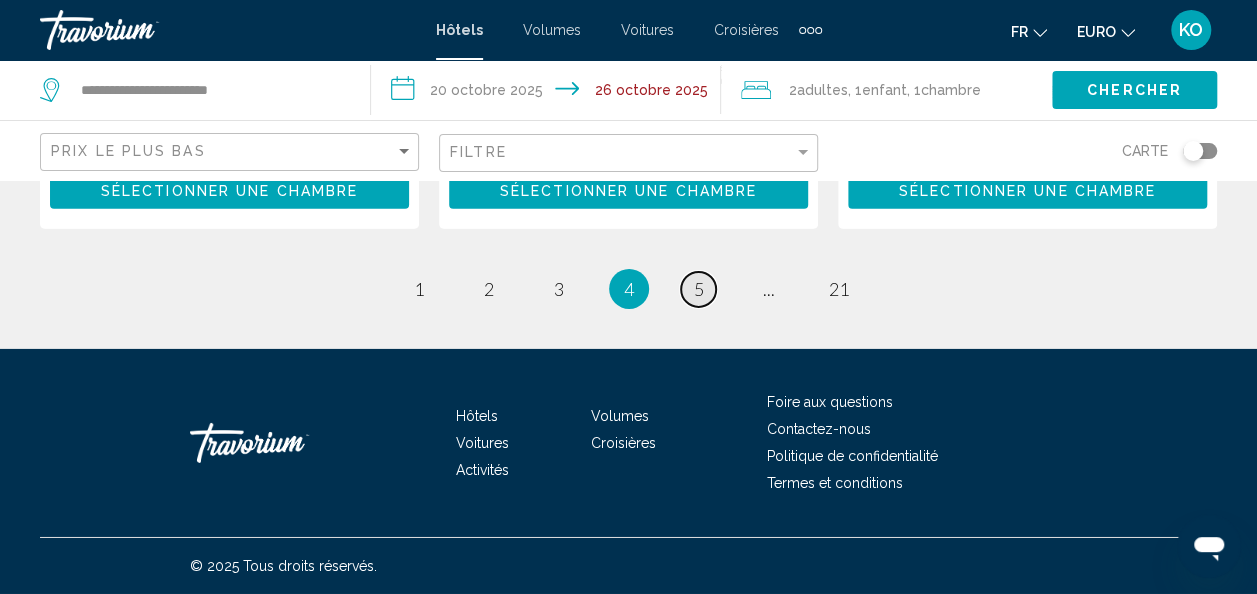 click on "page  5" at bounding box center (698, 289) 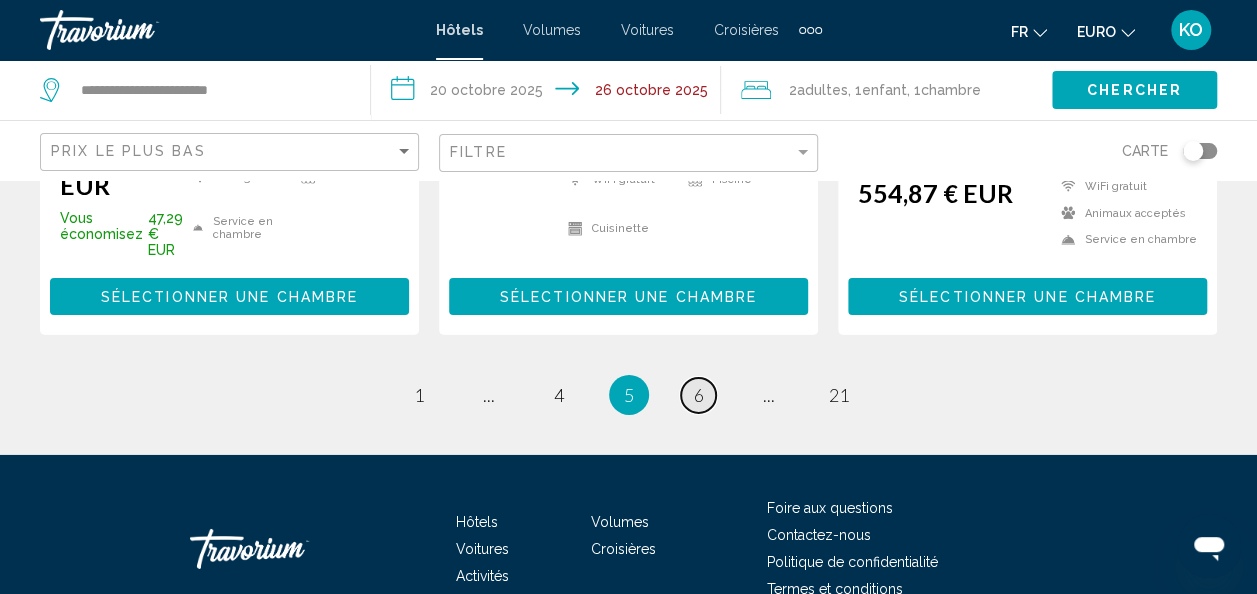 scroll, scrollTop: 3066, scrollLeft: 0, axis: vertical 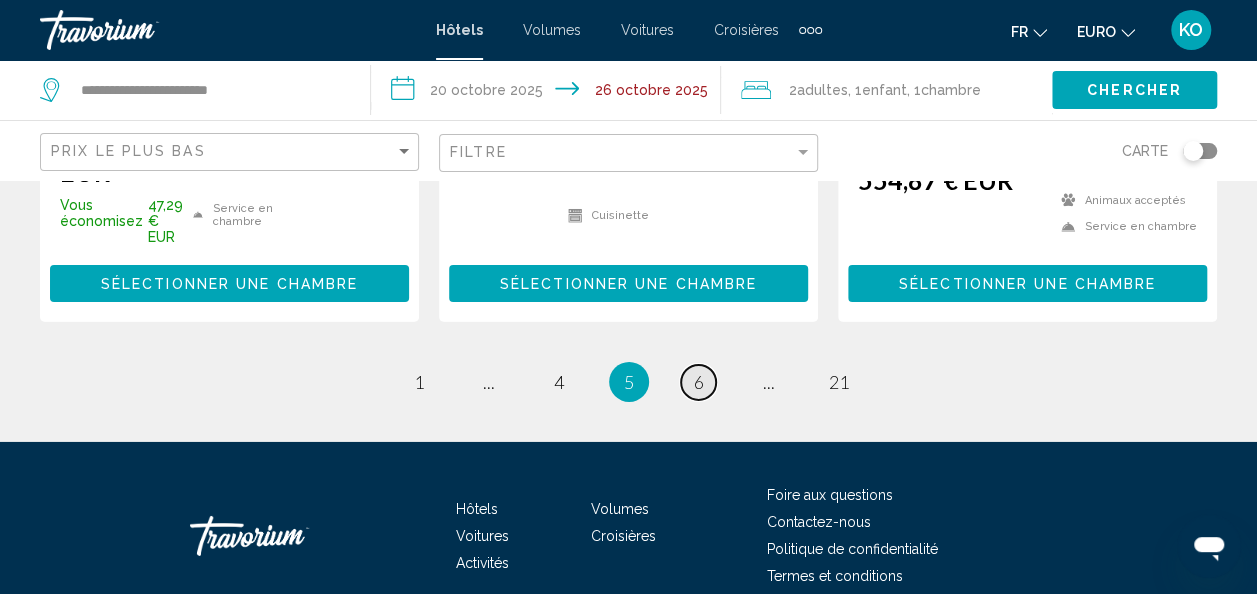 click on "6" at bounding box center (699, 382) 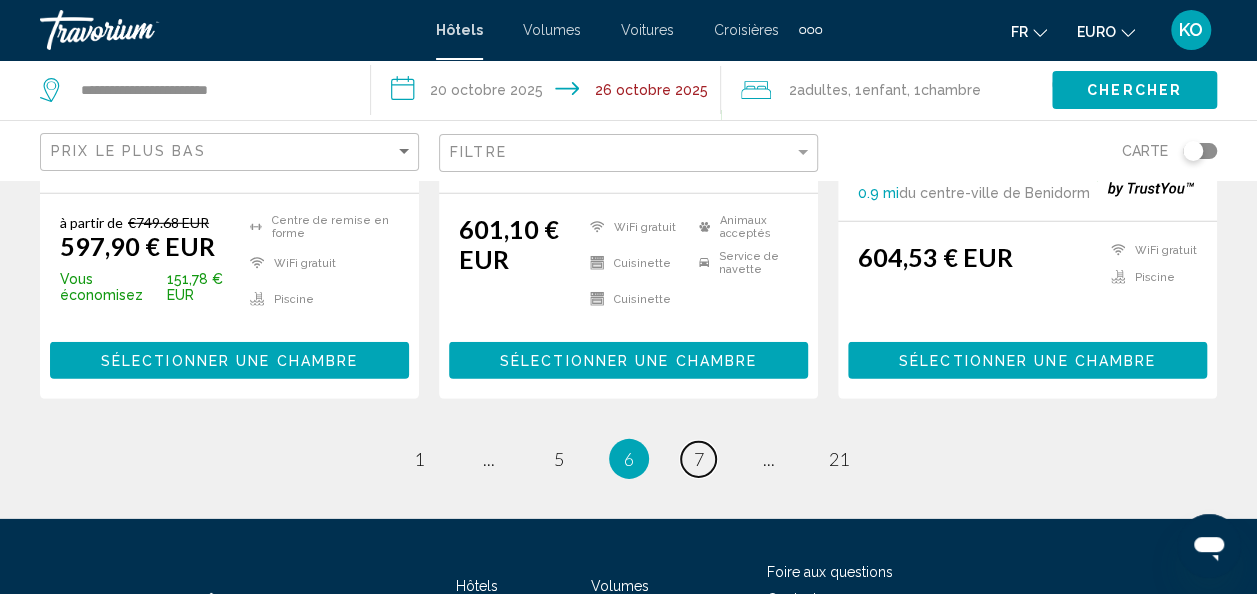 scroll, scrollTop: 2825, scrollLeft: 0, axis: vertical 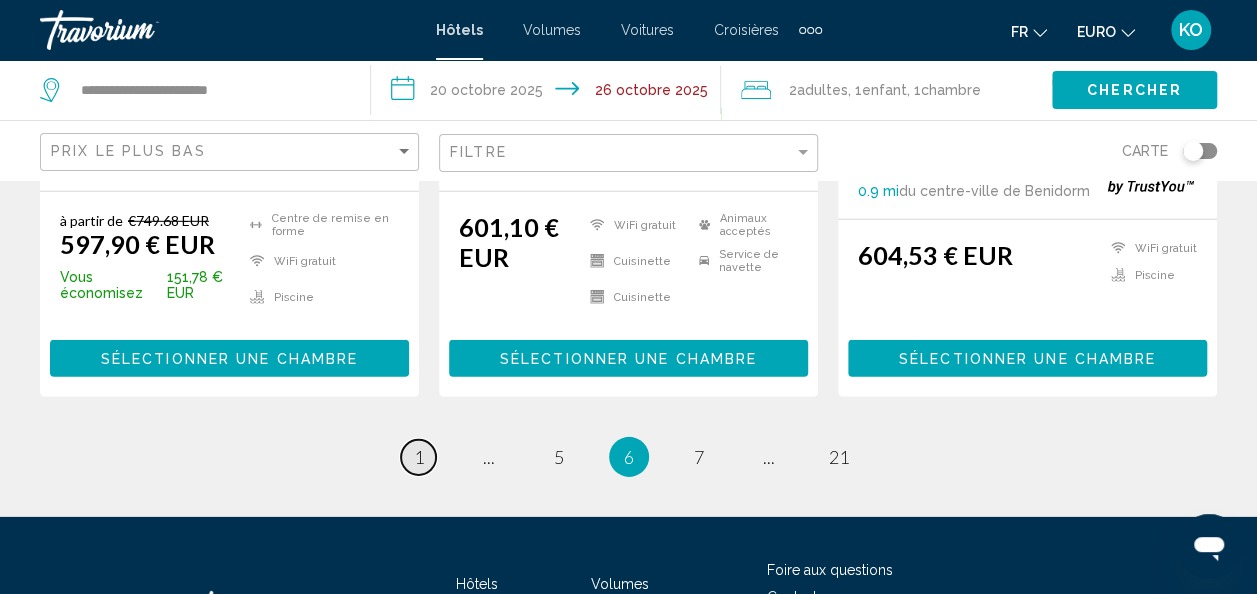 click on "page  1" at bounding box center [418, 457] 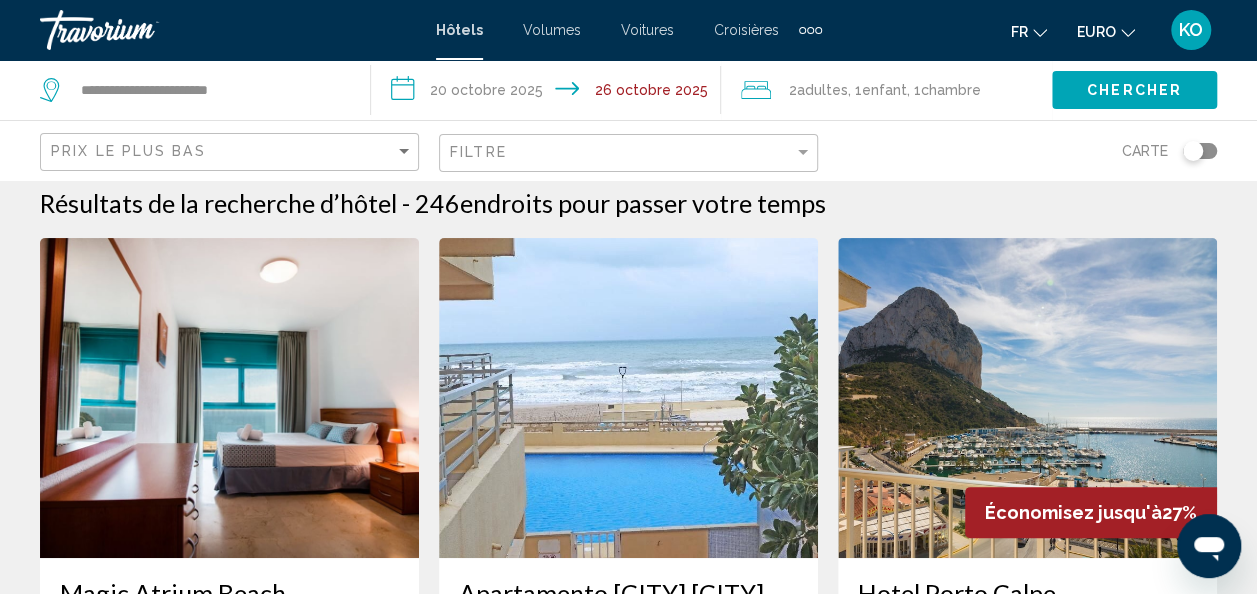 scroll, scrollTop: 0, scrollLeft: 0, axis: both 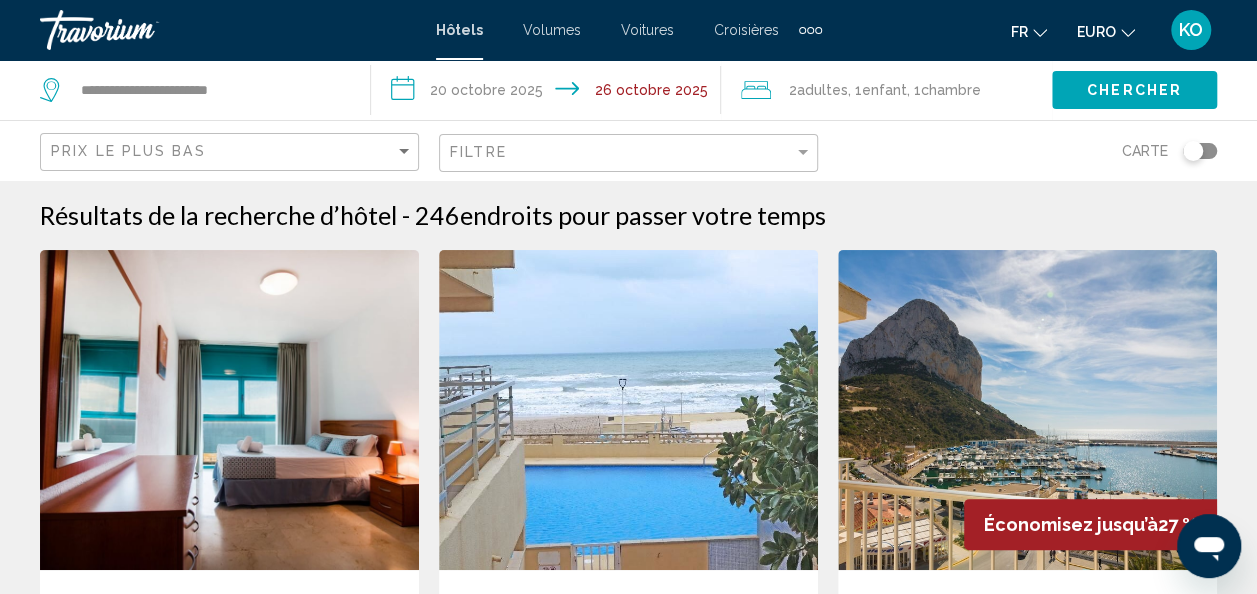 click on "Filtre" 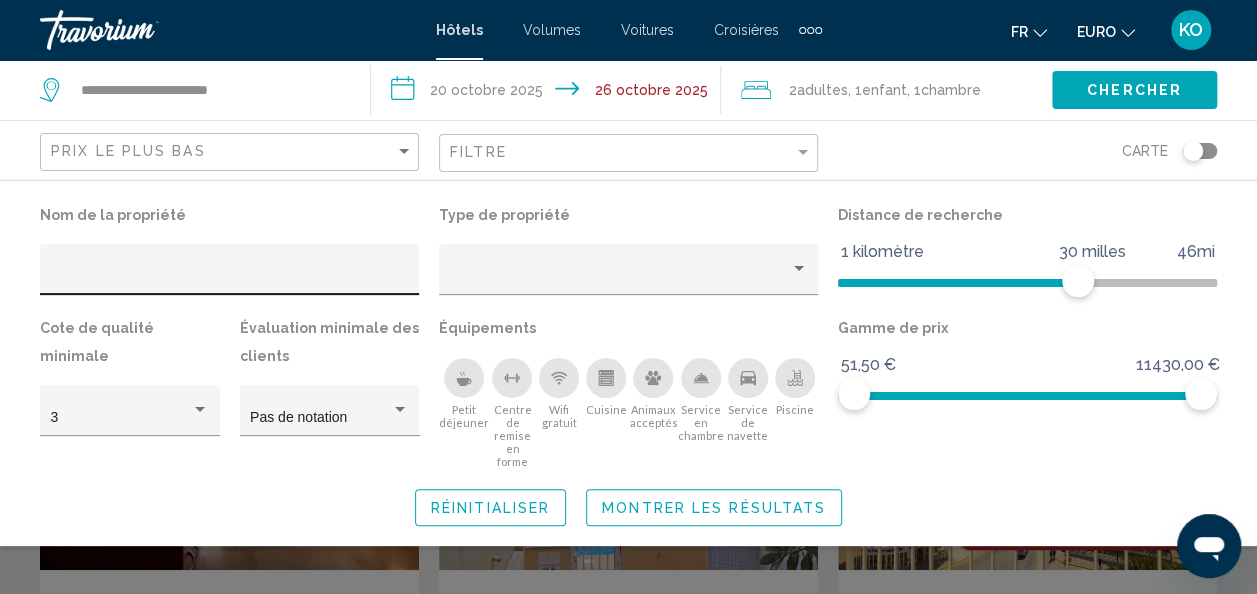 click 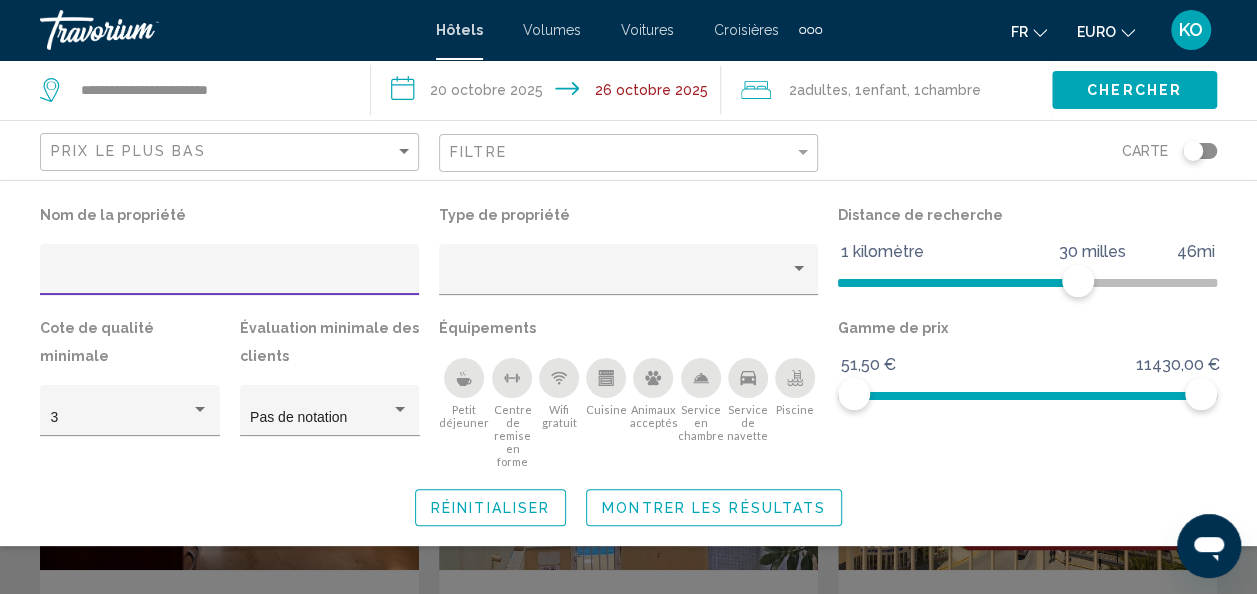 click at bounding box center (230, 277) 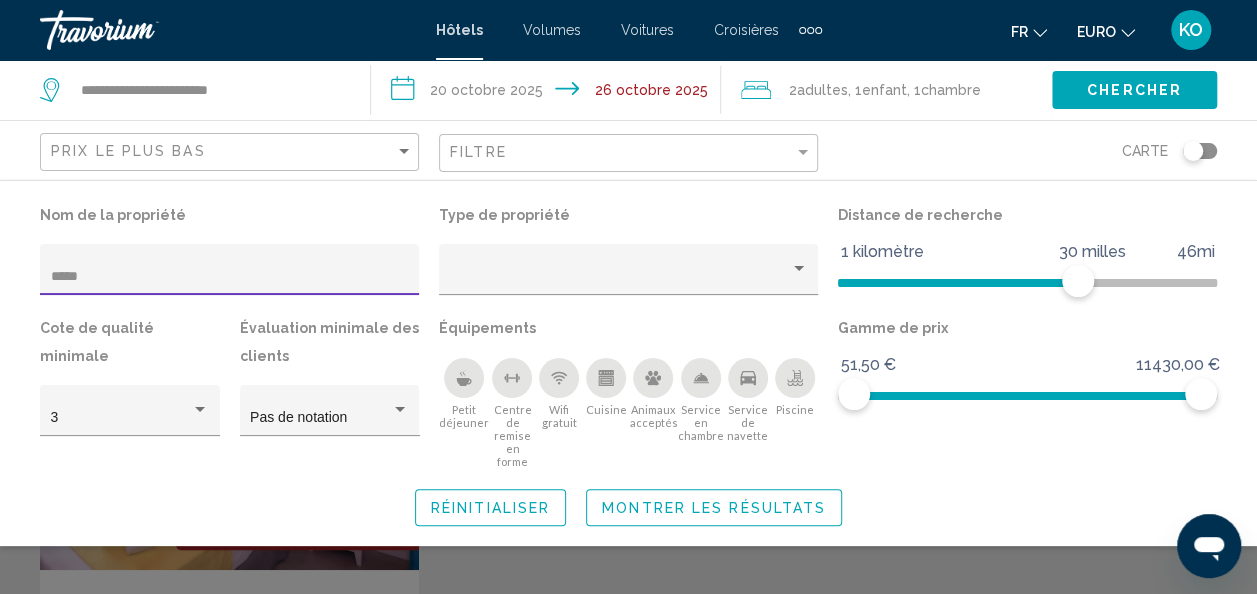 type on "*****" 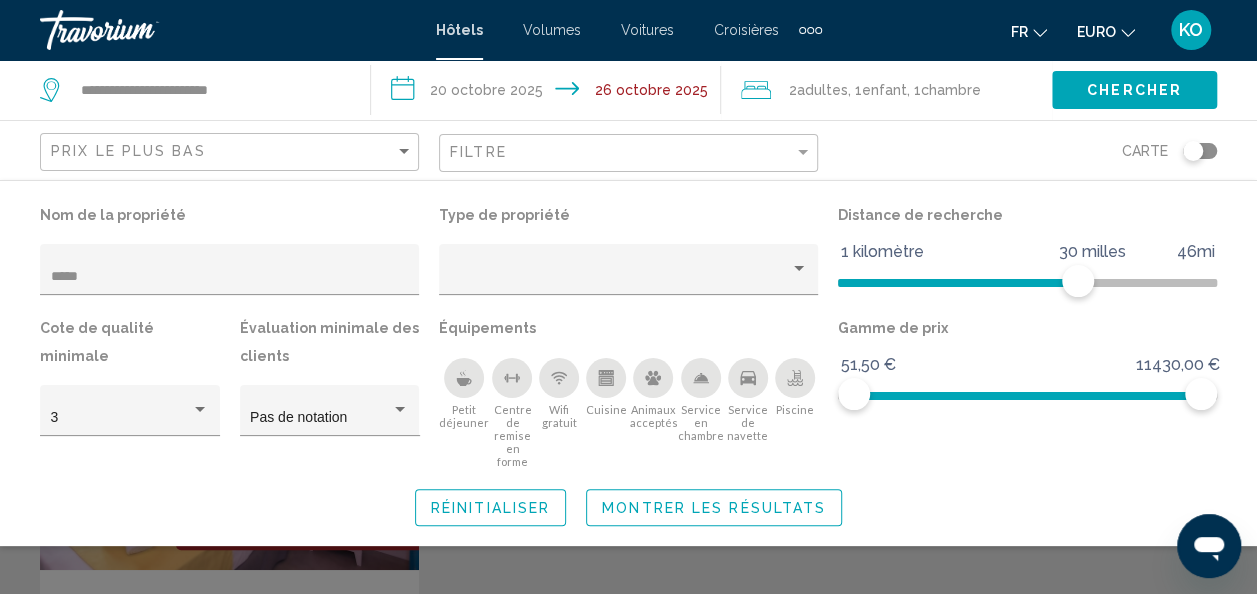 click 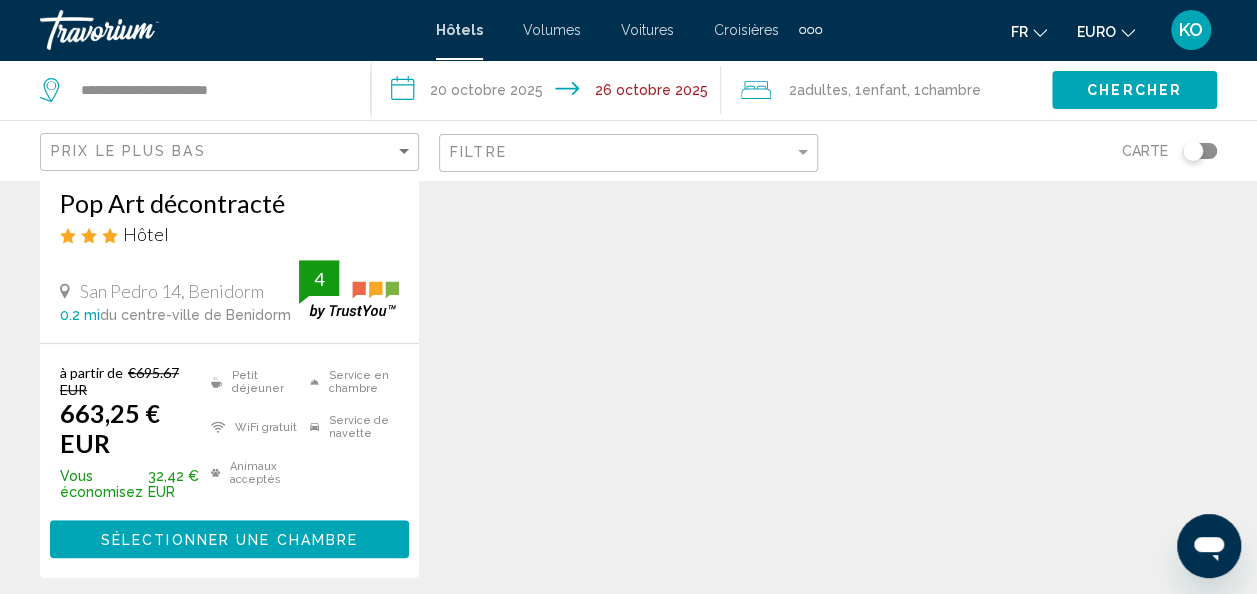 scroll, scrollTop: 367, scrollLeft: 0, axis: vertical 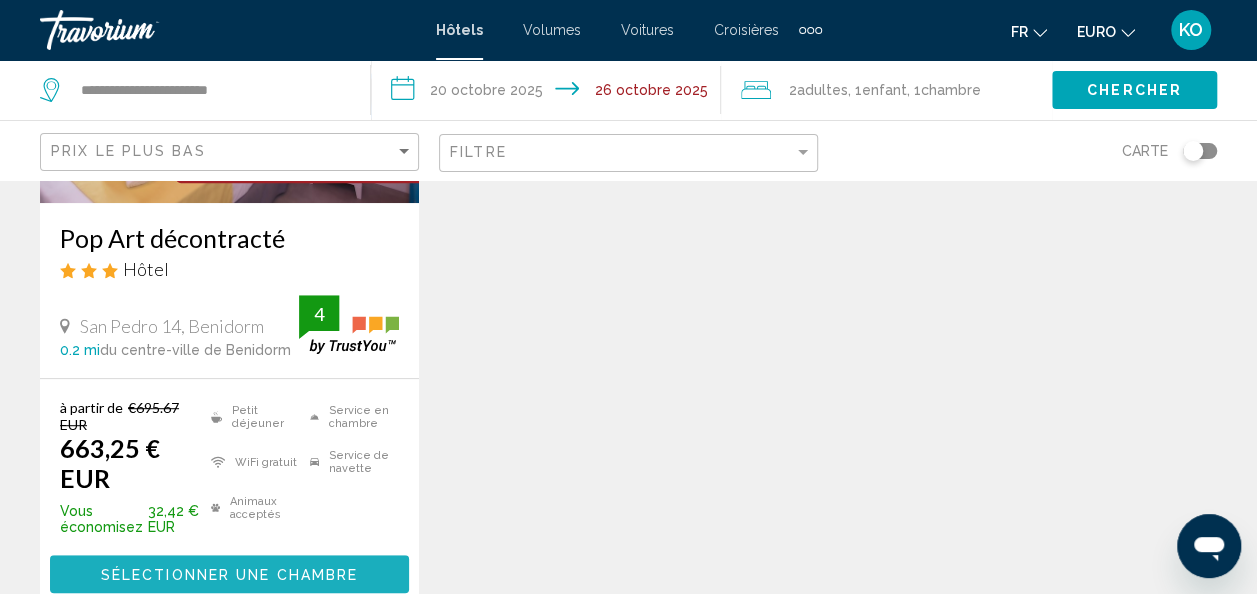 click on "Sélectionner une chambre" at bounding box center (229, 575) 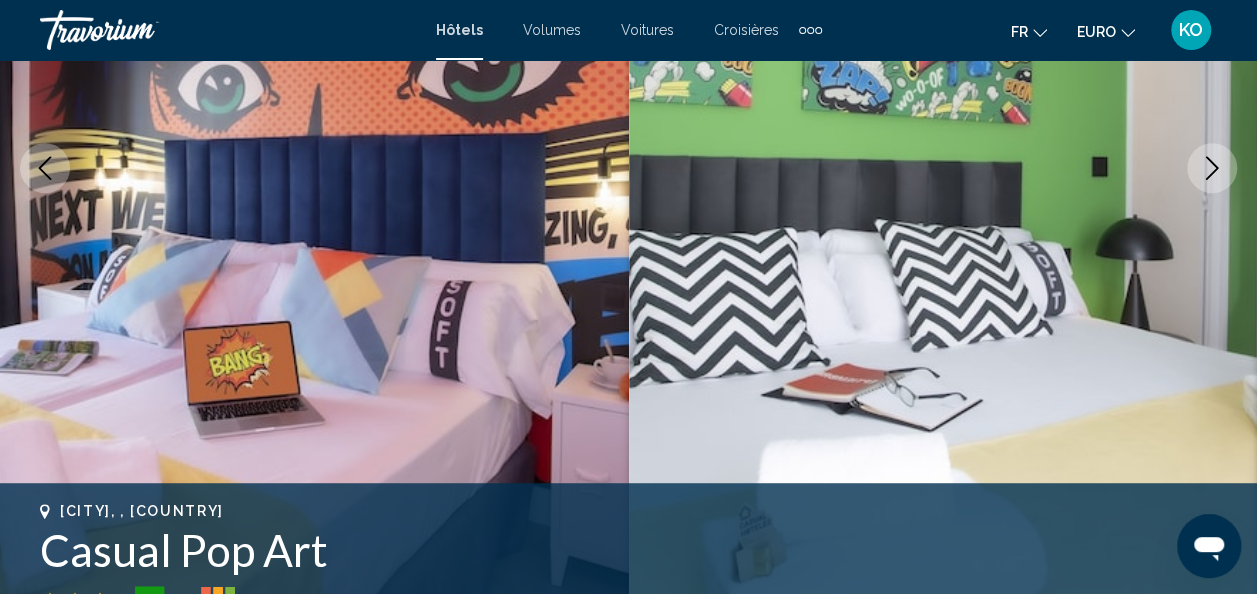 scroll, scrollTop: 238, scrollLeft: 0, axis: vertical 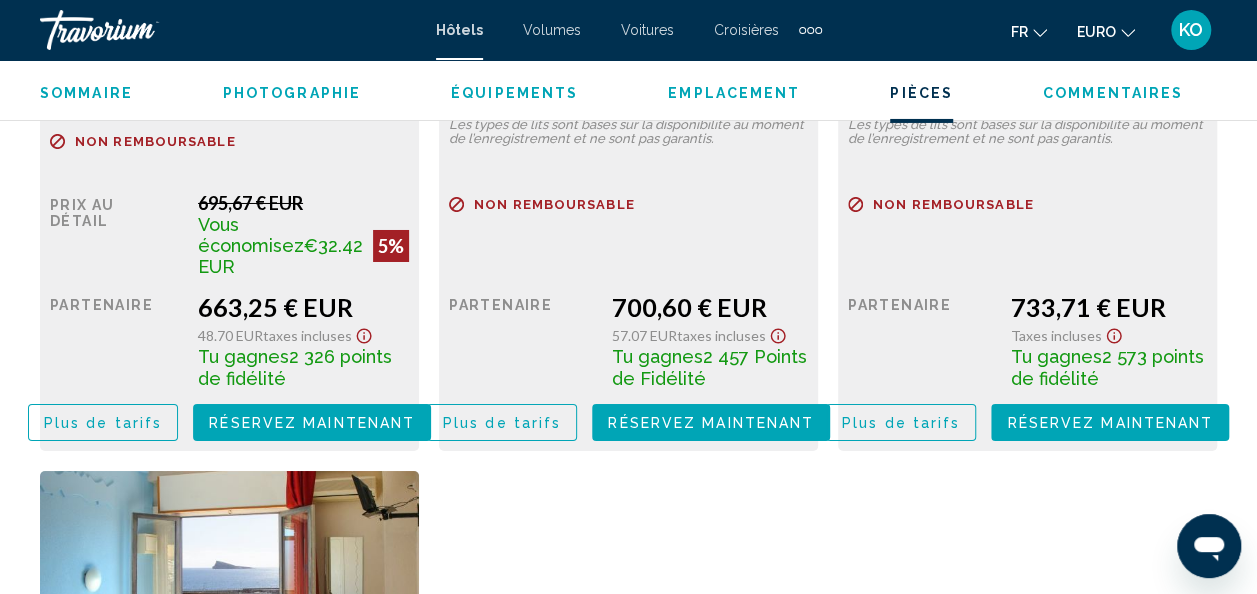 click on "Plus de tarifs" at bounding box center [103, 423] 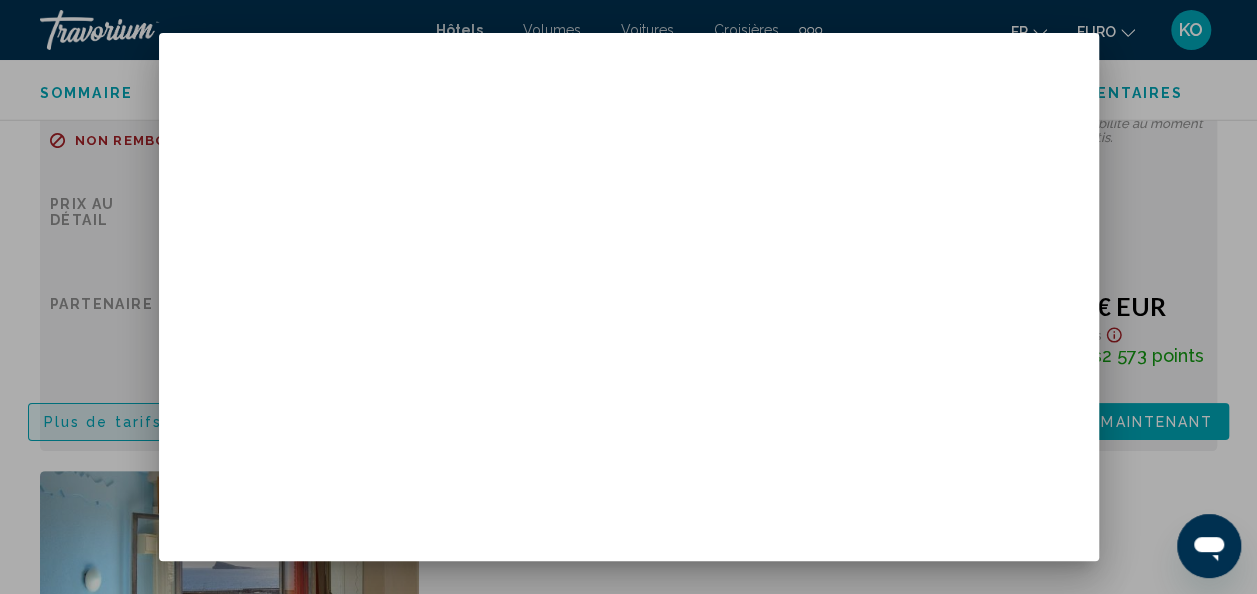 scroll, scrollTop: 0, scrollLeft: 0, axis: both 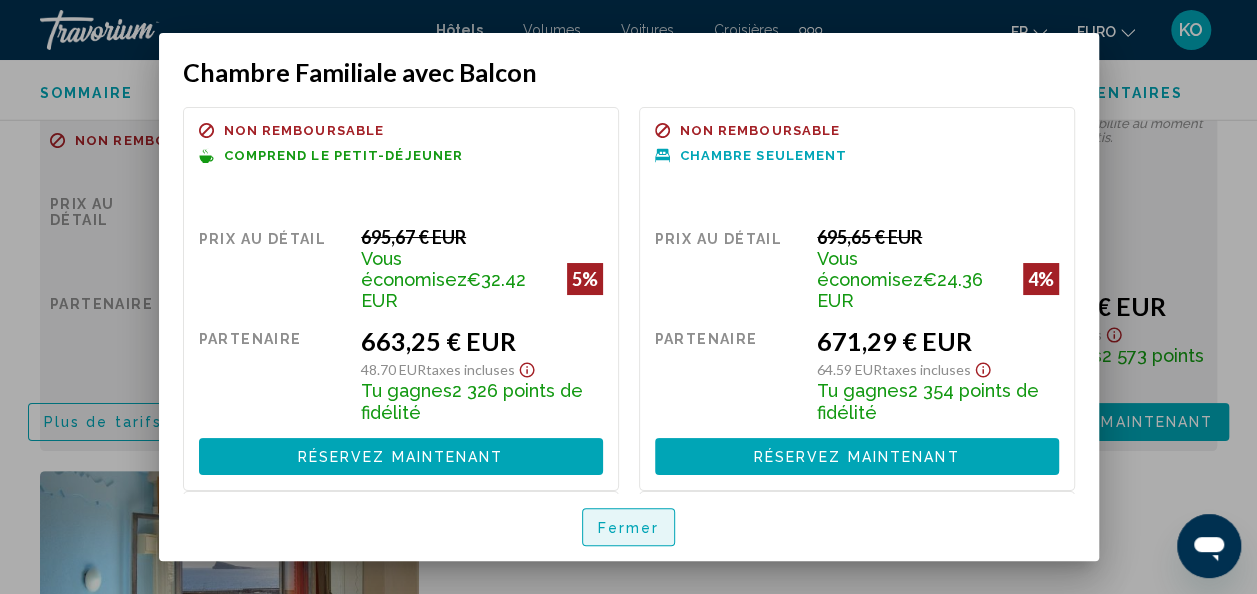 click on "Fermer" at bounding box center (629, 528) 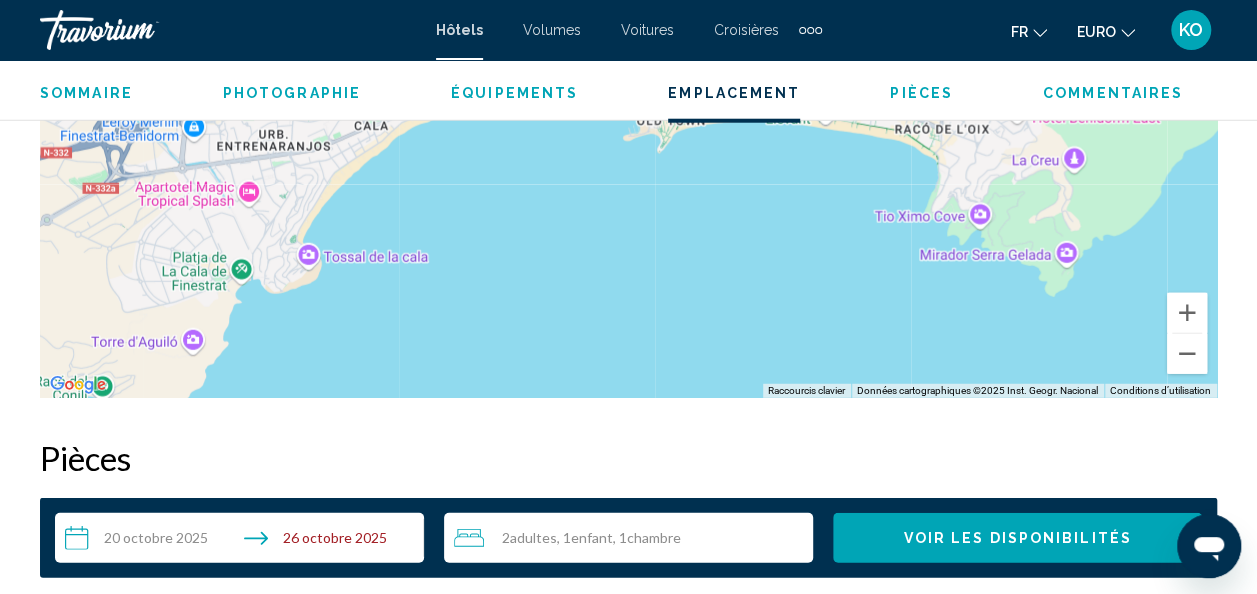 scroll, scrollTop: 2560, scrollLeft: 0, axis: vertical 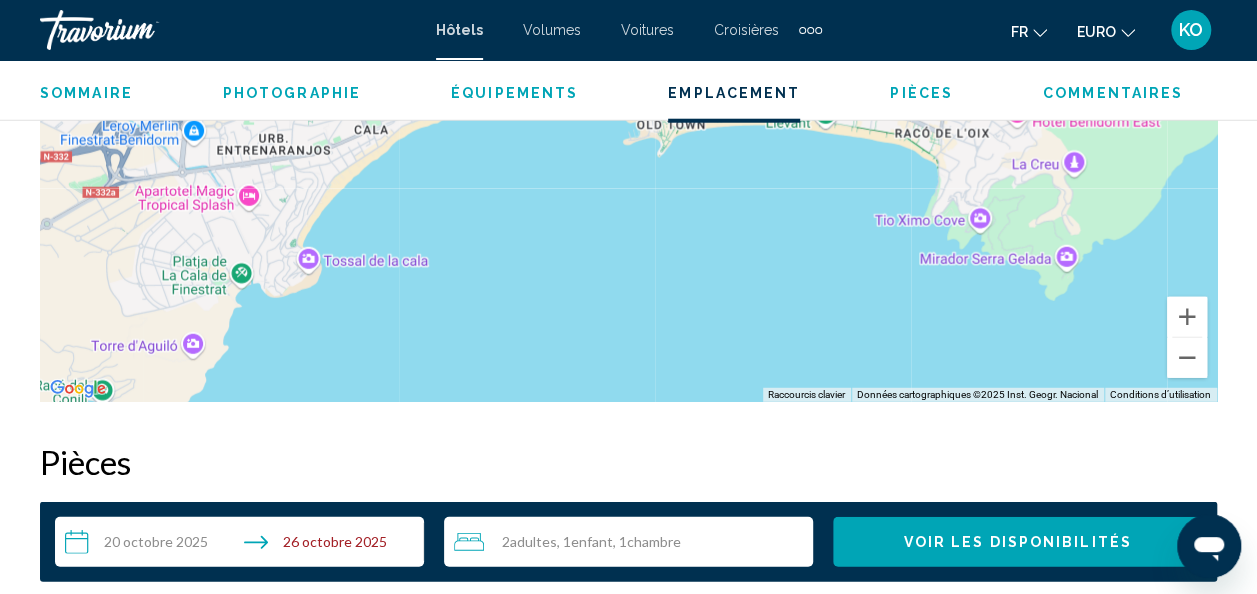click on "Volumes" at bounding box center (552, 30) 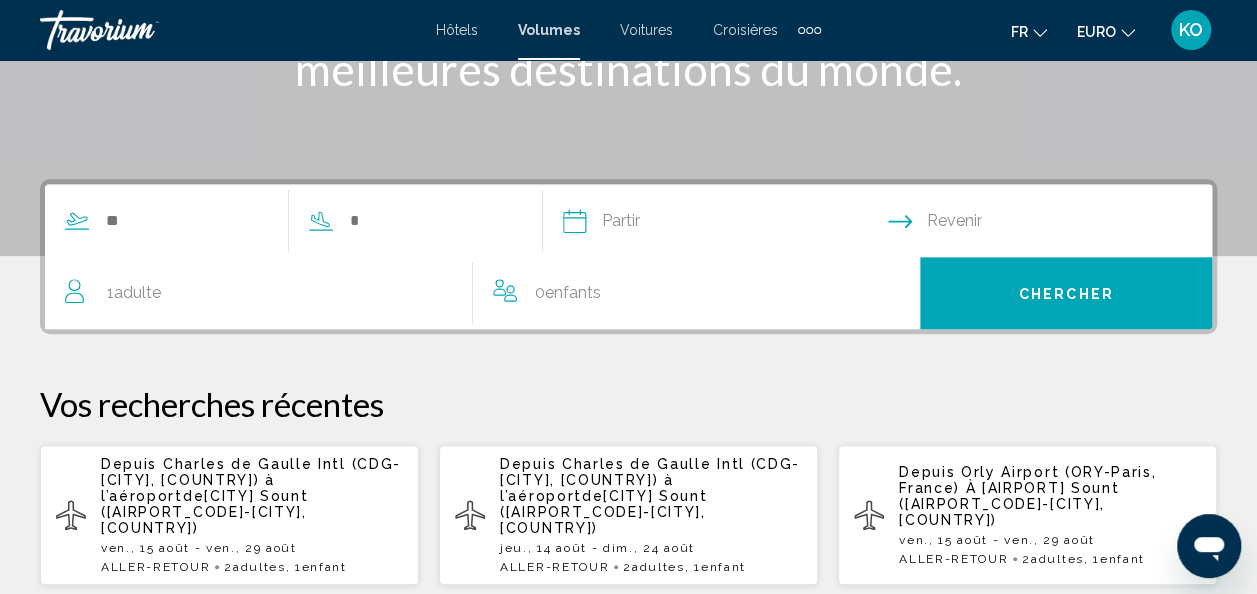 scroll, scrollTop: 351, scrollLeft: 0, axis: vertical 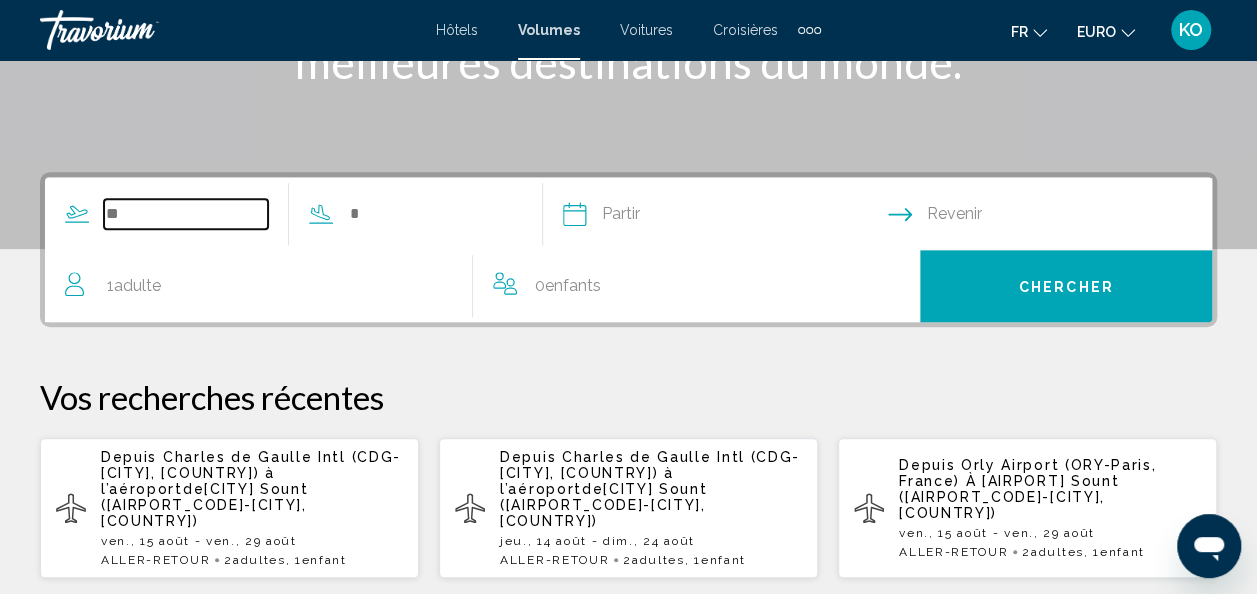 click at bounding box center [186, 214] 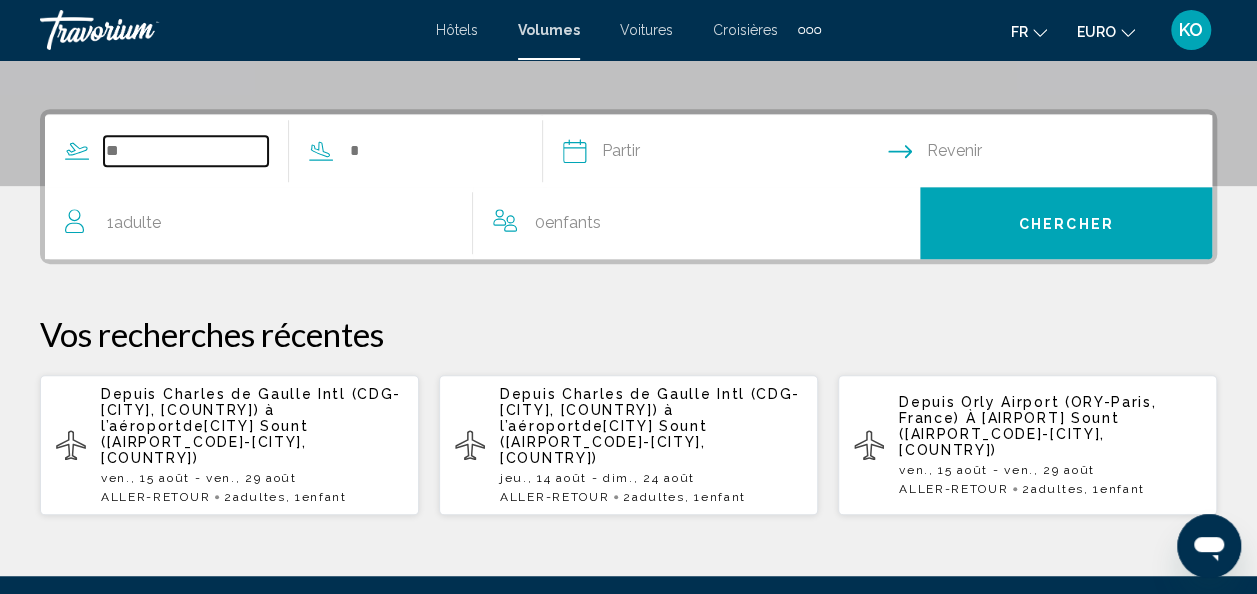 scroll, scrollTop: 458, scrollLeft: 0, axis: vertical 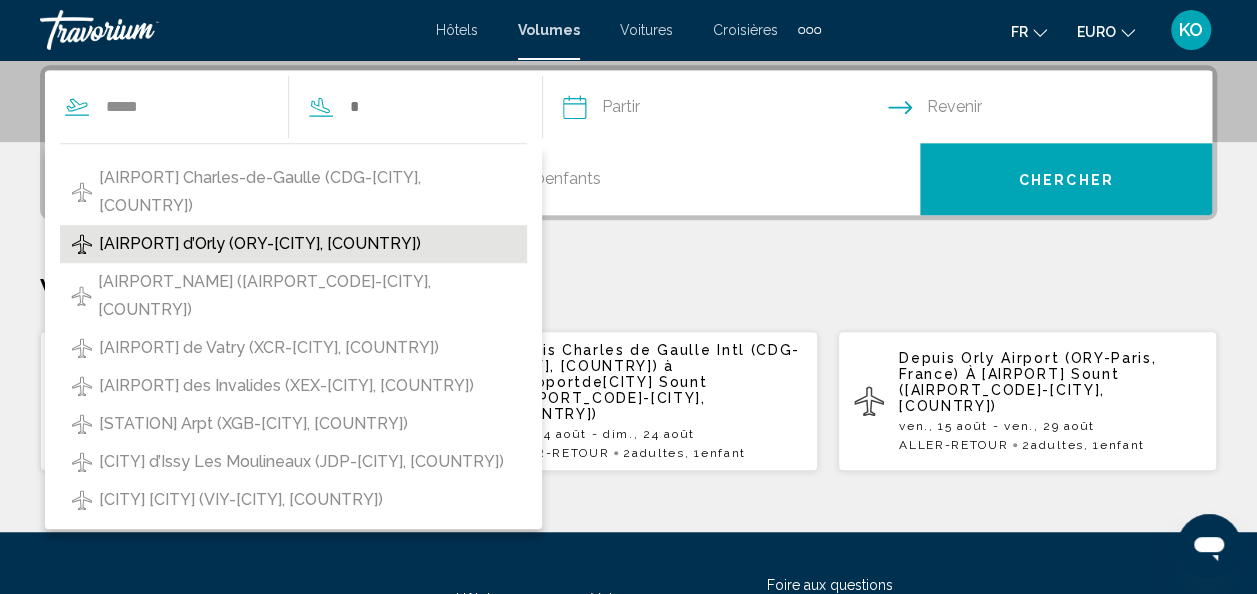 click on "Aéroport d’Orly (ORY-Paris, France)" at bounding box center (260, 244) 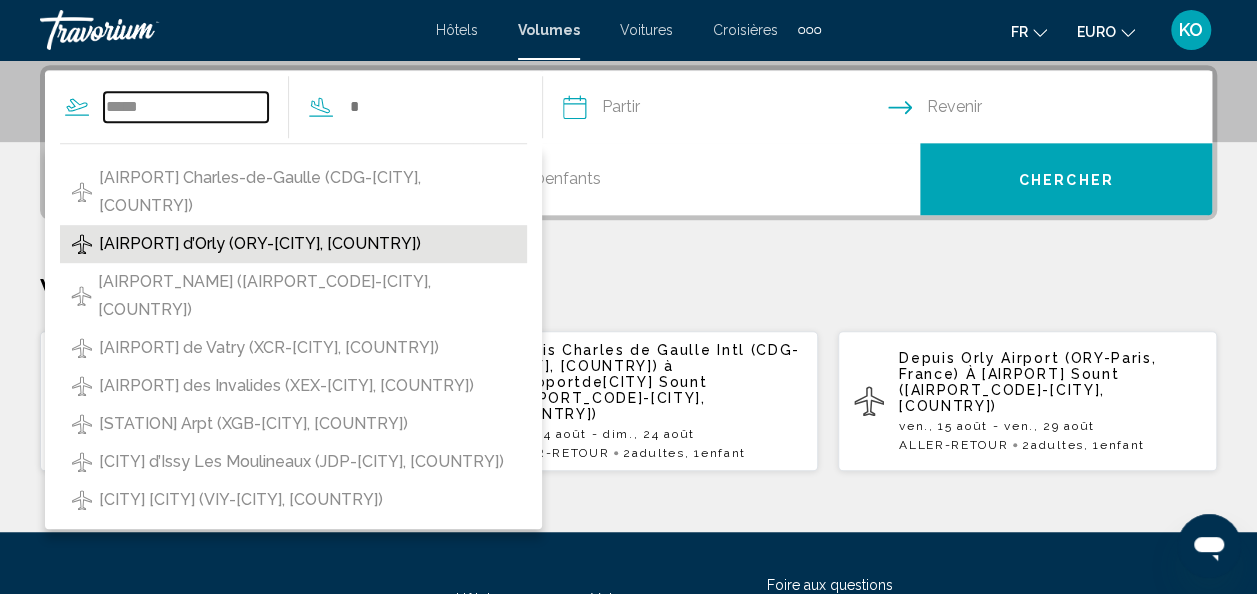 type on "**********" 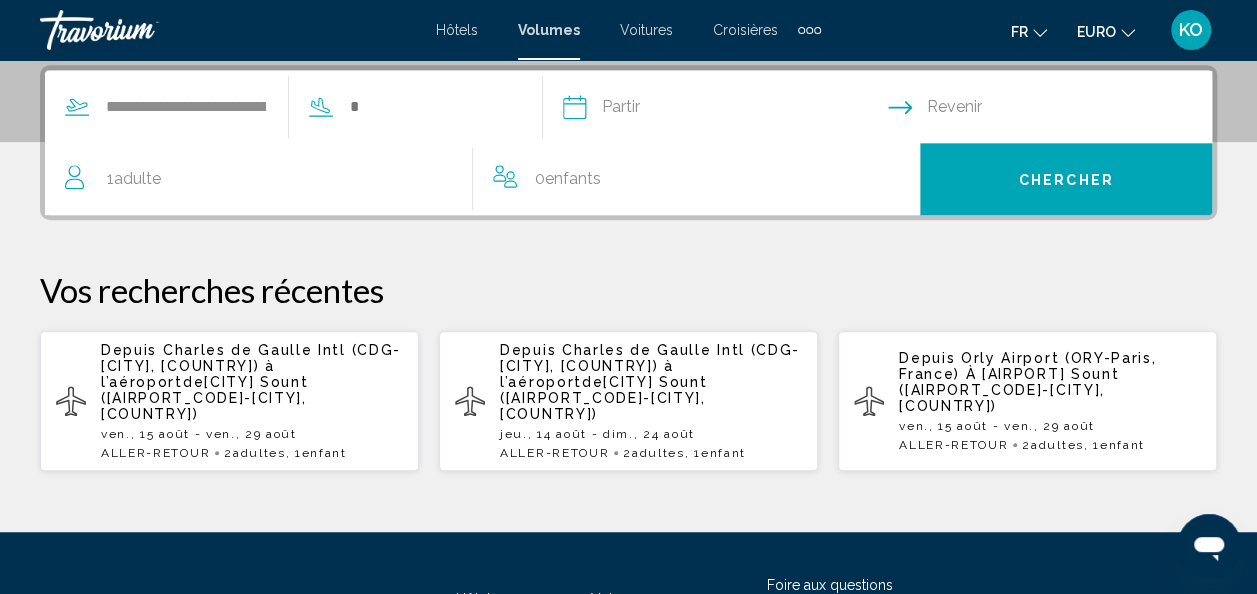 click on "**********" at bounding box center (278, 107) 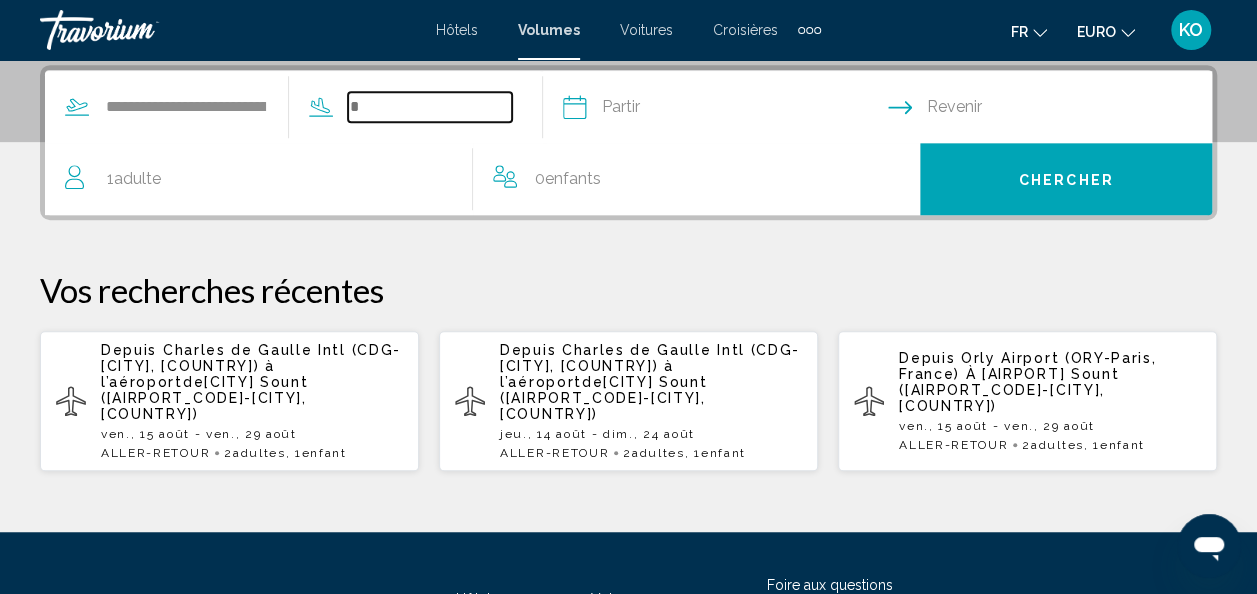 click at bounding box center [430, 107] 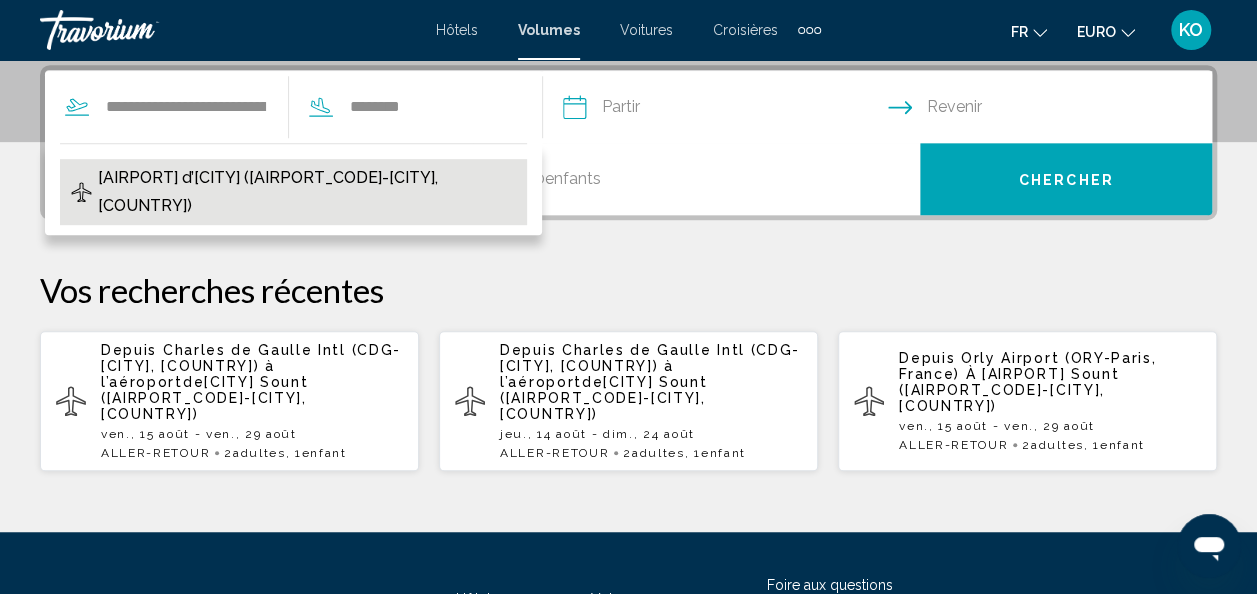 click on "Aéroport d’Alicante (ALC-Alicante, Espagne)" at bounding box center [293, 192] 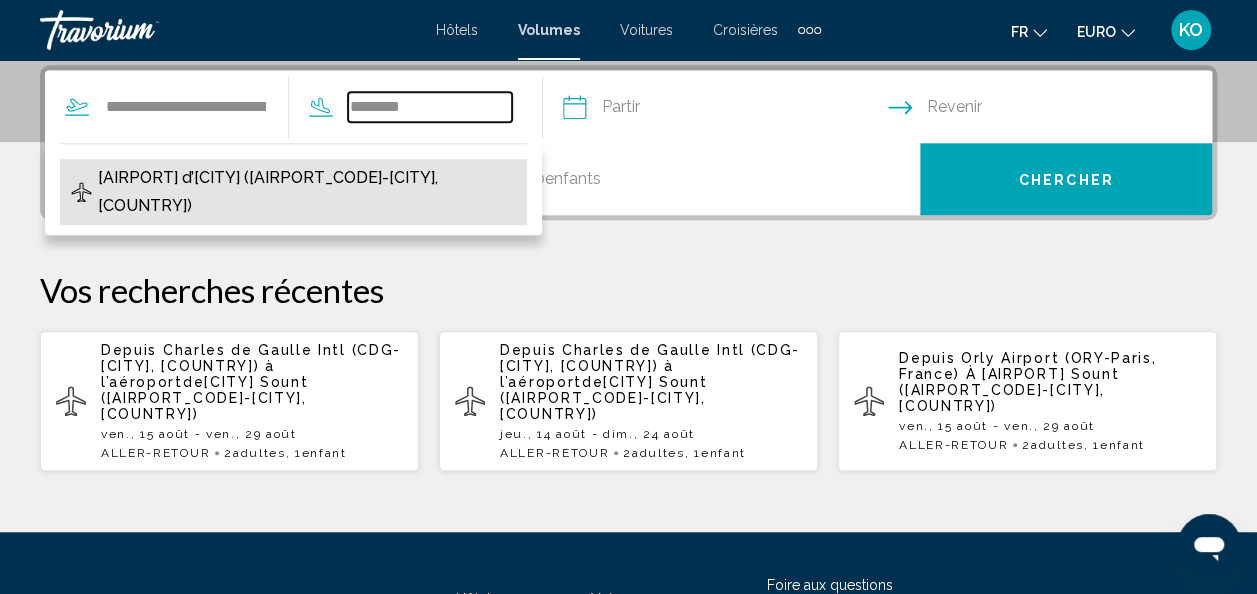 type on "**********" 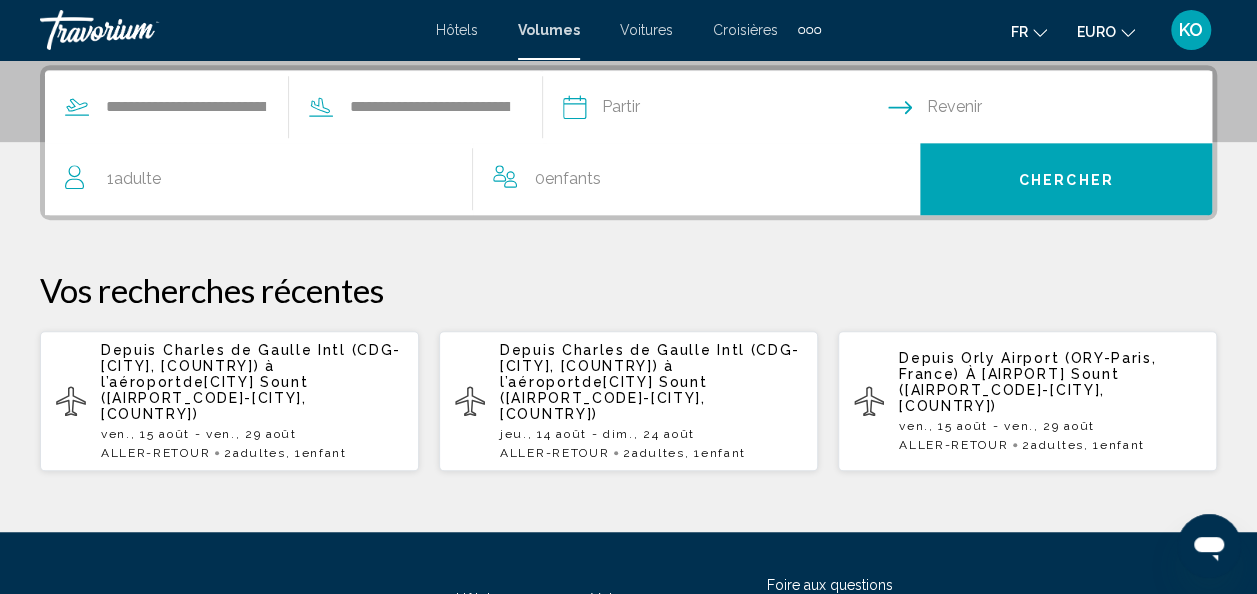 click at bounding box center [724, 110] 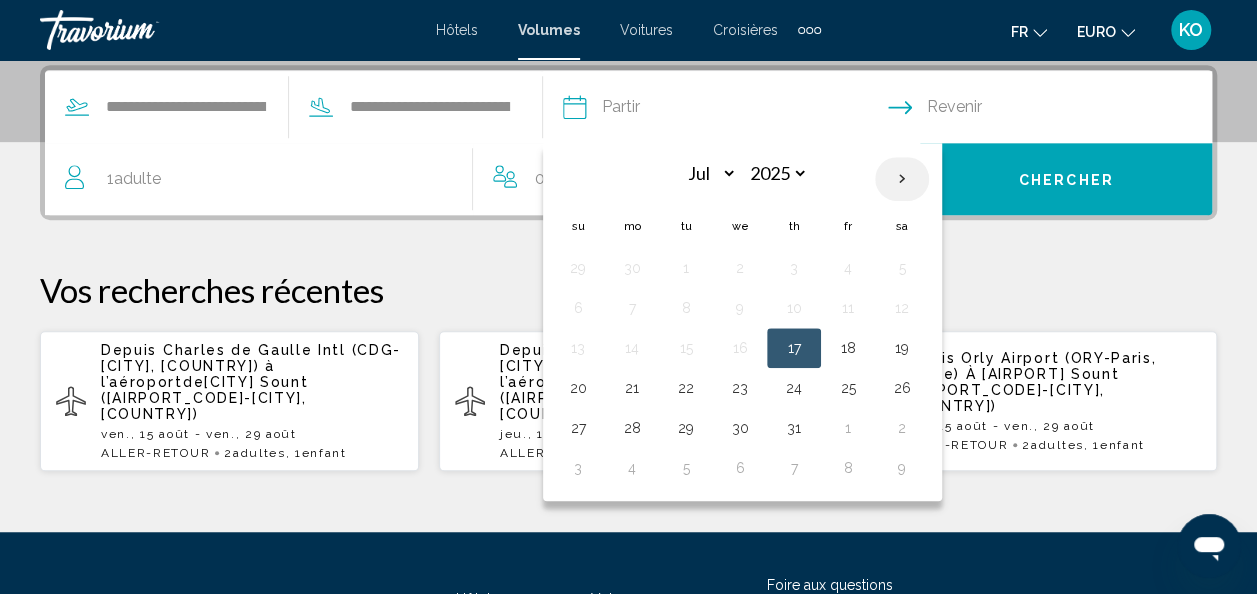 click at bounding box center [902, 179] 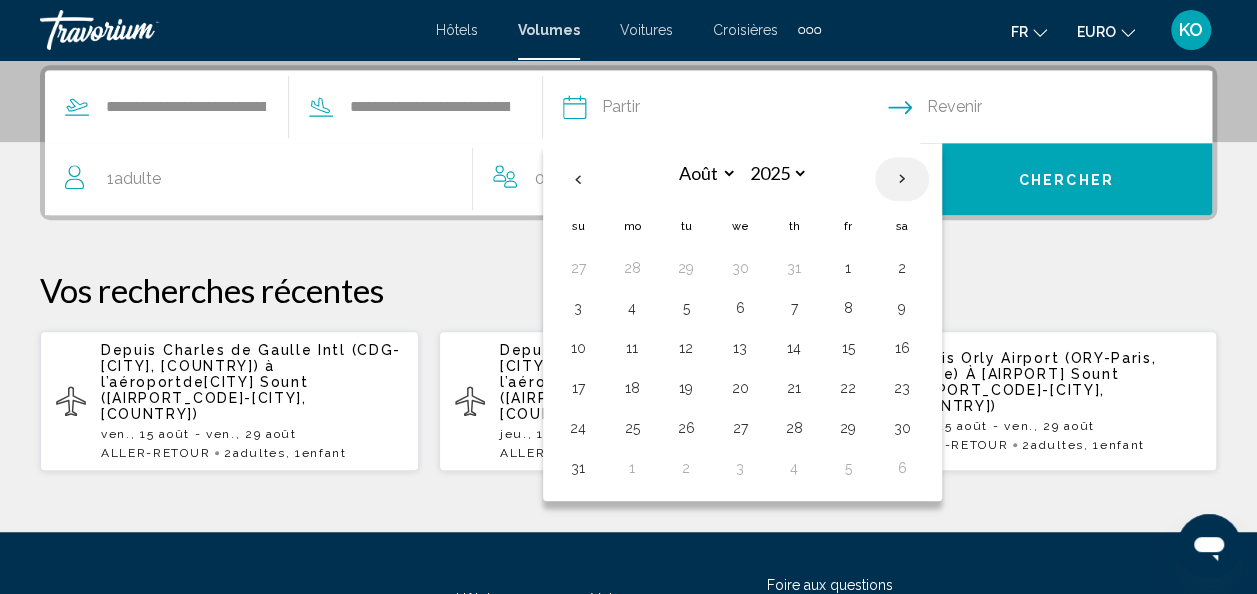 click at bounding box center (902, 179) 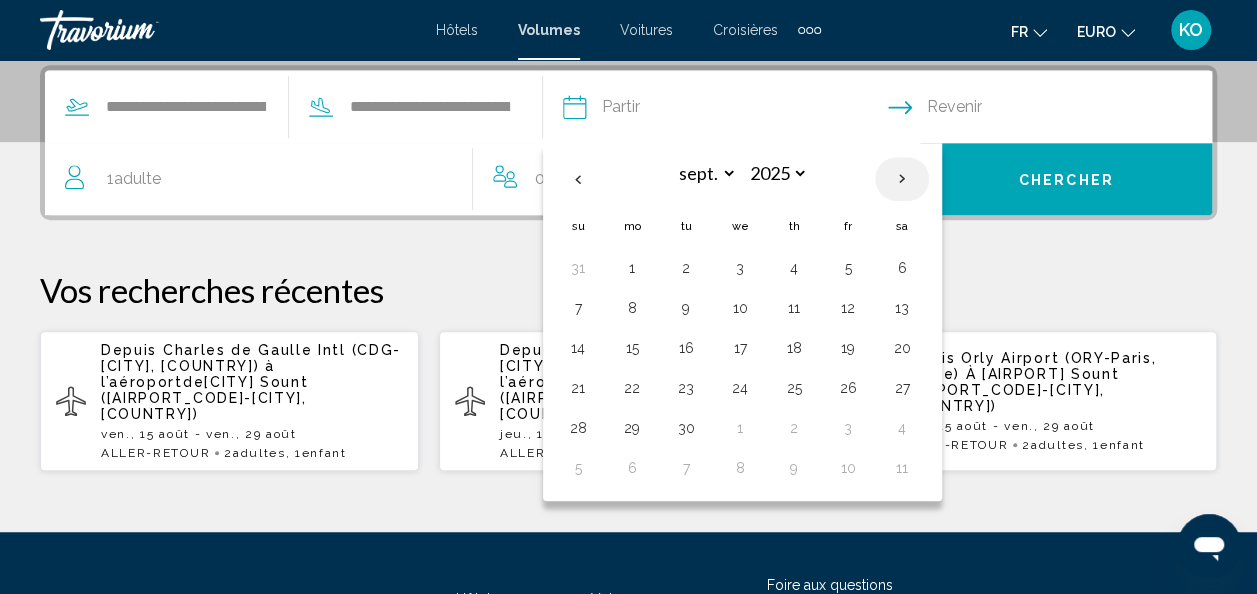 click at bounding box center (902, 179) 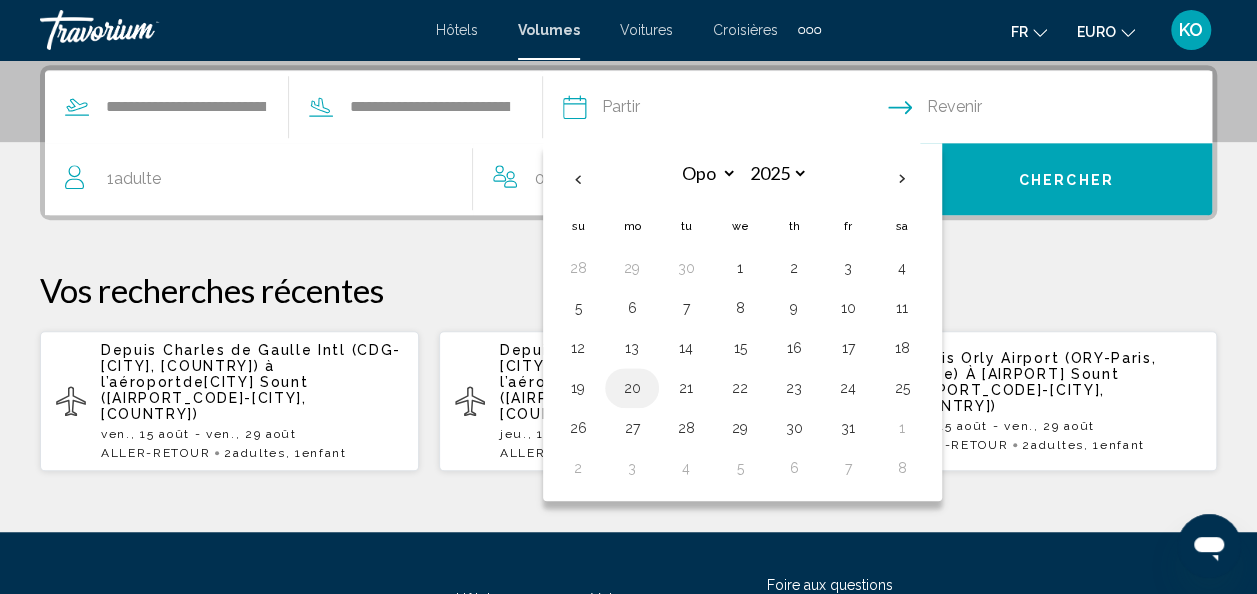 click on "20" at bounding box center [632, 388] 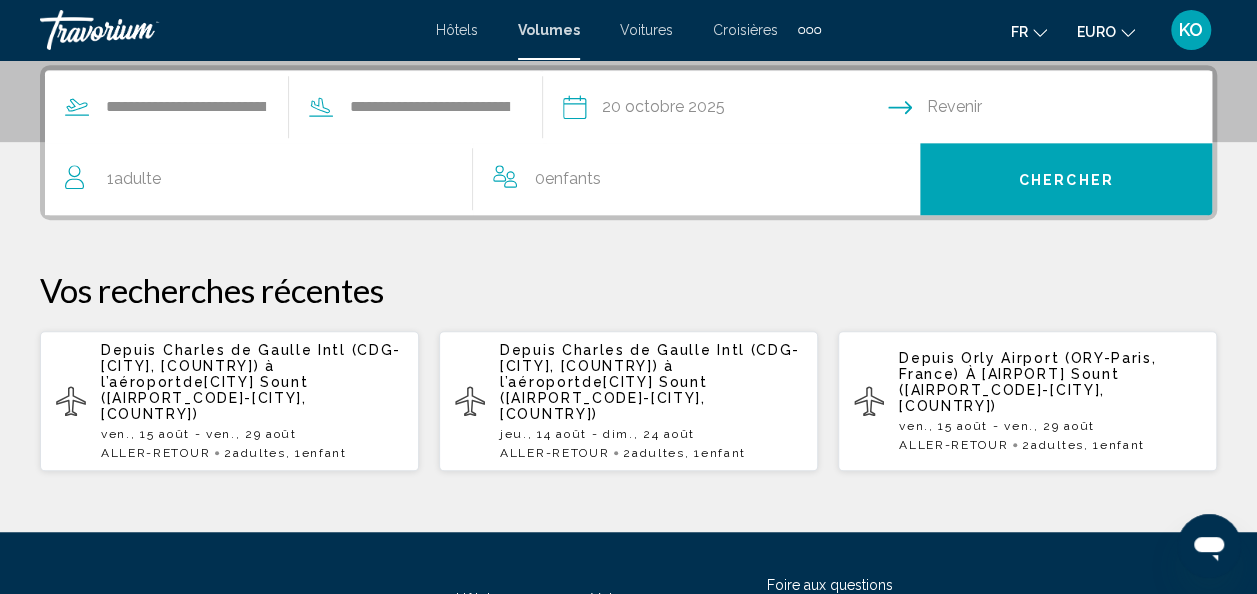 click at bounding box center [1054, 110] 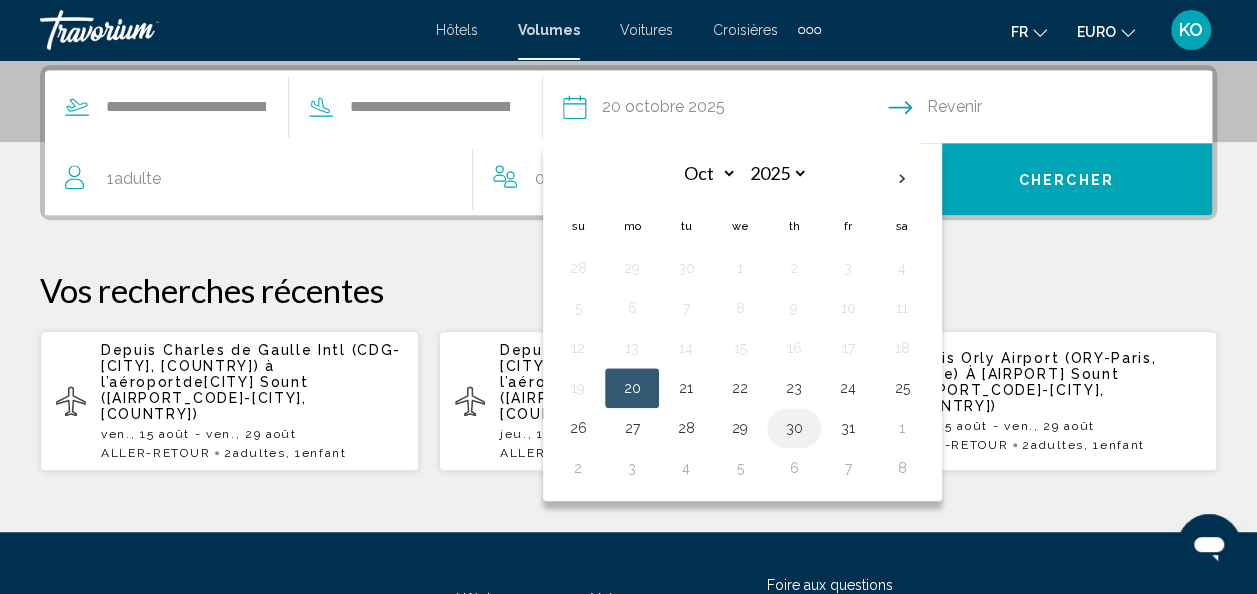 click on "30" at bounding box center [794, 428] 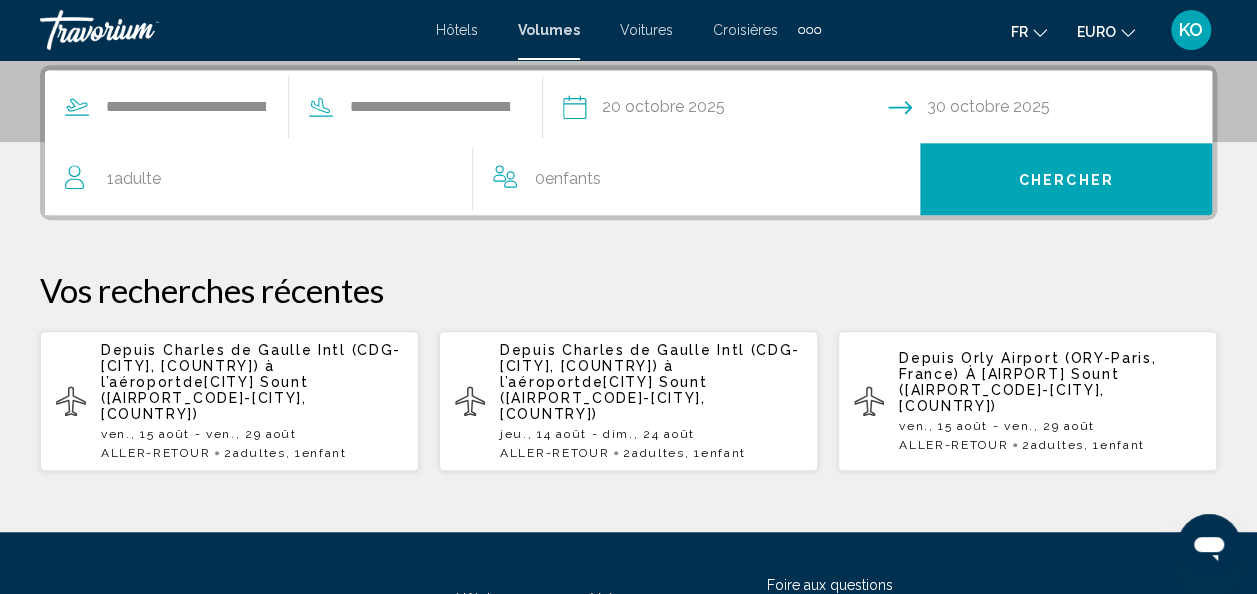 click on "1  Adulte Adultes" at bounding box center [268, 179] 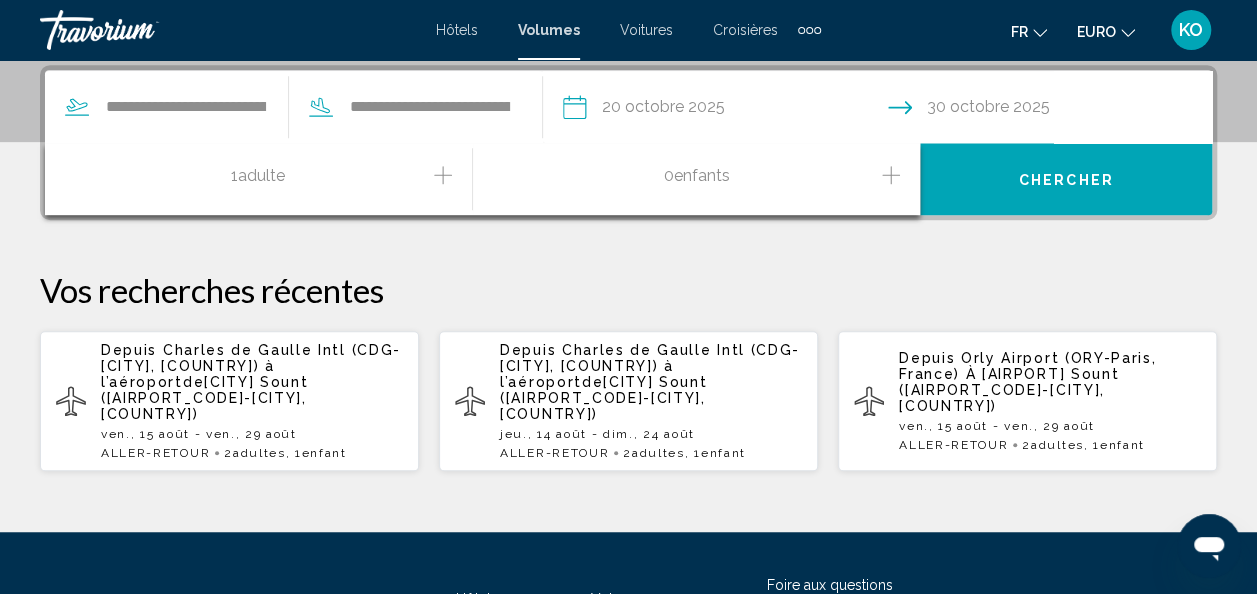 click 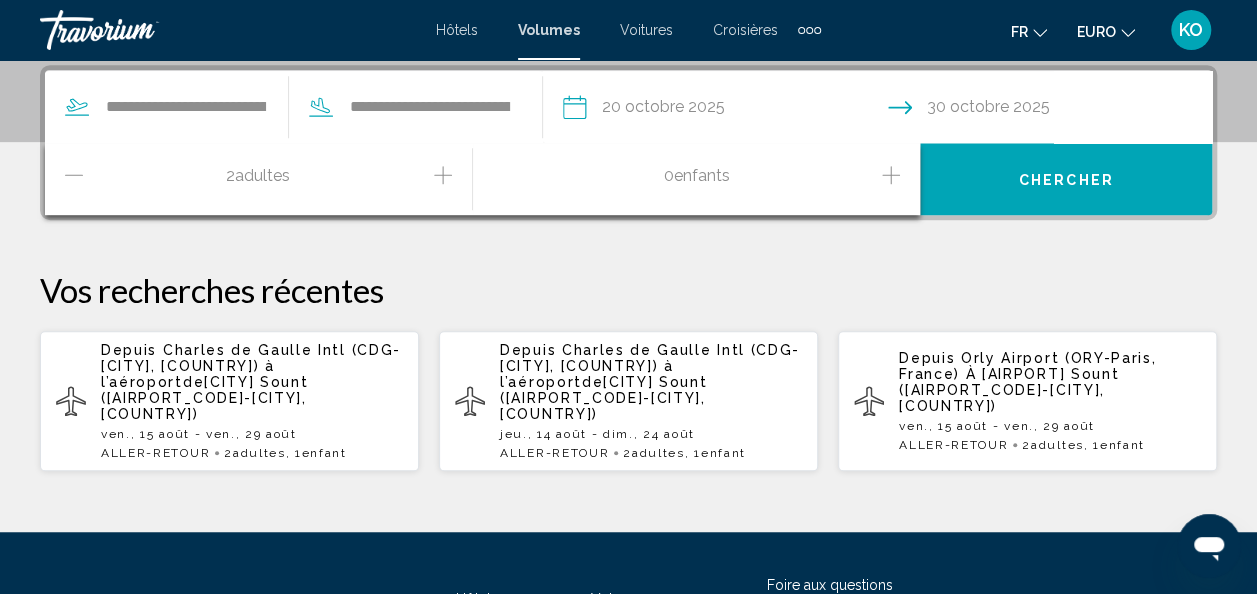 click 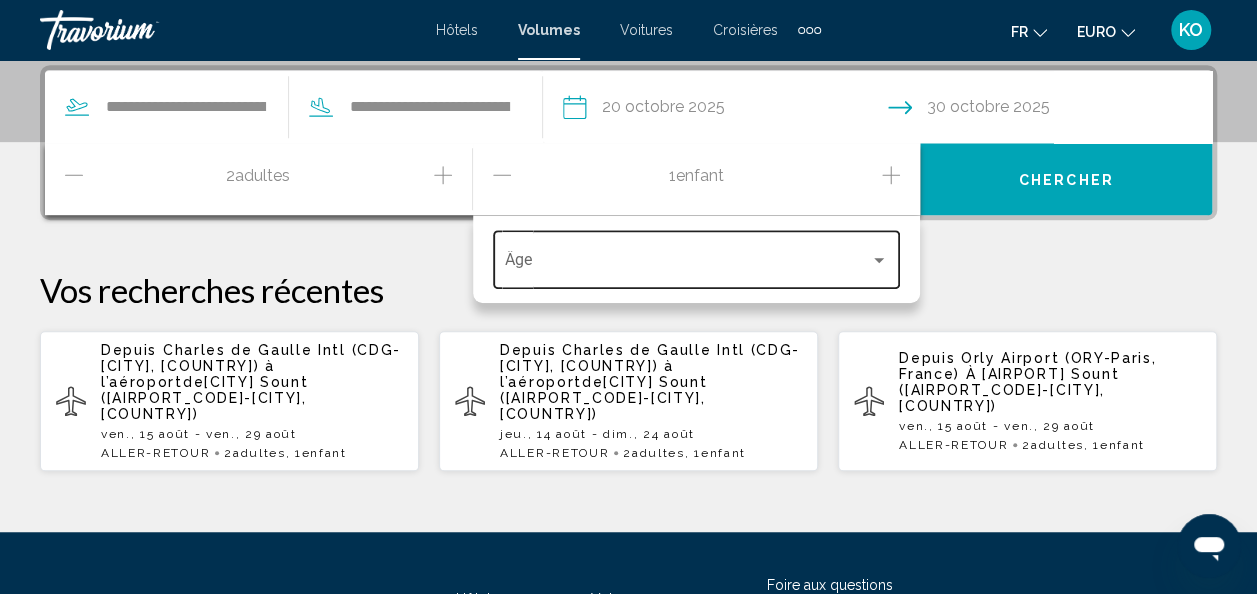 click at bounding box center [688, 264] 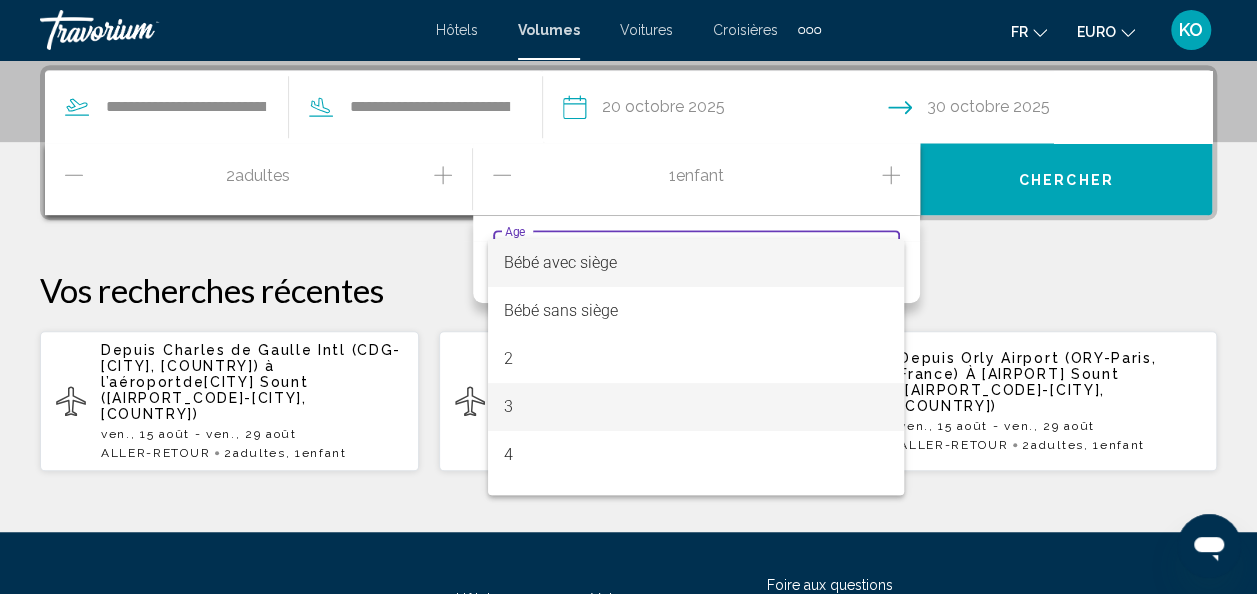 click on "3" at bounding box center (696, 407) 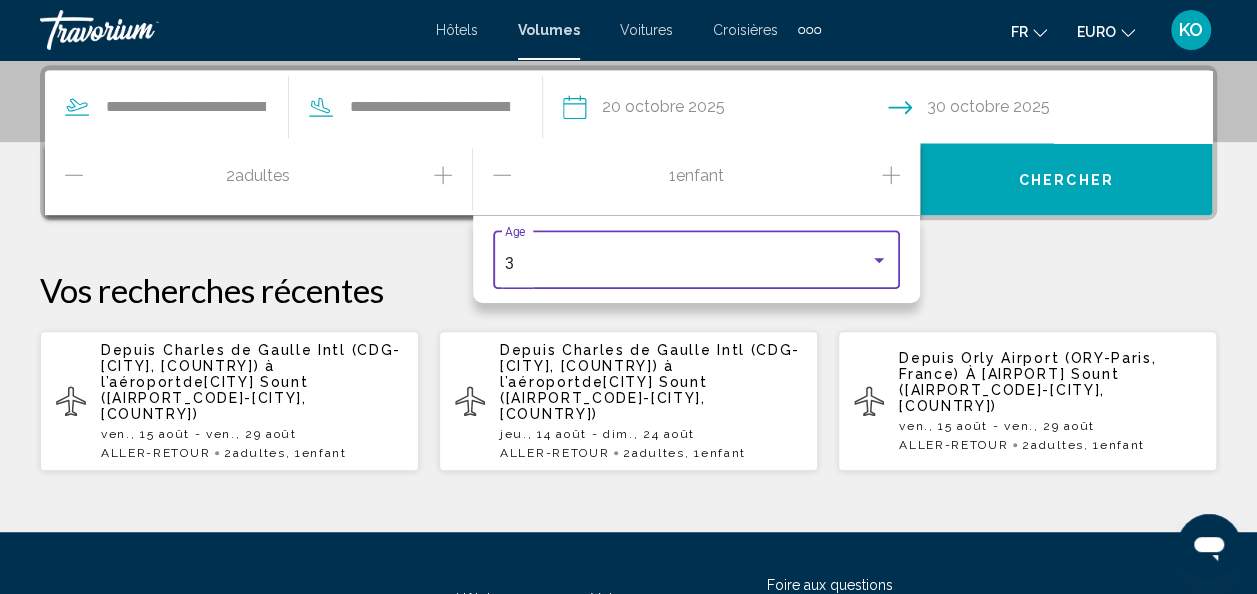 click on "Chercher" at bounding box center [1066, 179] 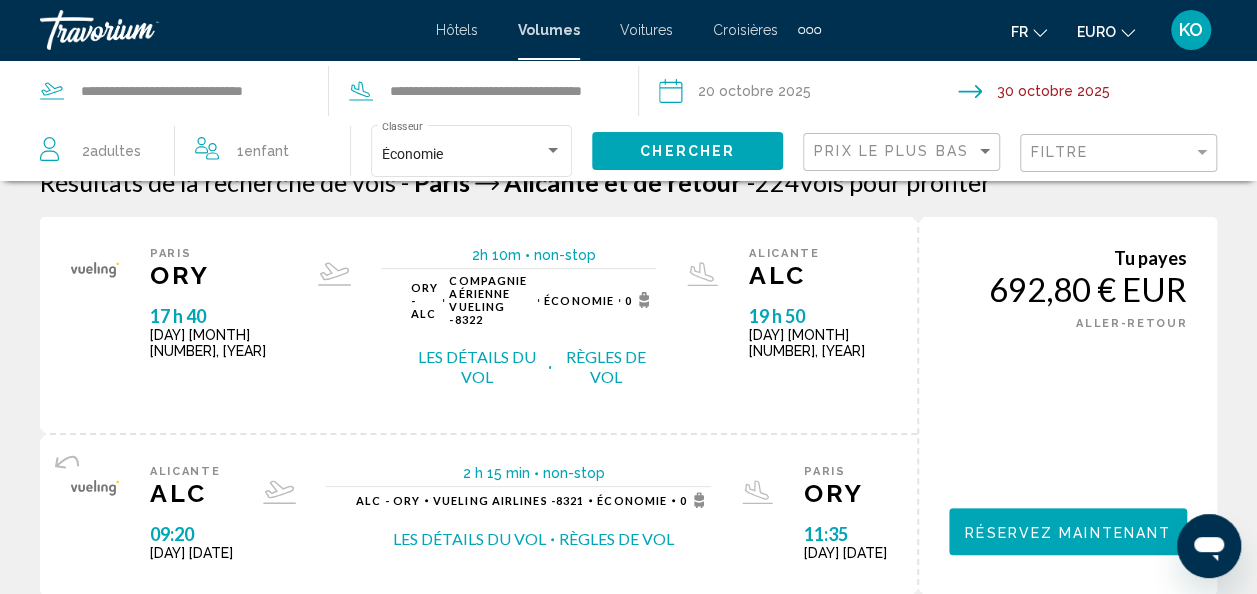 scroll, scrollTop: 30, scrollLeft: 0, axis: vertical 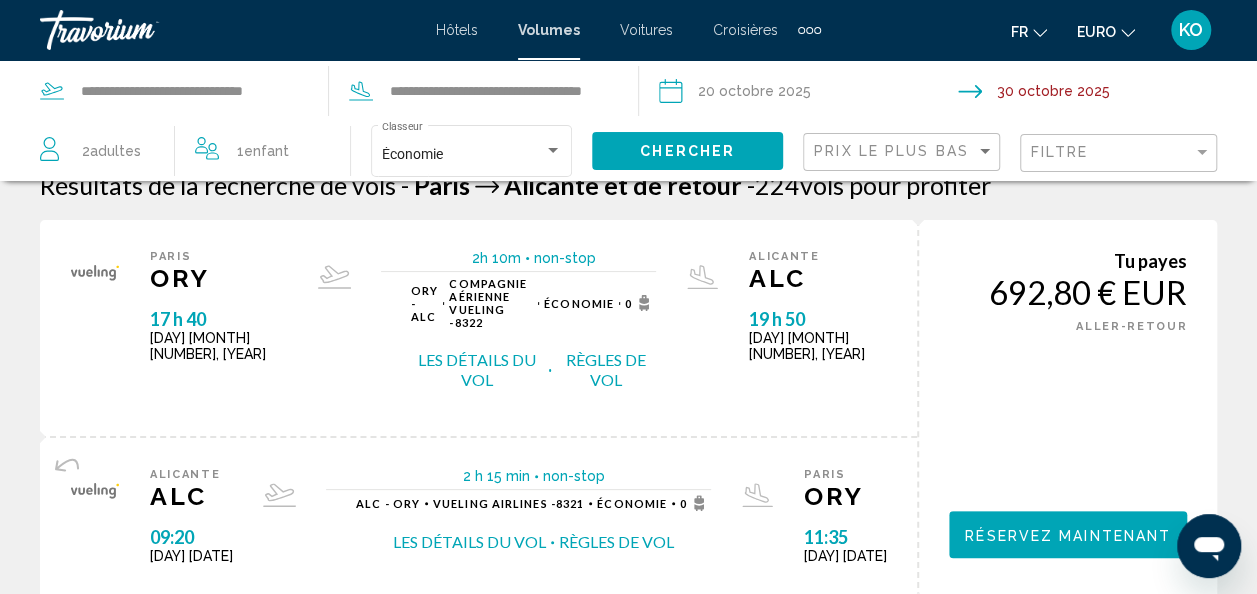 click on "Les détails du vol" at bounding box center [477, 370] 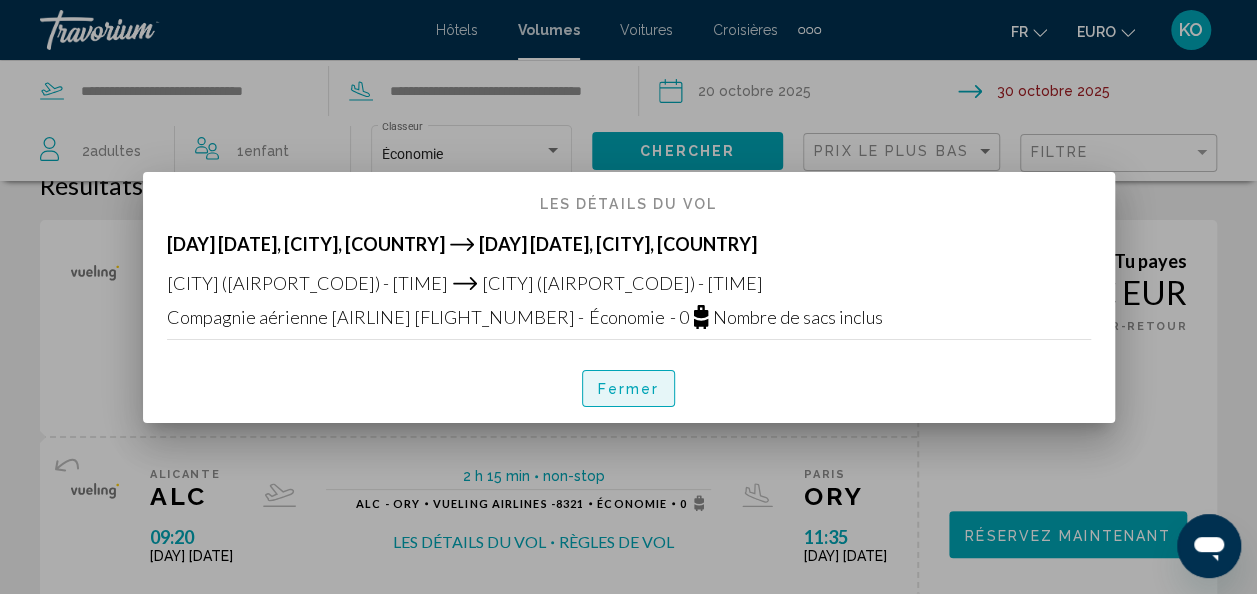 click on "Fermer" at bounding box center [629, 389] 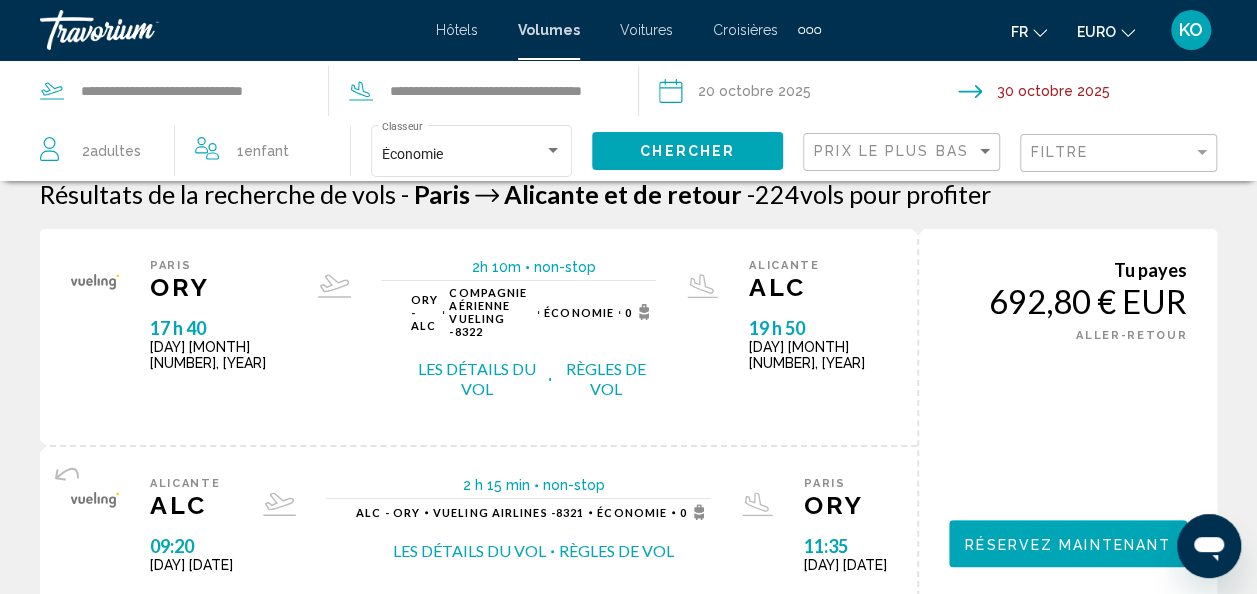 scroll, scrollTop: 0, scrollLeft: 0, axis: both 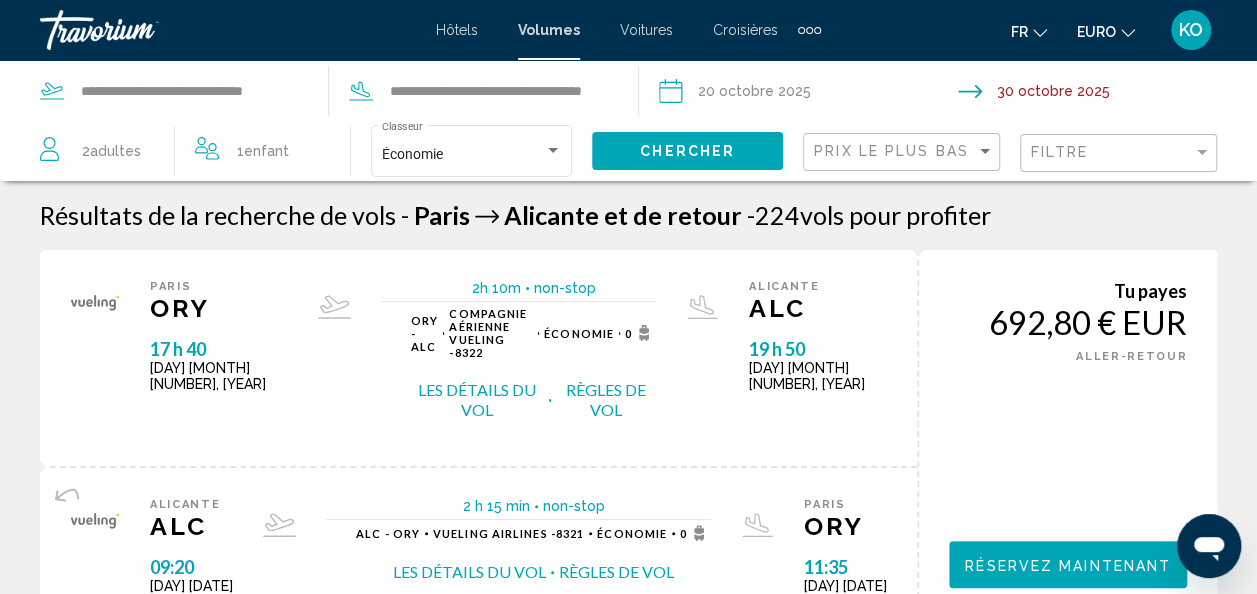 click on "Hôtels" at bounding box center (457, 30) 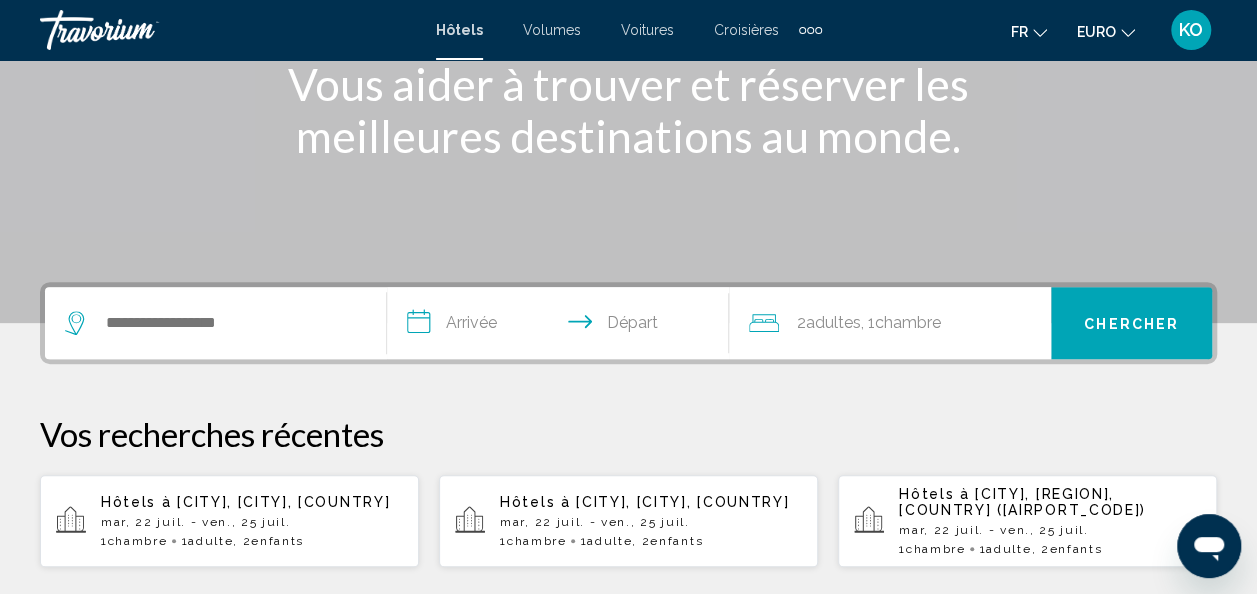 scroll, scrollTop: 278, scrollLeft: 0, axis: vertical 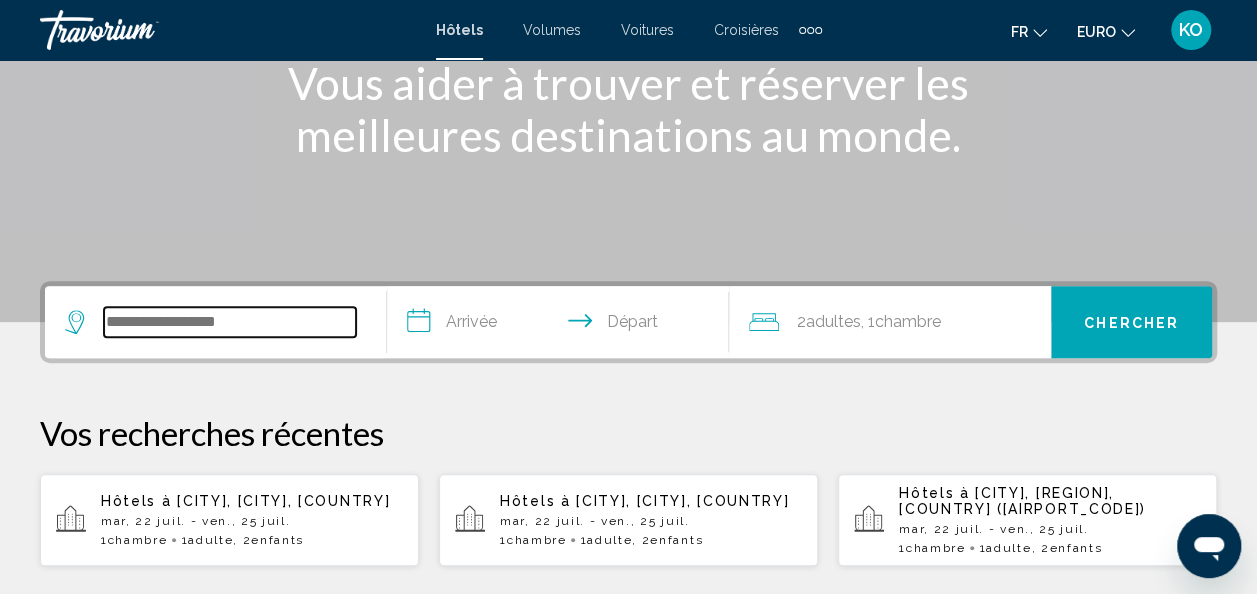 click at bounding box center [230, 322] 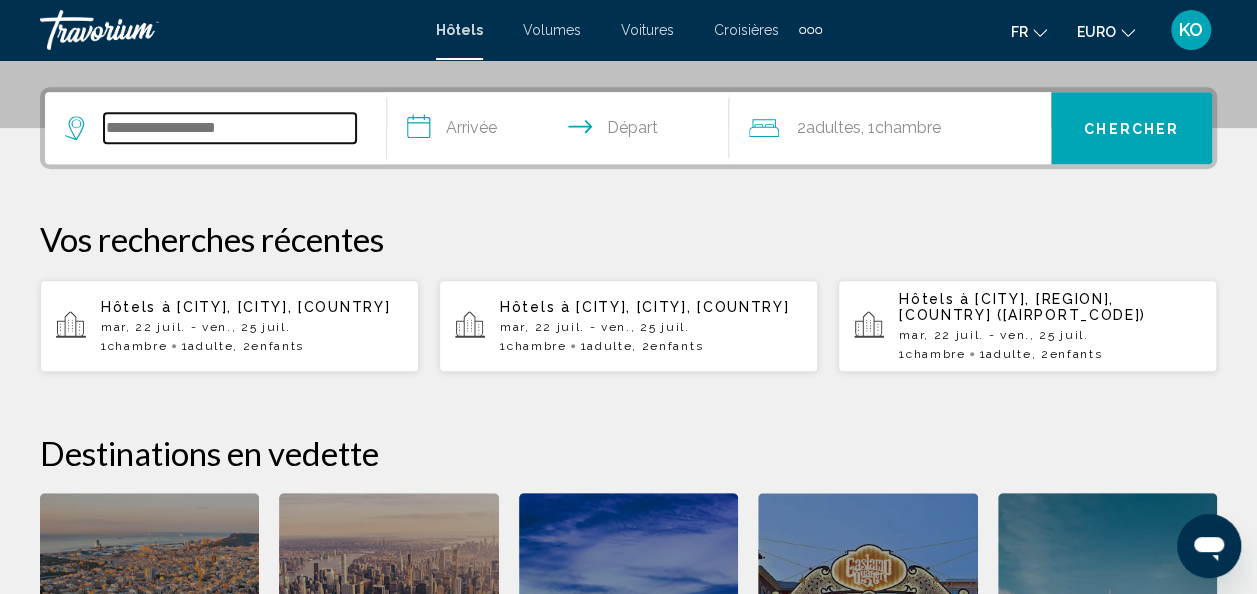 scroll, scrollTop: 494, scrollLeft: 0, axis: vertical 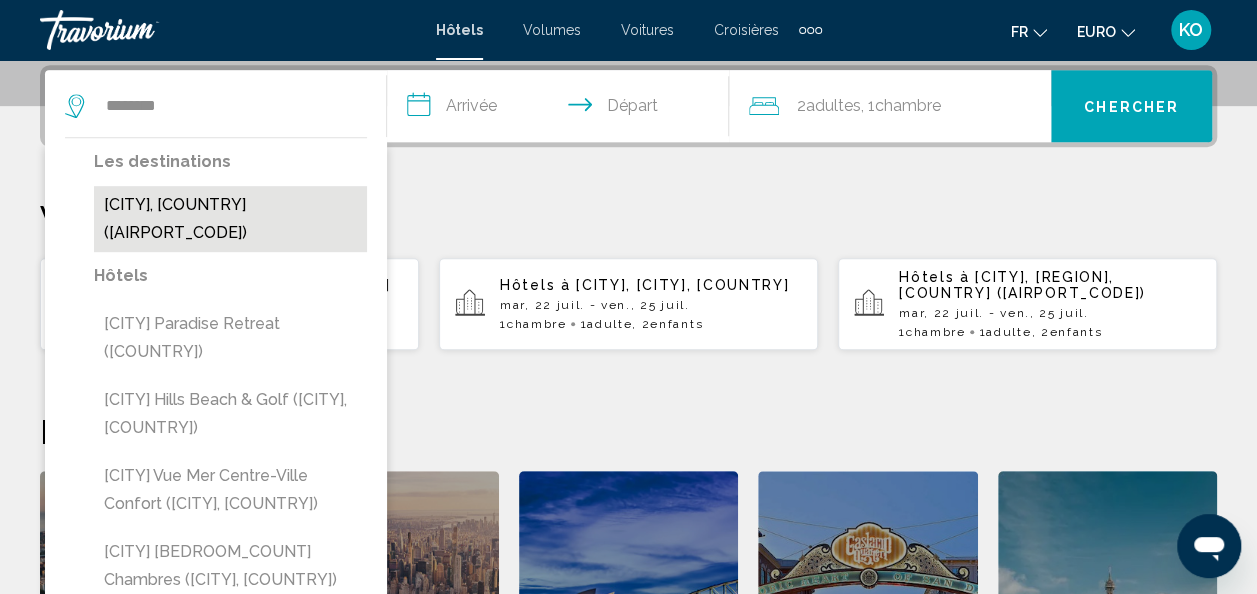 click on "Alicante, Espagne (ALC)" at bounding box center [230, 219] 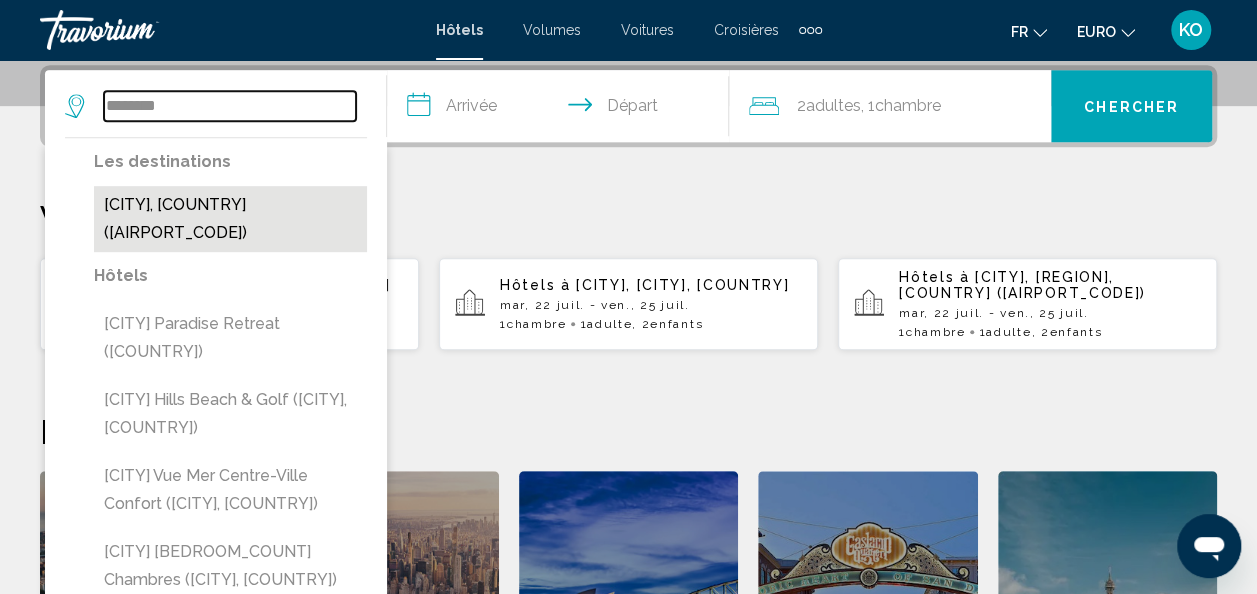type on "**********" 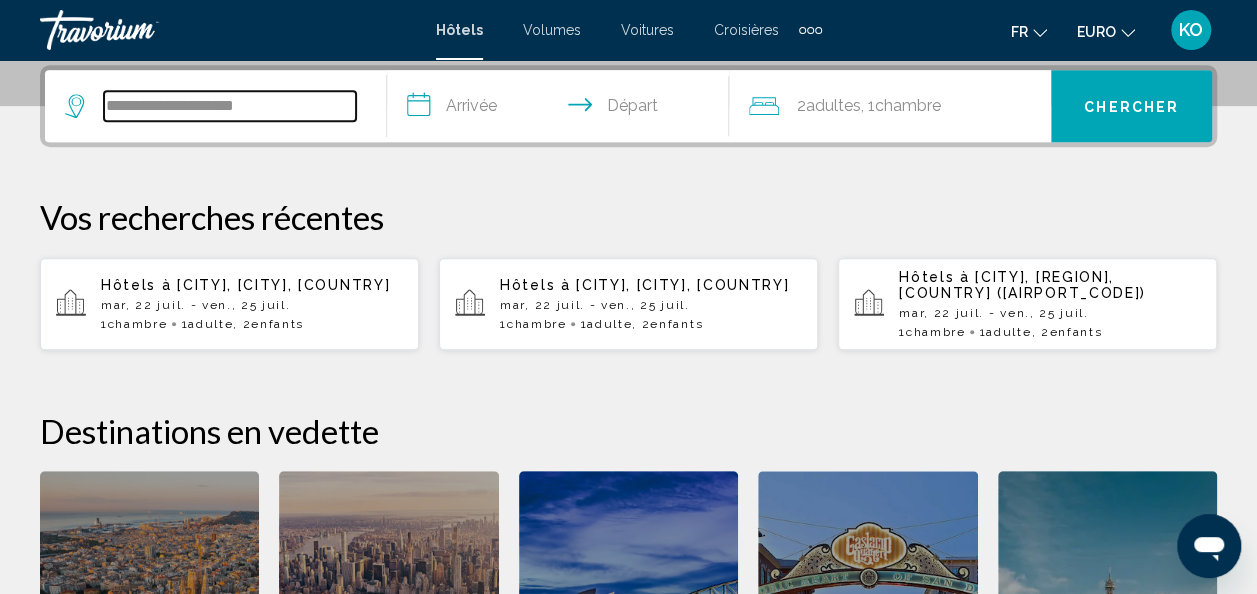 drag, startPoint x: 303, startPoint y: 108, endPoint x: 18, endPoint y: 136, distance: 286.37213 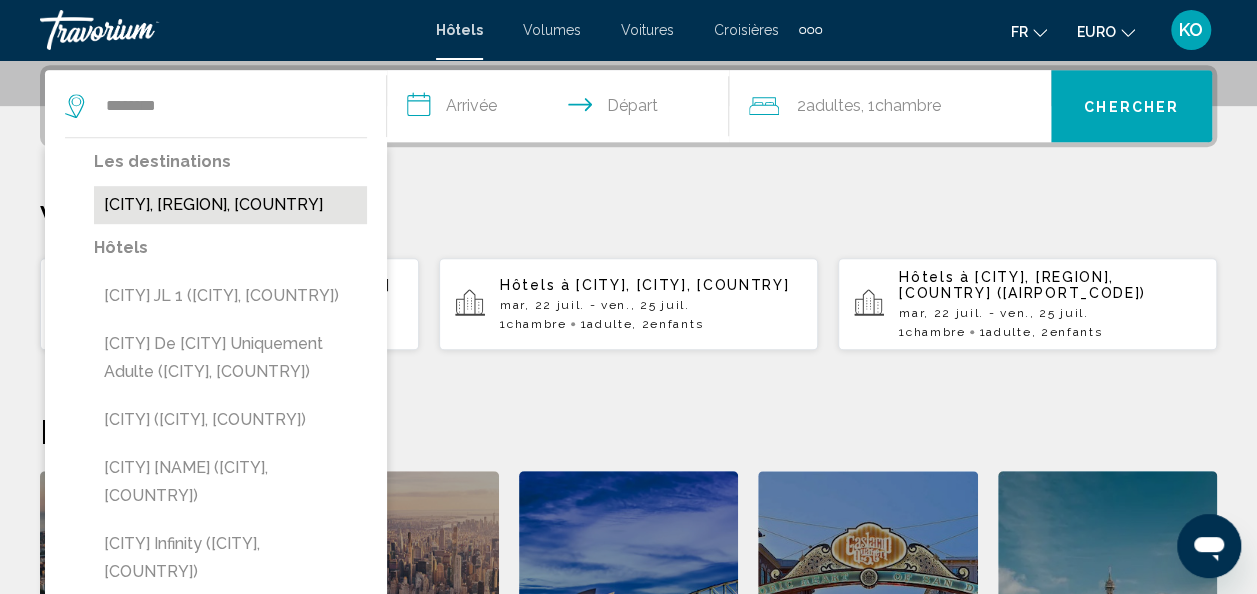 click on "Benidorm, Alicante, Espagne" at bounding box center (230, 205) 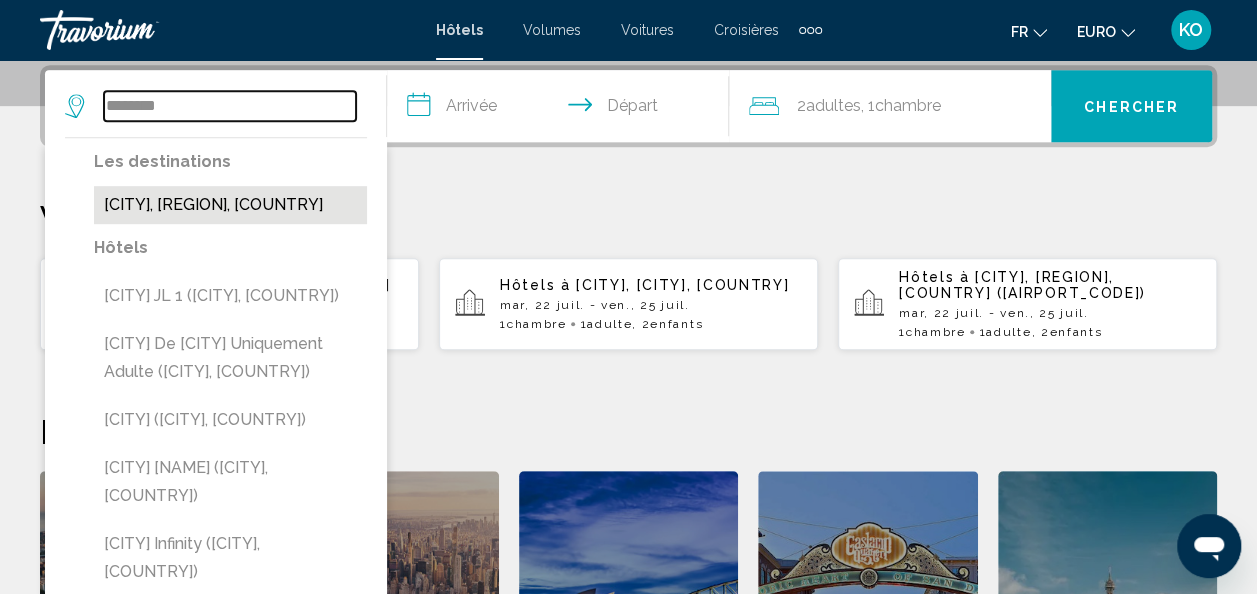 type on "**********" 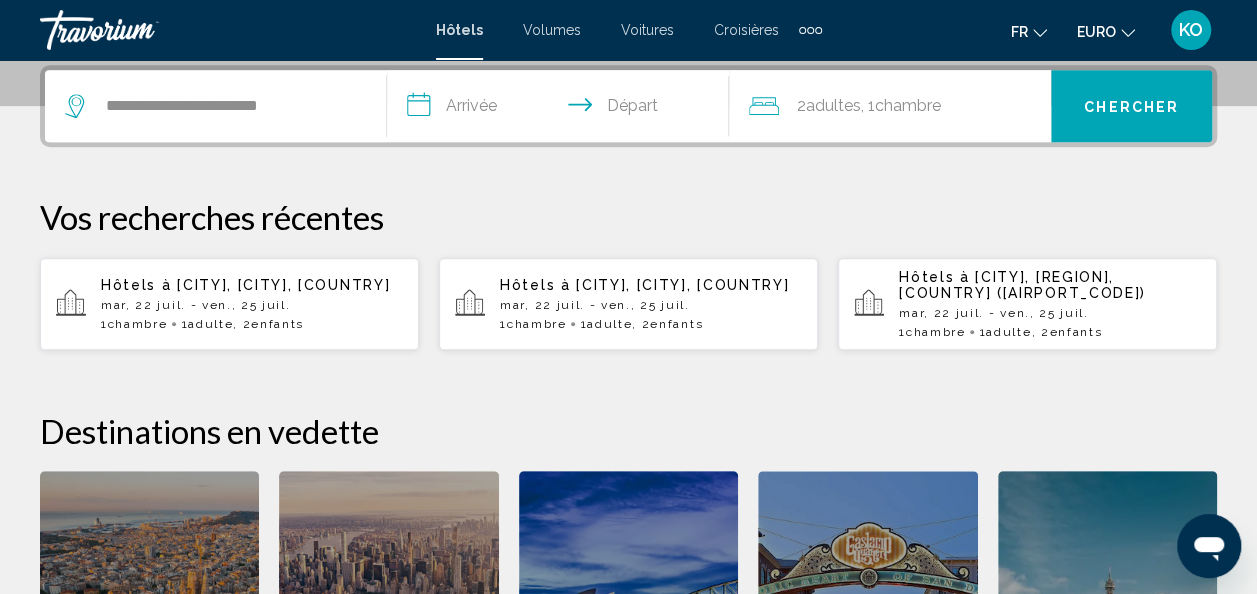 click on "**********" at bounding box center [562, 109] 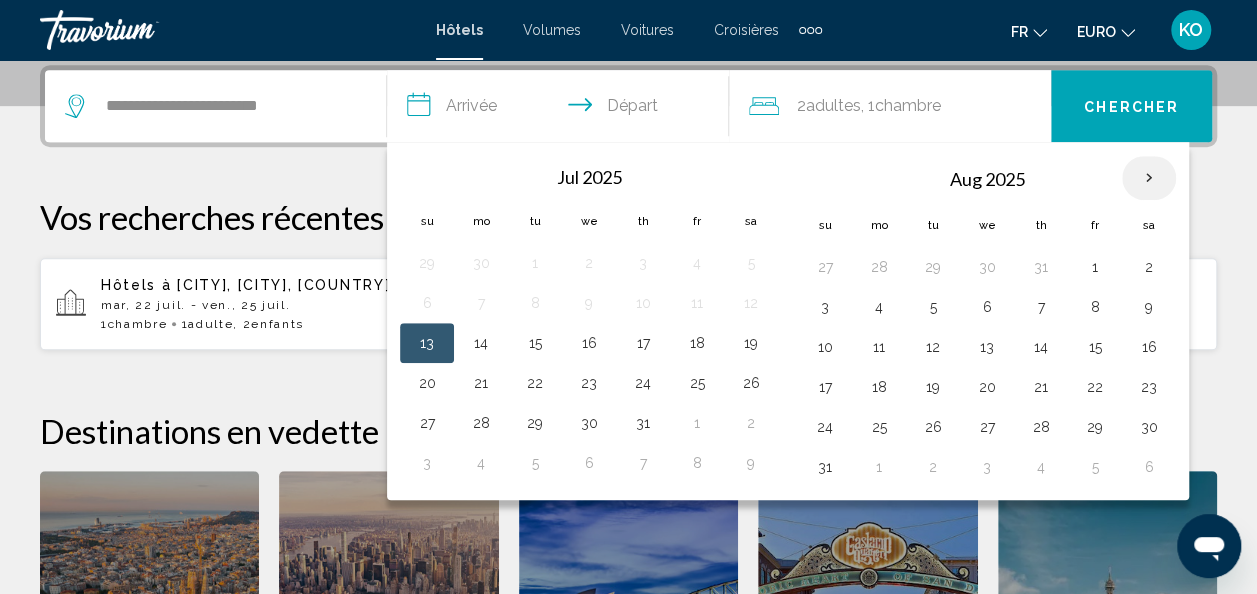 click at bounding box center [1149, 178] 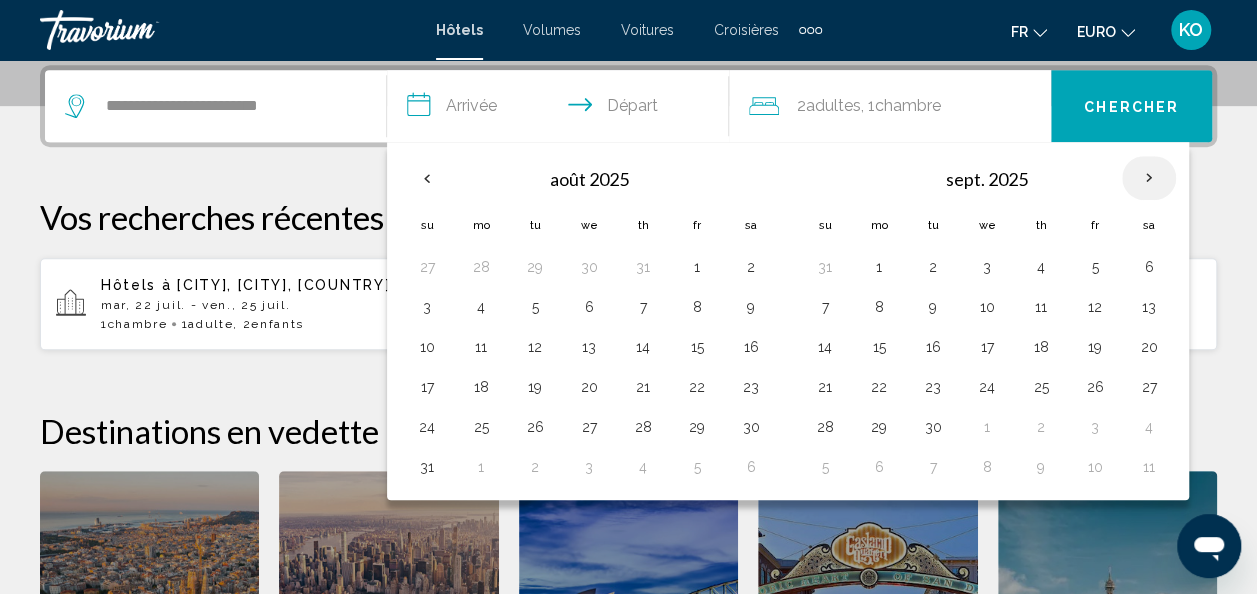 click at bounding box center (1149, 178) 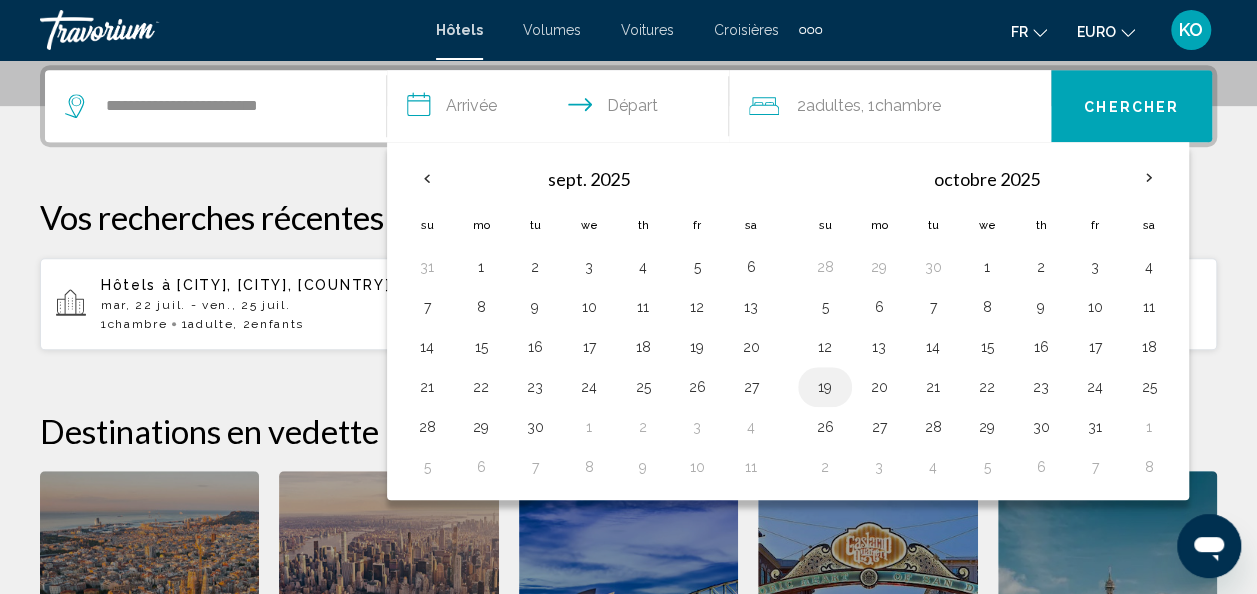 click on "19" at bounding box center [825, 387] 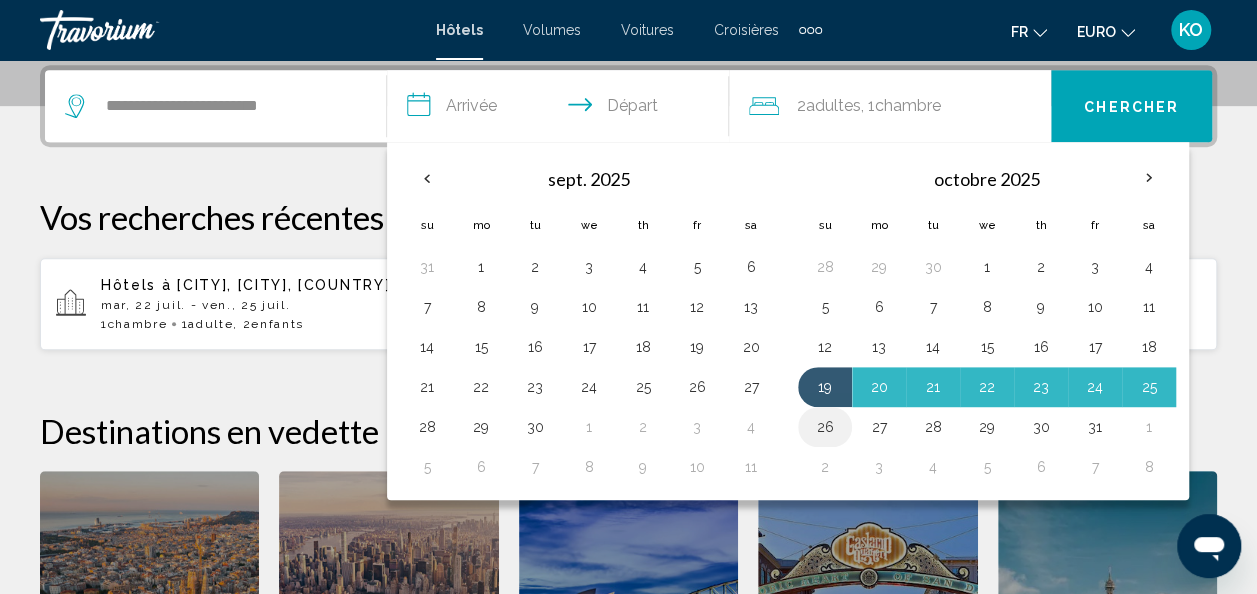 click on "26" at bounding box center (825, 427) 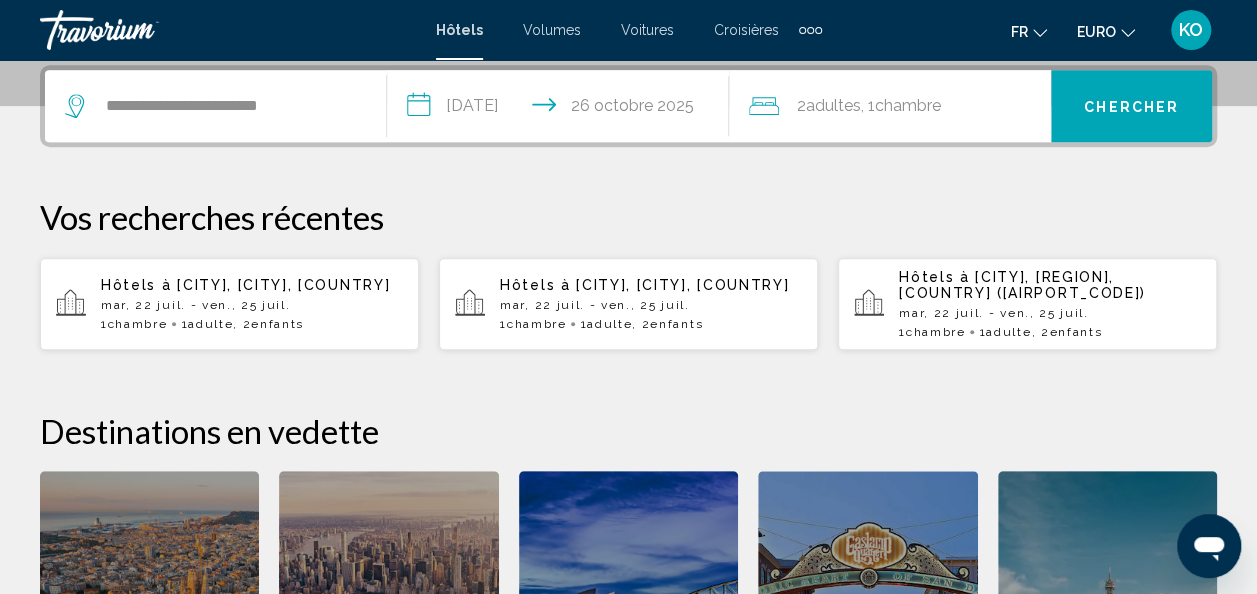 click on "2  Adulte Adultes , 1  Chambre pièces" 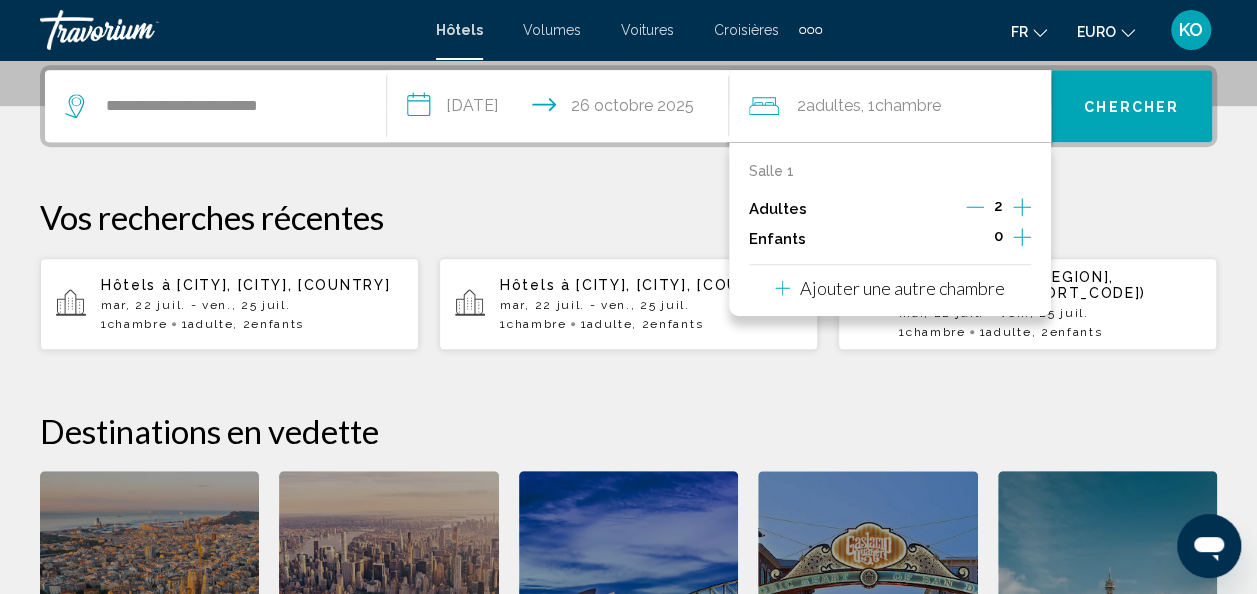 click 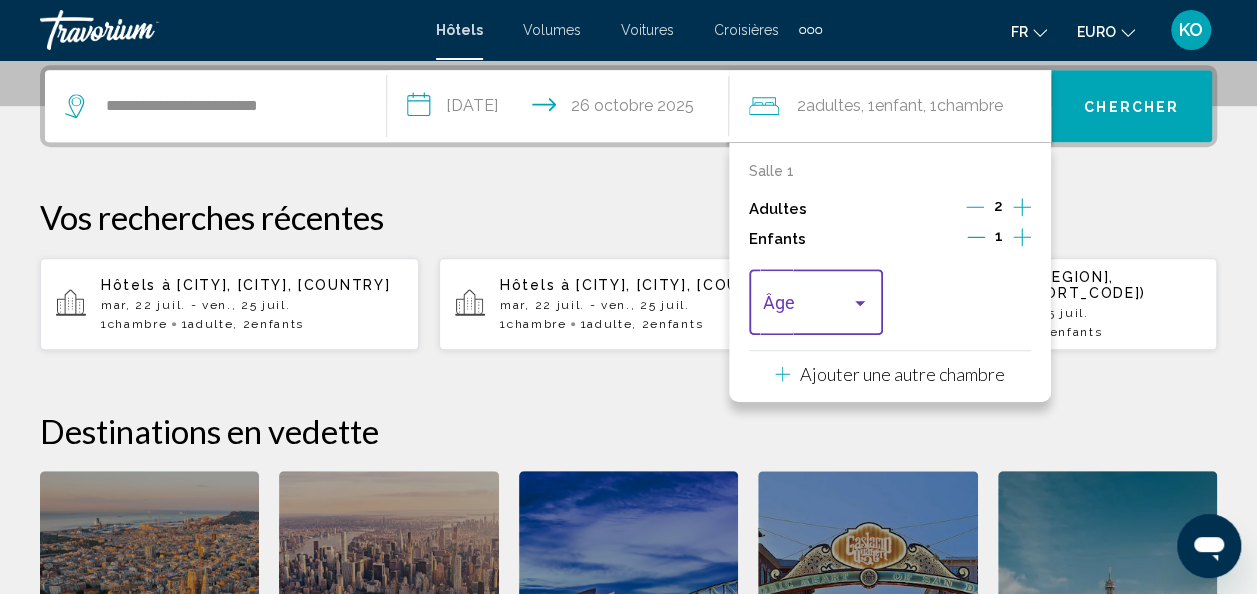 click at bounding box center [807, 307] 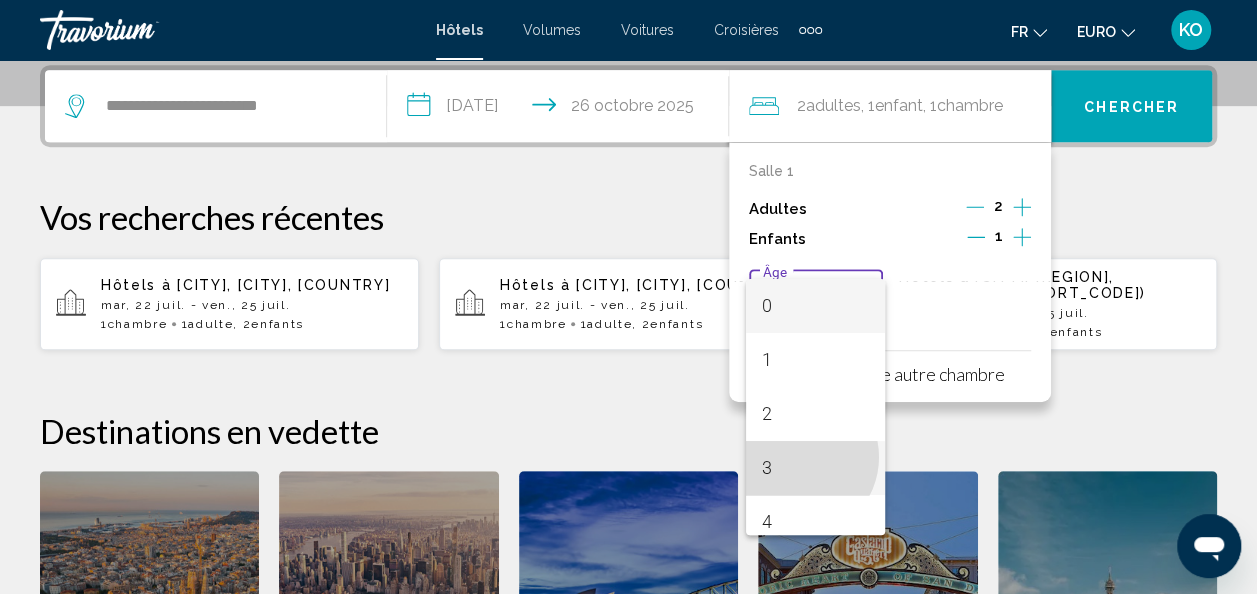 click on "3" at bounding box center [815, 468] 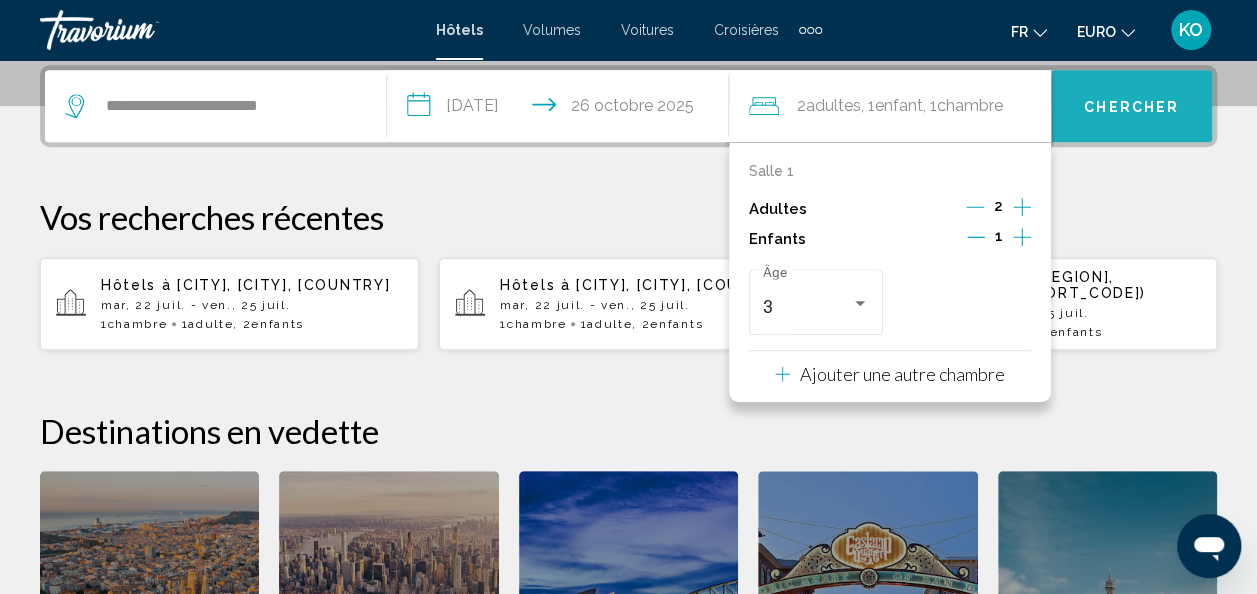 click on "Chercher" at bounding box center (1131, 107) 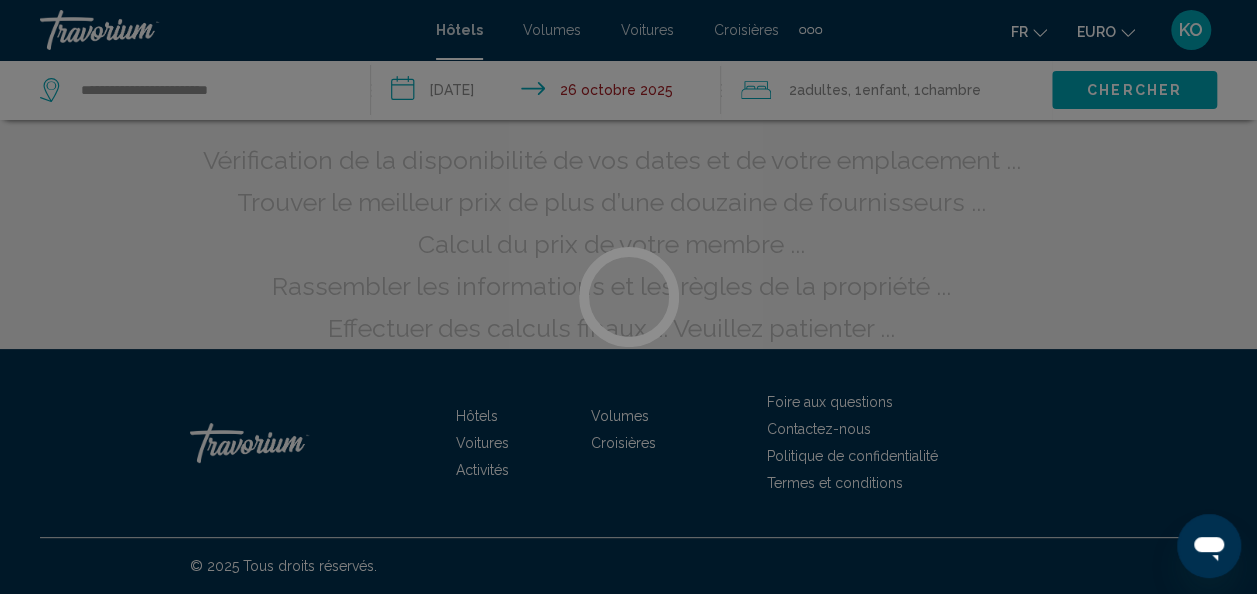 scroll, scrollTop: 0, scrollLeft: 0, axis: both 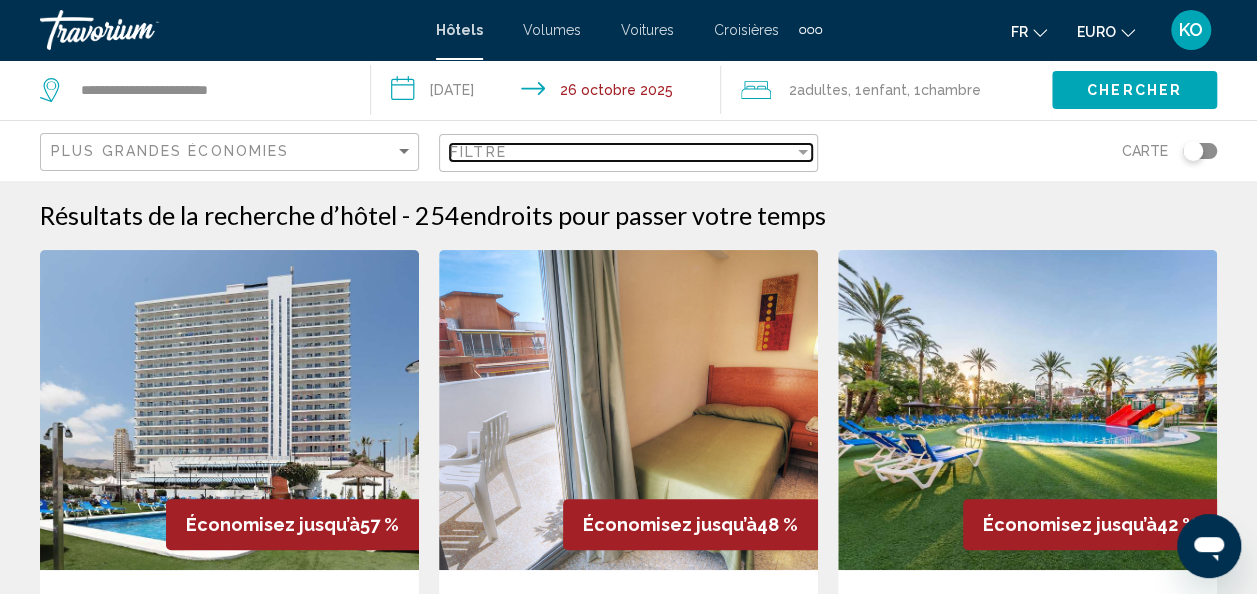 click on "Filtre" at bounding box center [478, 152] 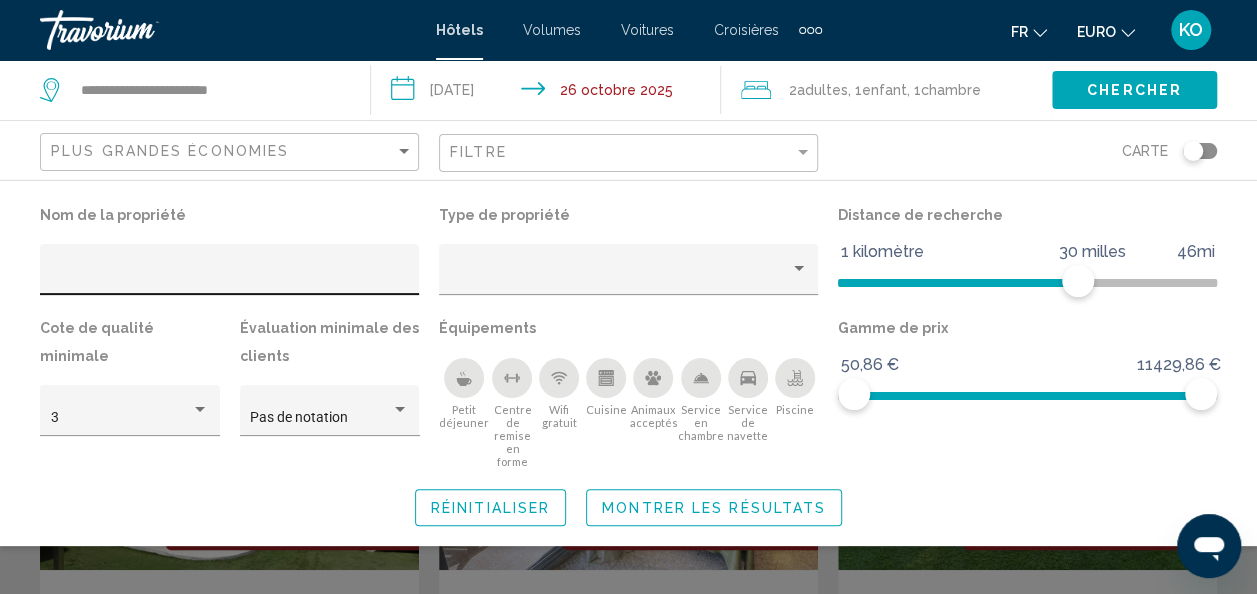 click 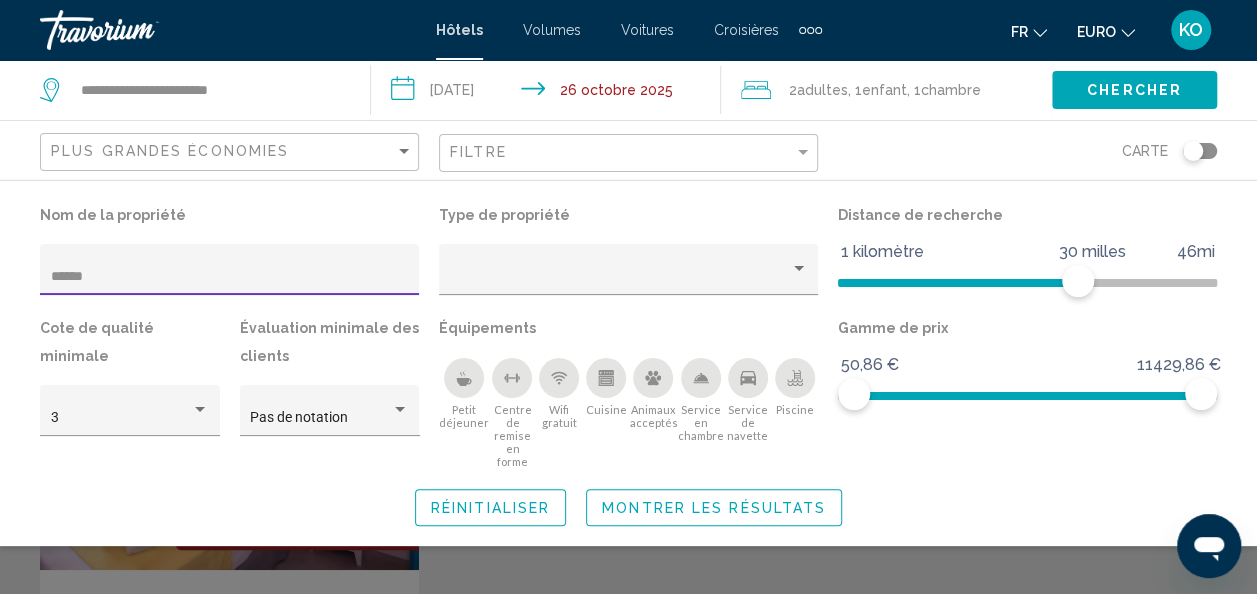 type on "******" 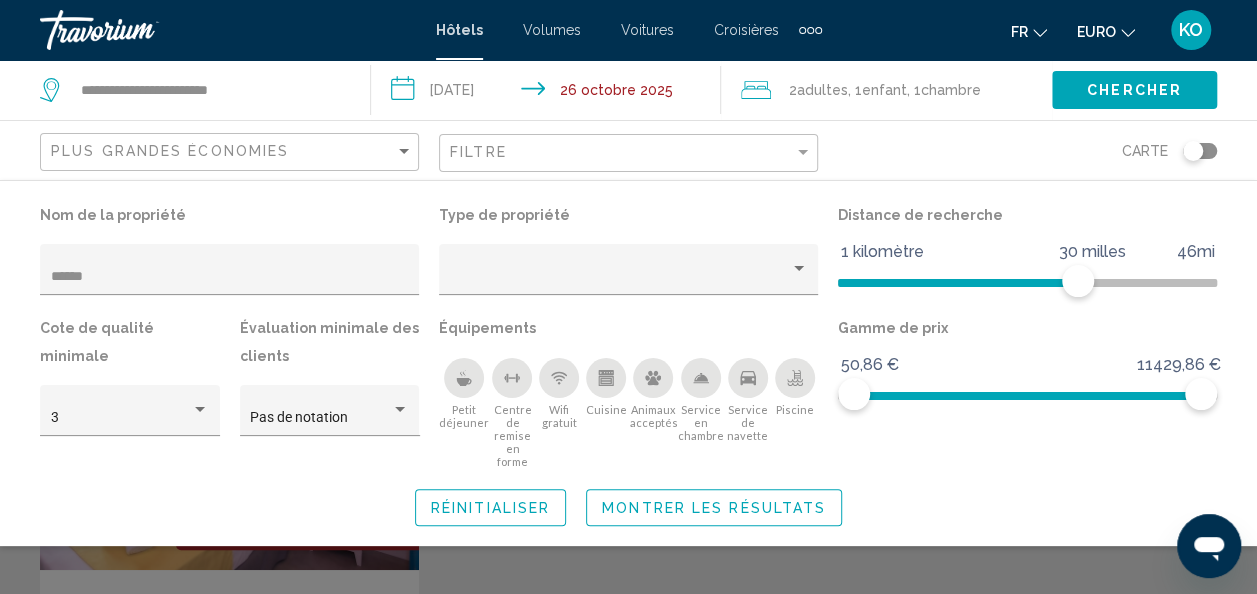 click 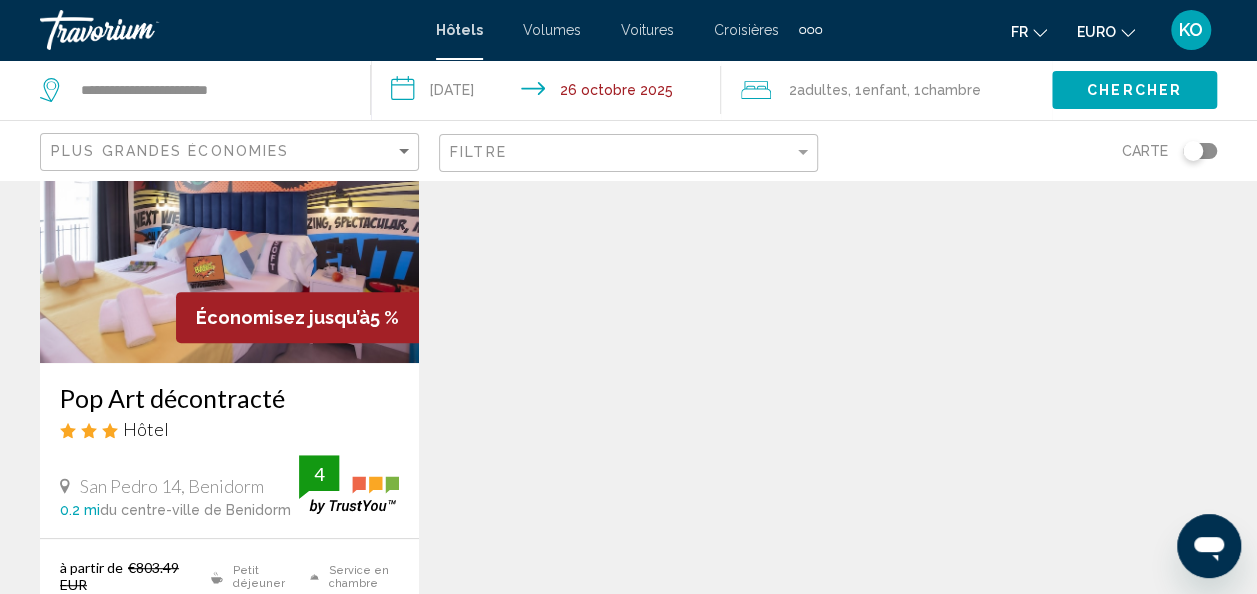 scroll, scrollTop: 208, scrollLeft: 0, axis: vertical 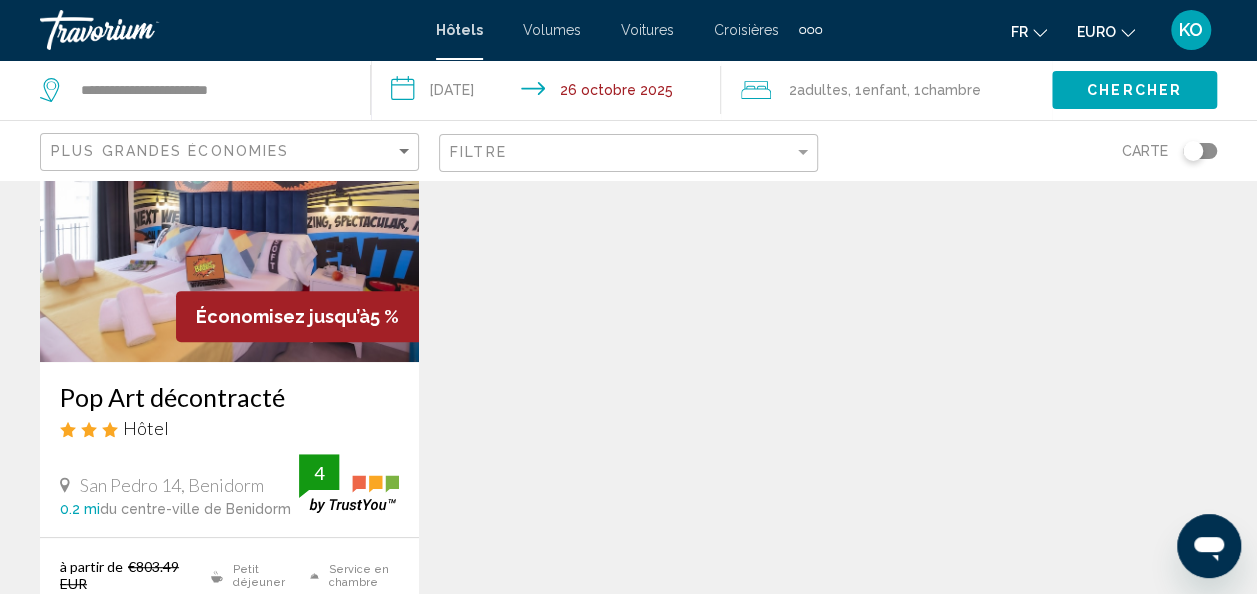 click on "**********" at bounding box center (550, 93) 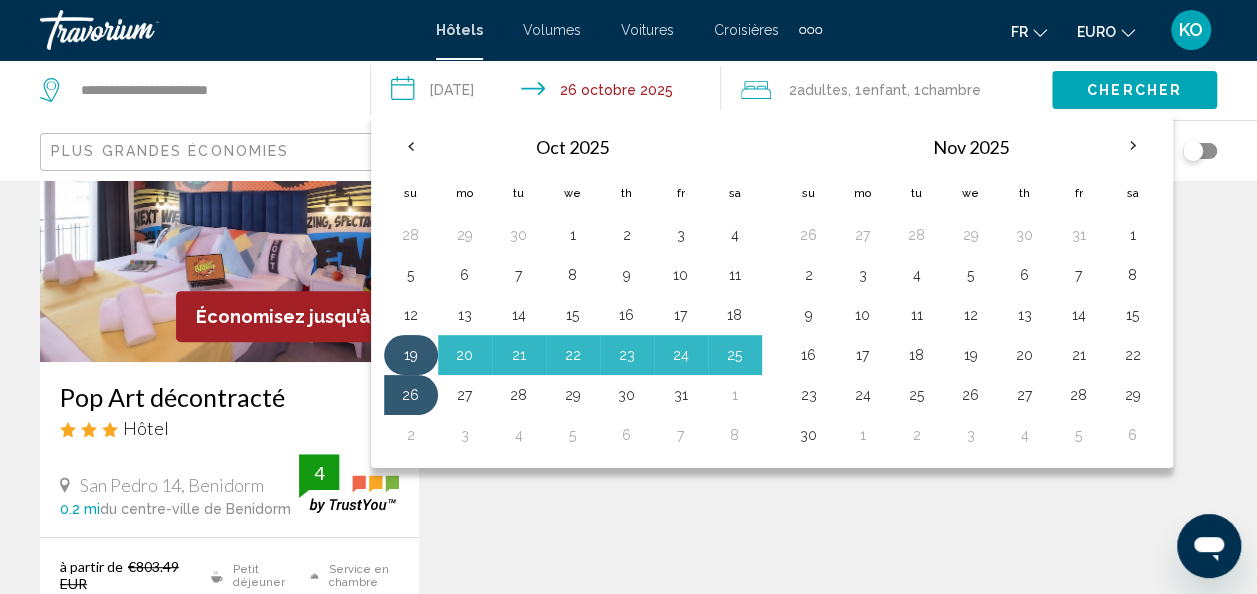click on "19" at bounding box center [411, 355] 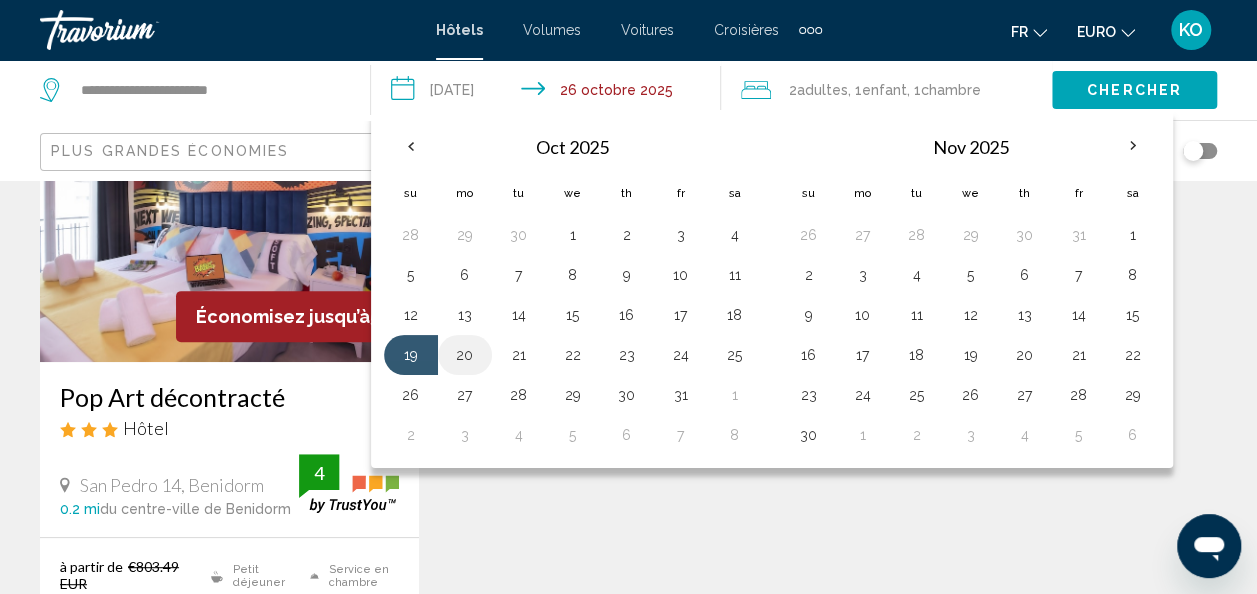click on "20" at bounding box center (465, 355) 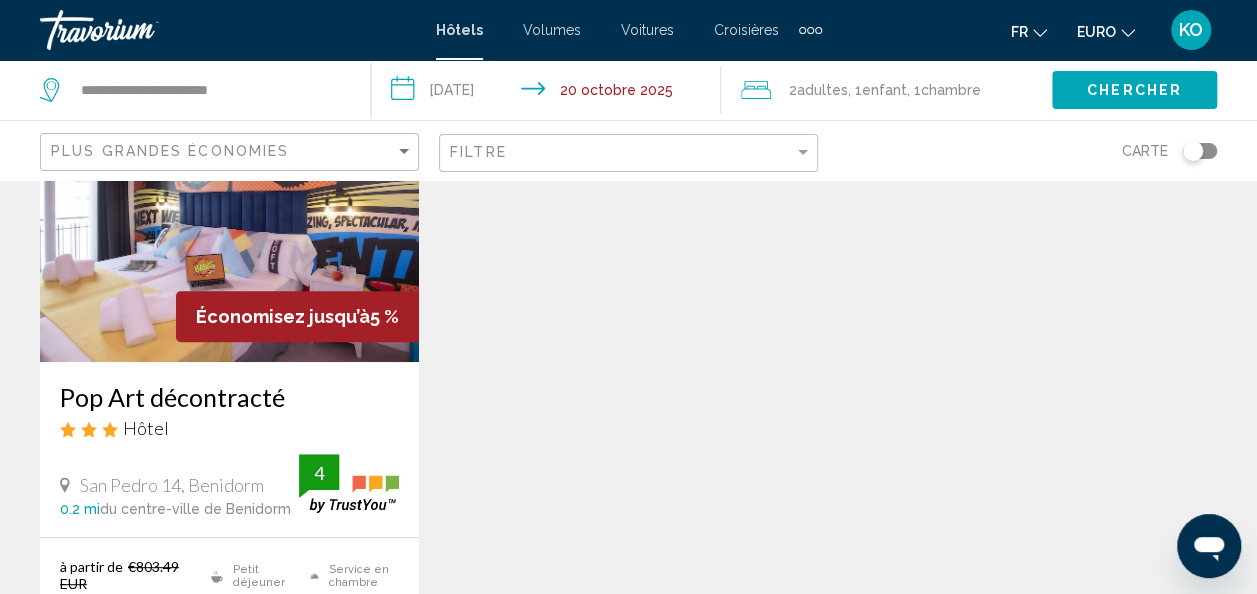 click on "**********" at bounding box center (550, 93) 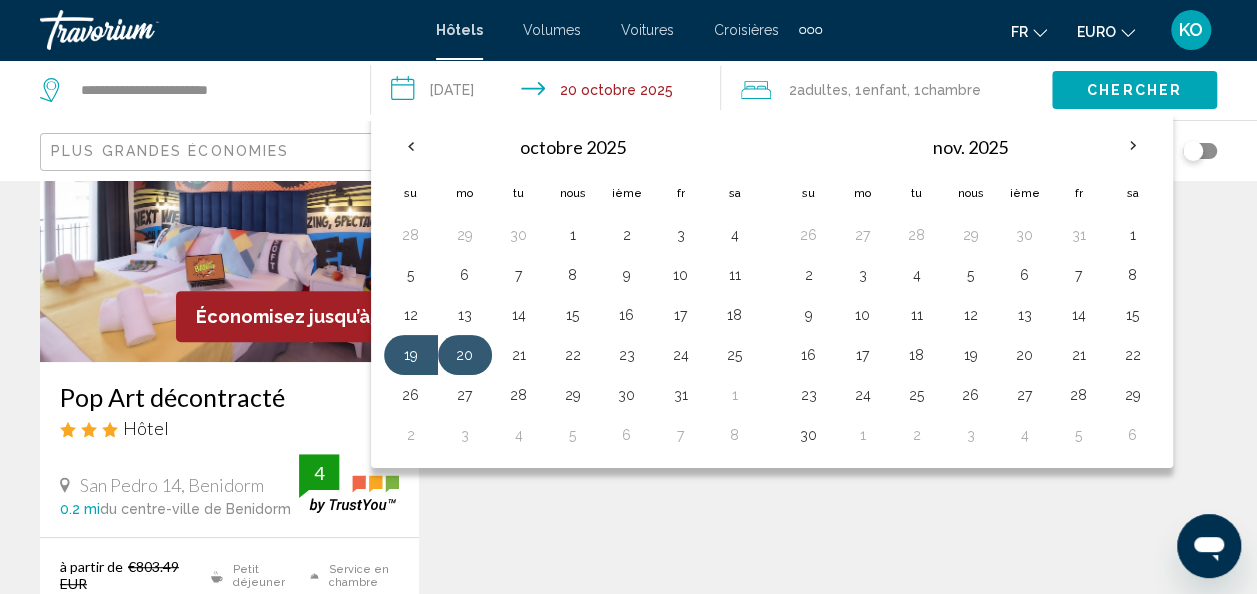 click on "20" at bounding box center [465, 355] 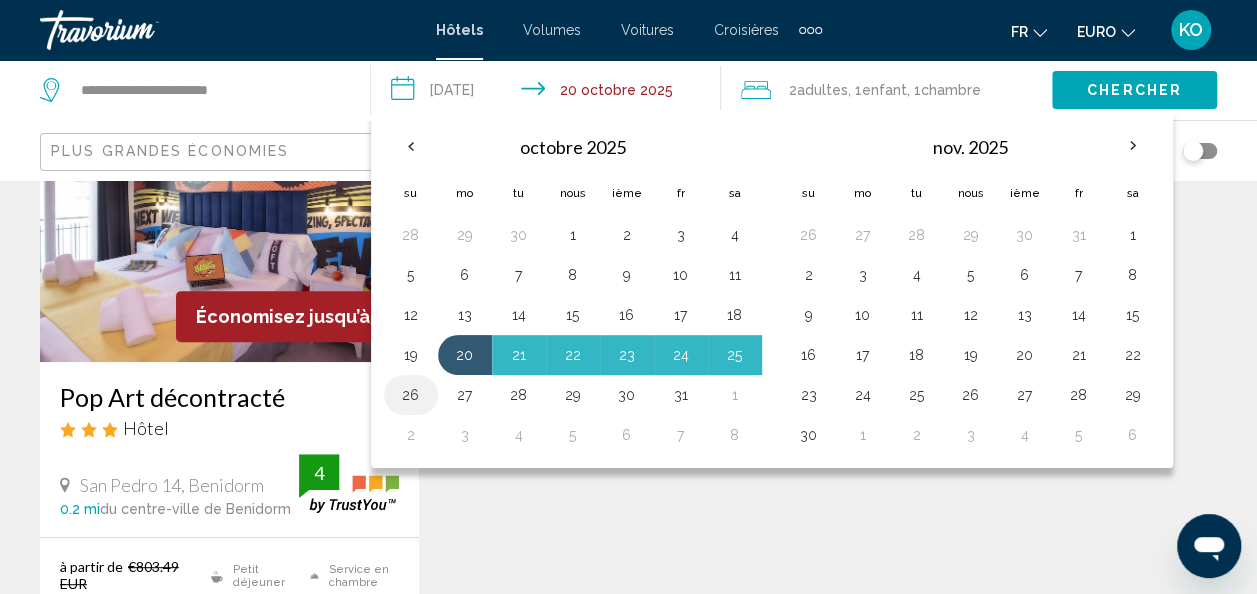 click on "26" at bounding box center [411, 395] 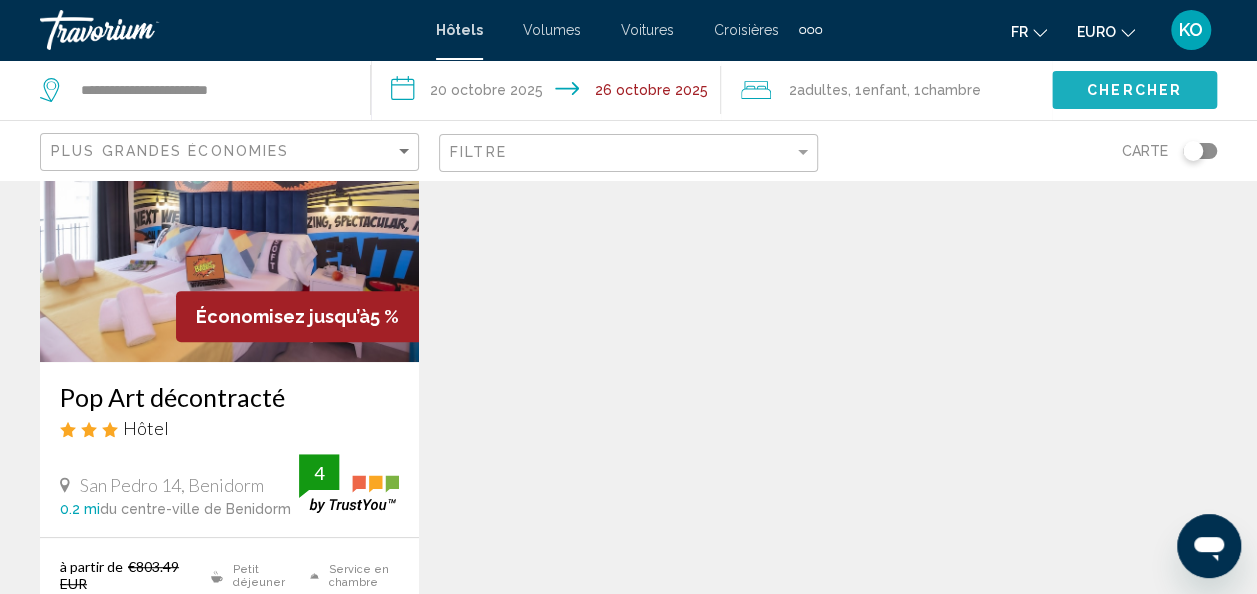 click on "Chercher" 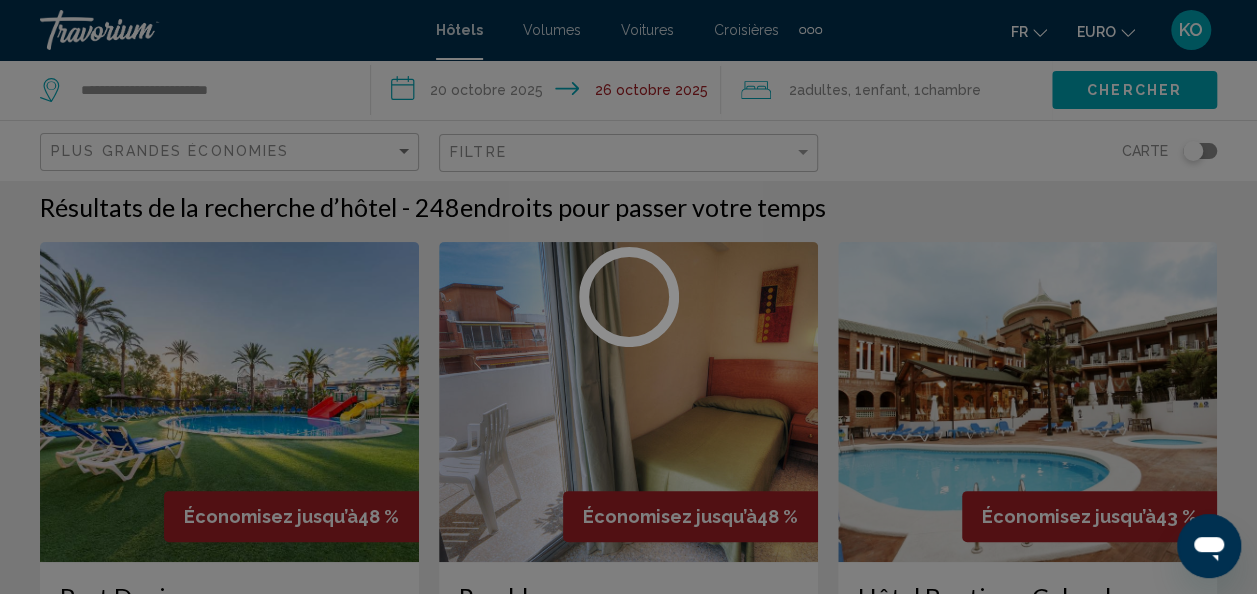 scroll, scrollTop: 208, scrollLeft: 0, axis: vertical 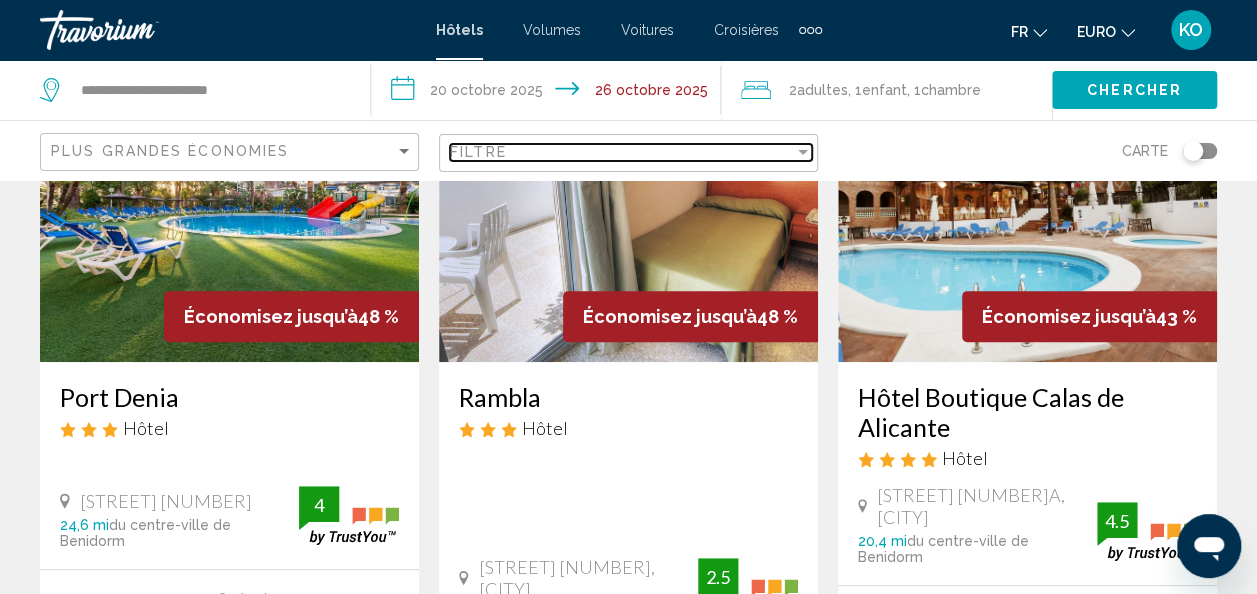 click on "Filtre" at bounding box center [622, 152] 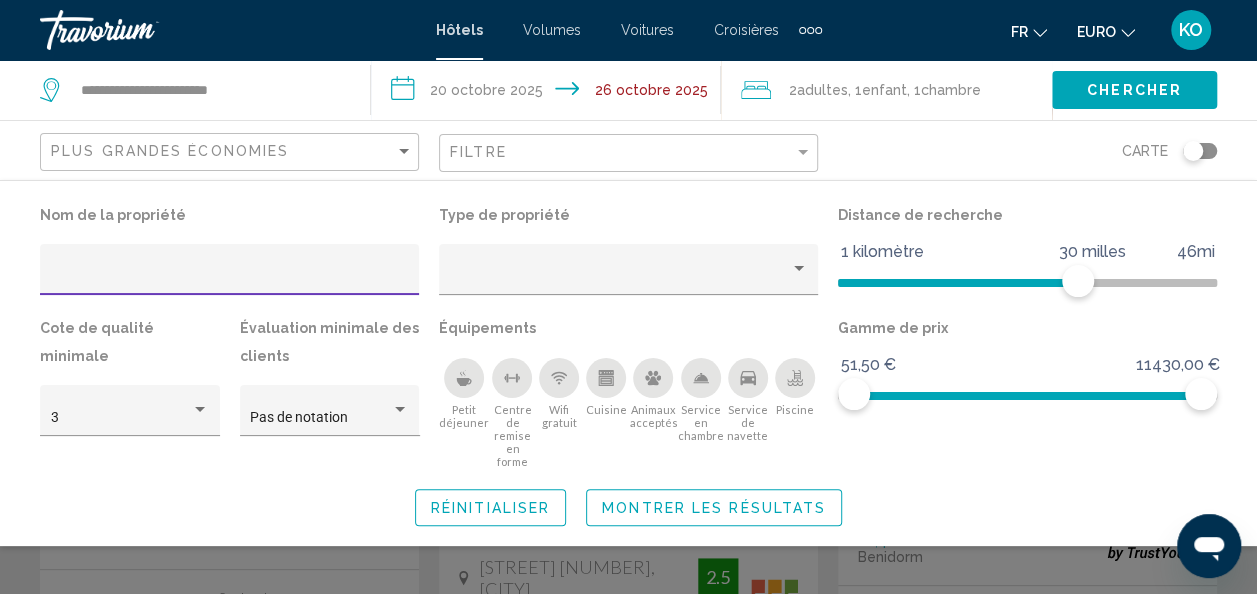click at bounding box center [230, 277] 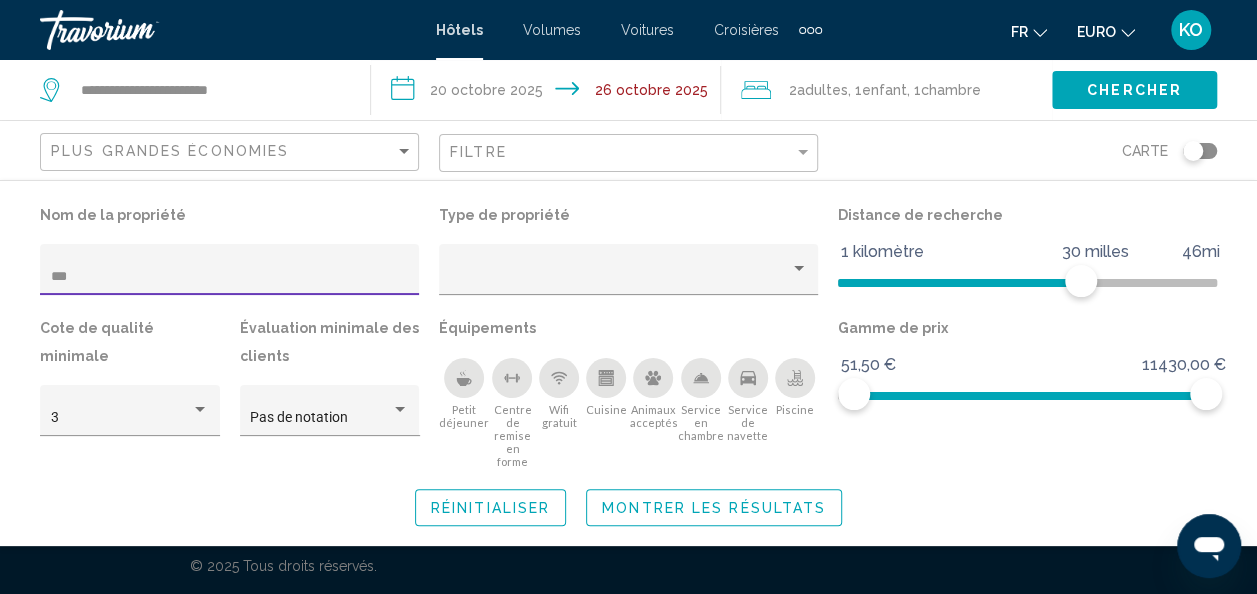 scroll, scrollTop: 0, scrollLeft: 0, axis: both 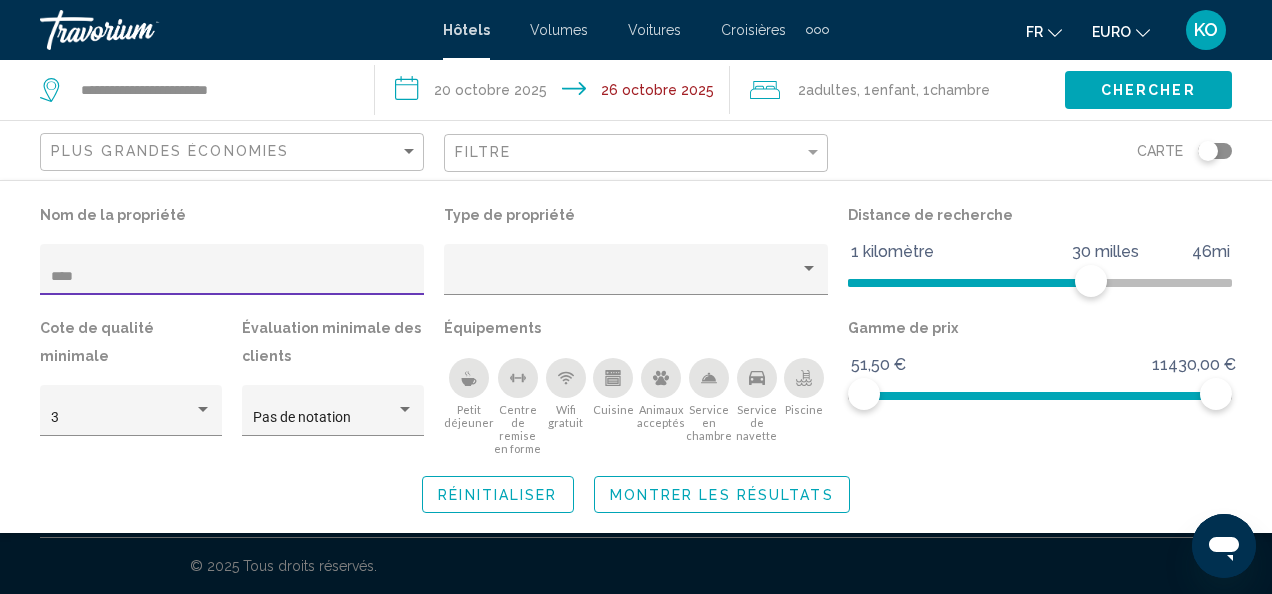 type on "****" 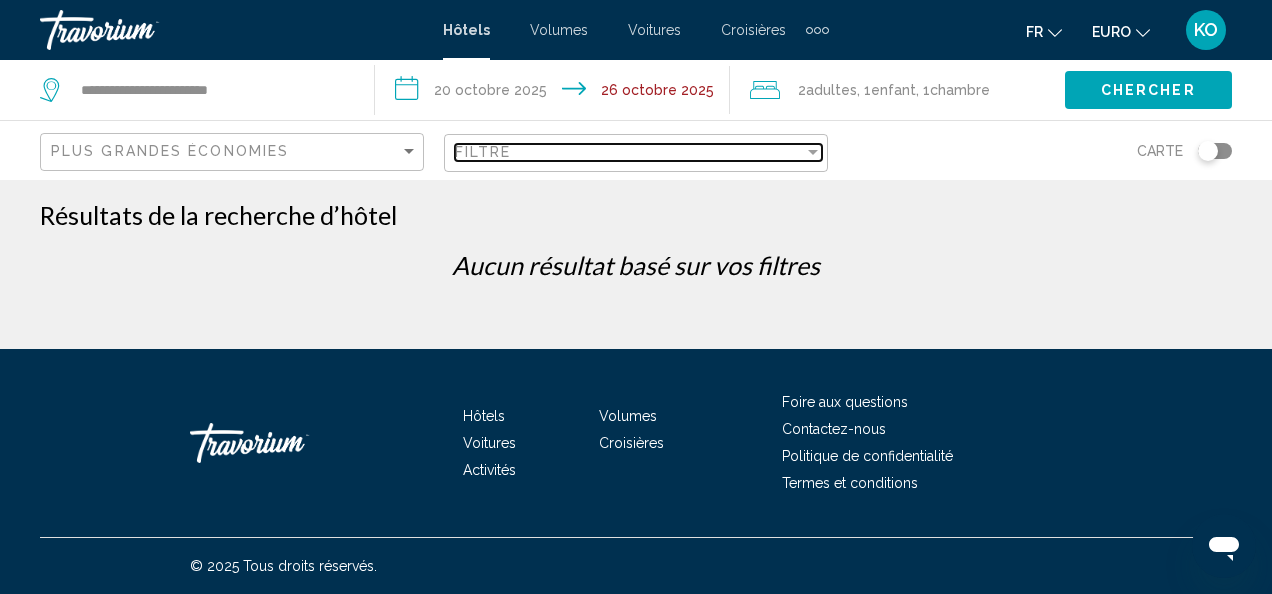 click on "Filtre" at bounding box center [629, 152] 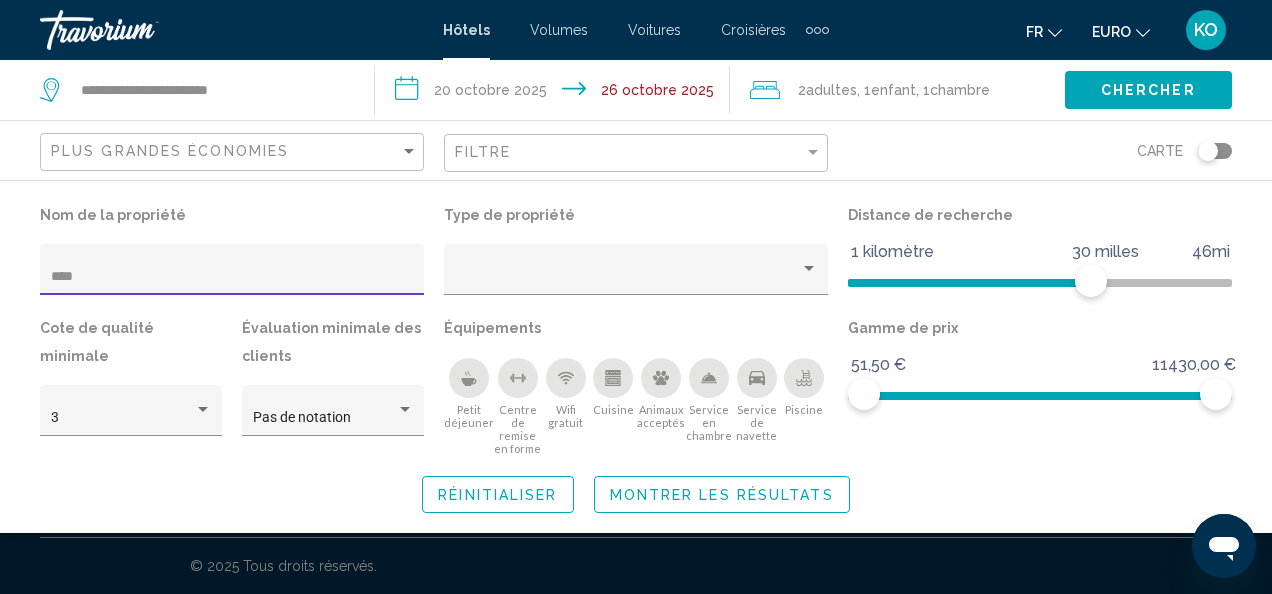 click on "****" at bounding box center (232, 277) 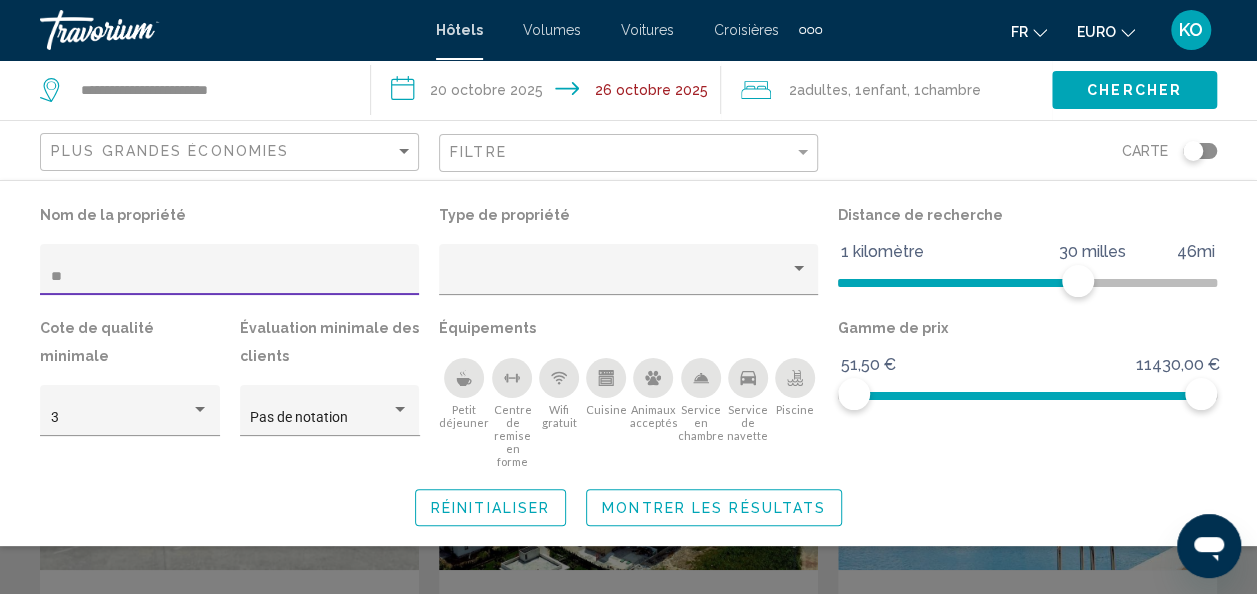 type on "*" 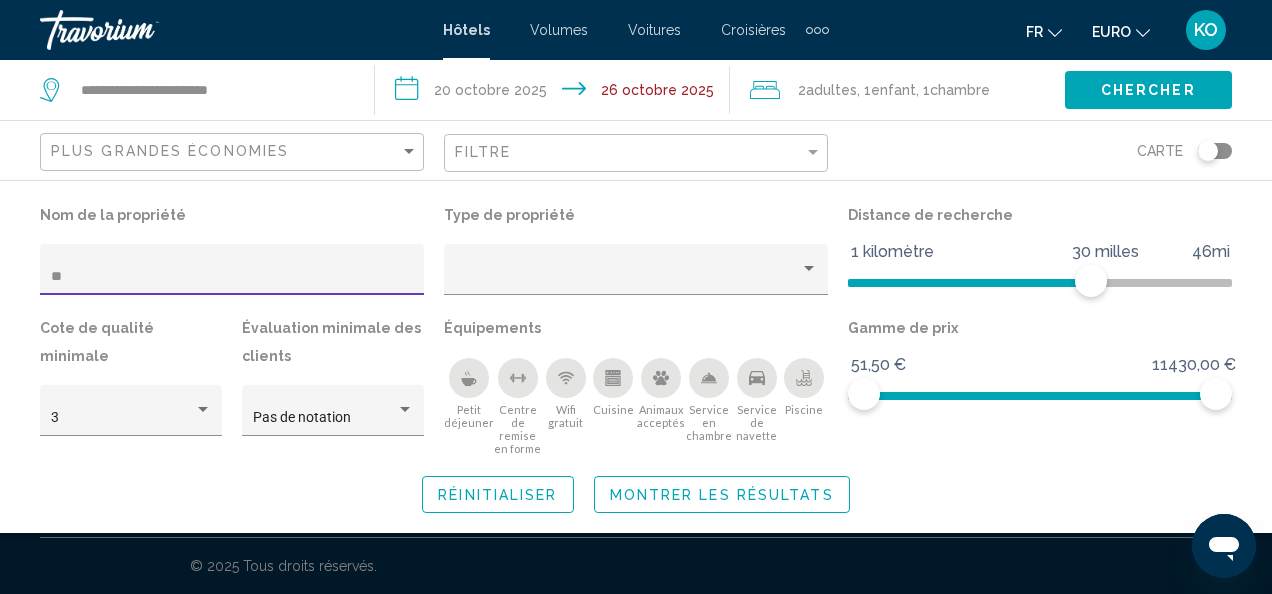 type on "*" 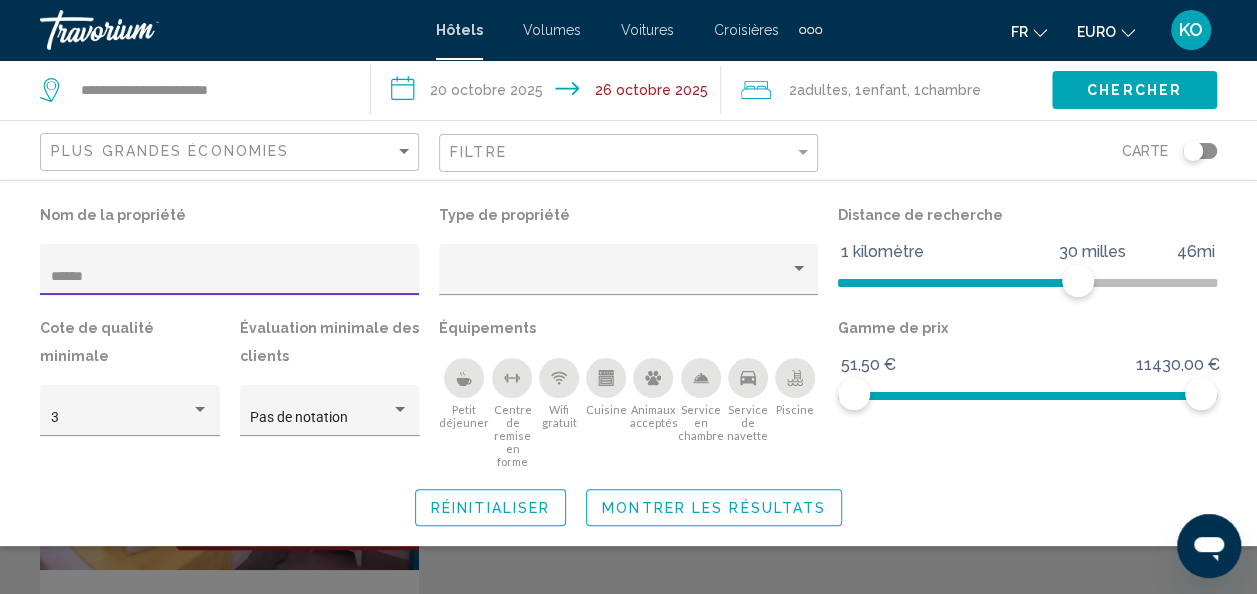 type on "******" 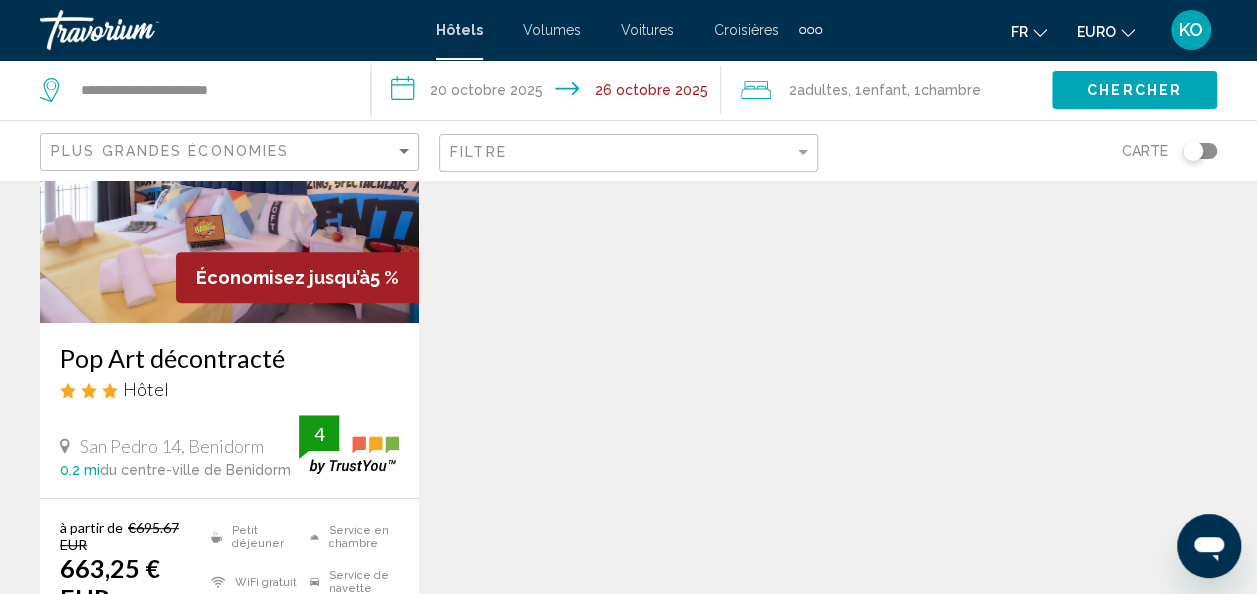 scroll, scrollTop: 321, scrollLeft: 0, axis: vertical 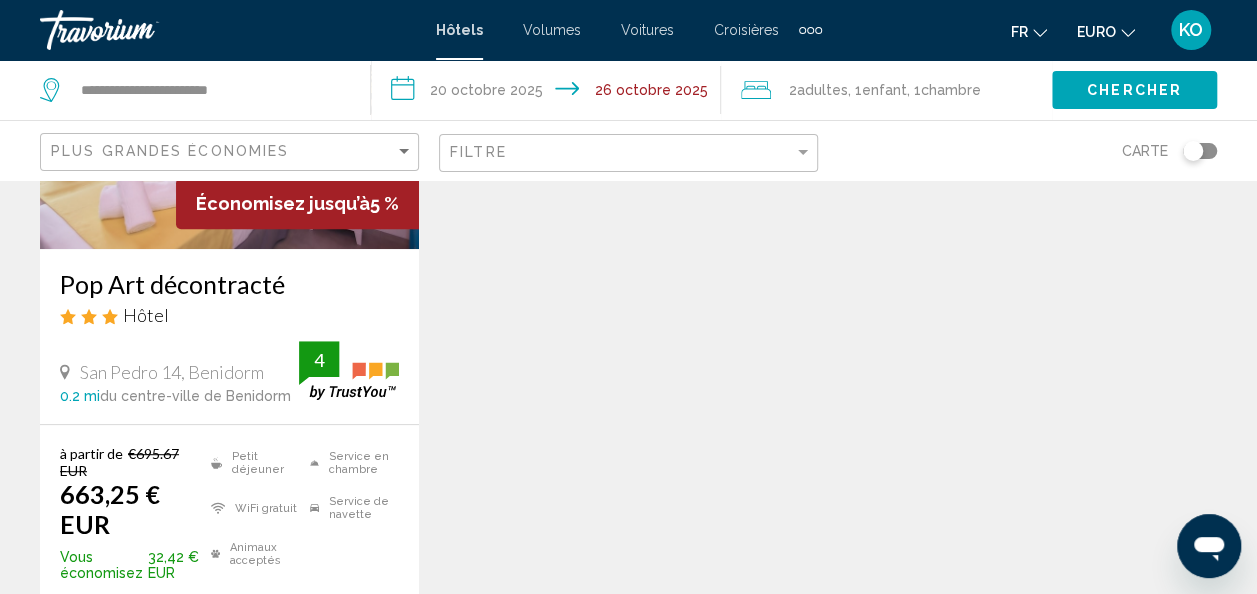 click at bounding box center [229, 89] 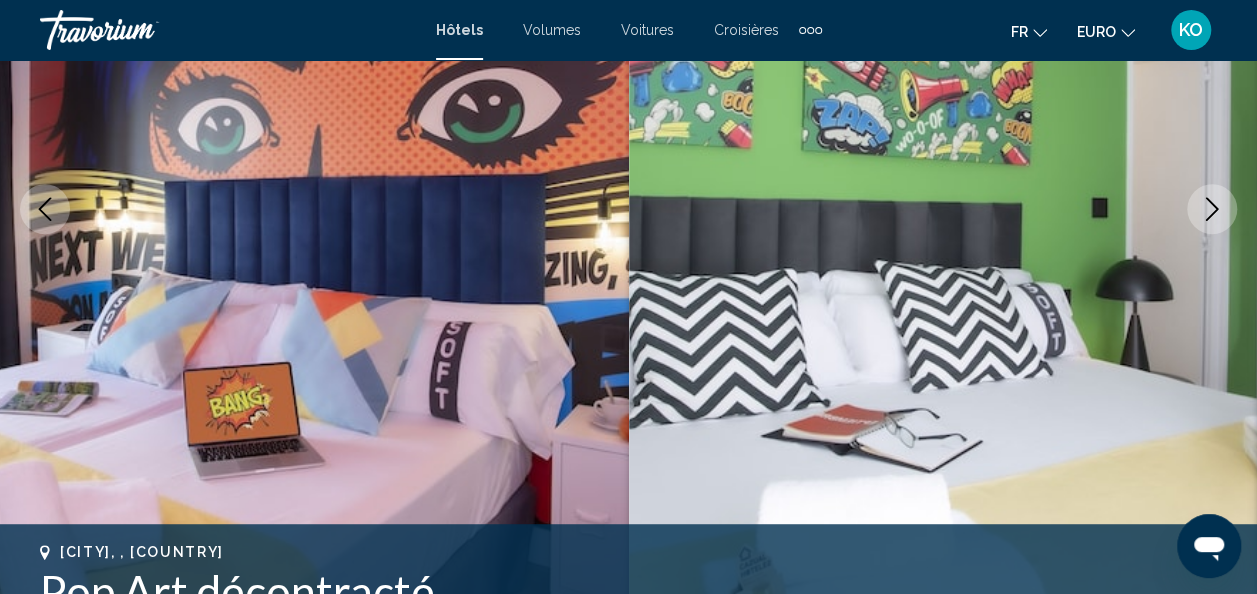 scroll, scrollTop: 321, scrollLeft: 0, axis: vertical 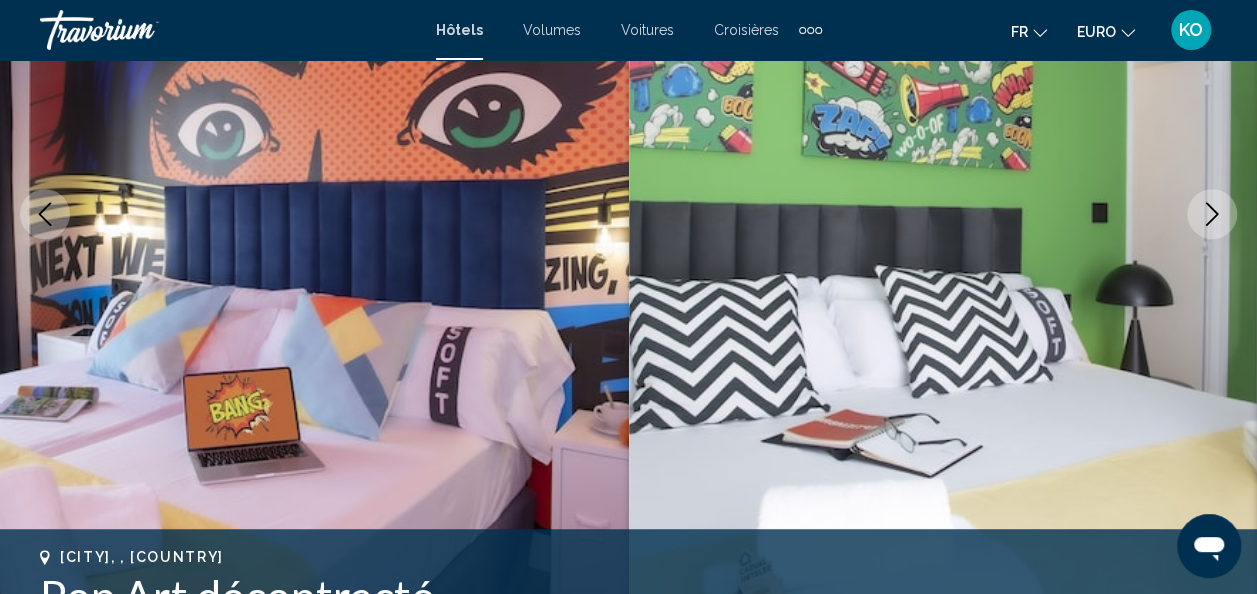 click at bounding box center [1212, 214] 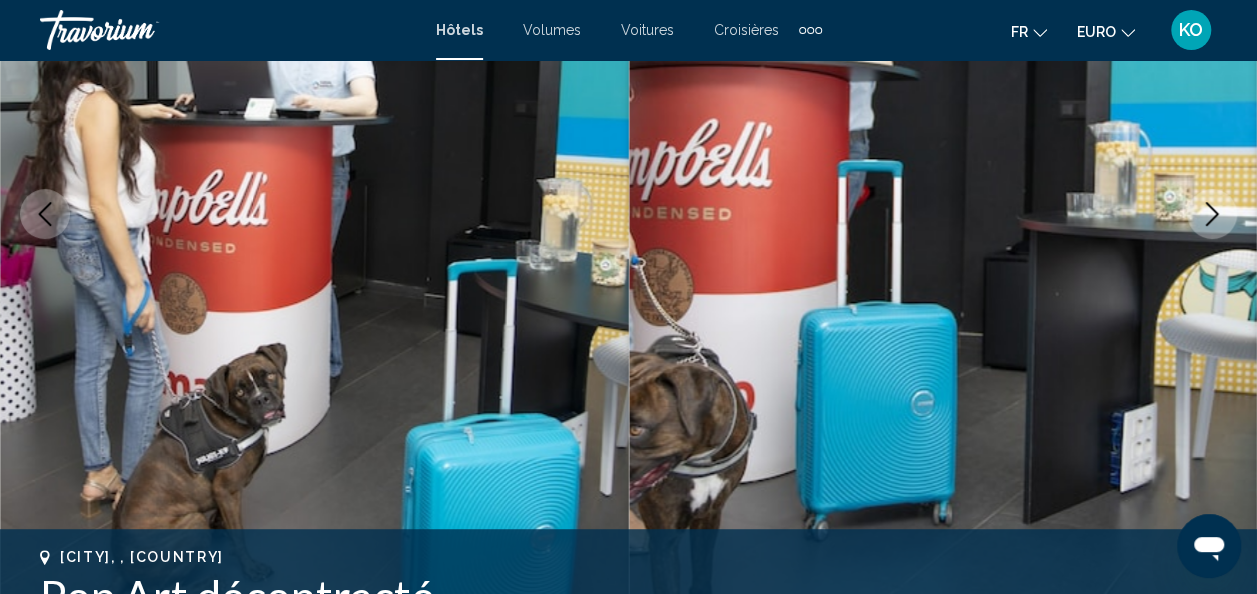 click at bounding box center (1212, 214) 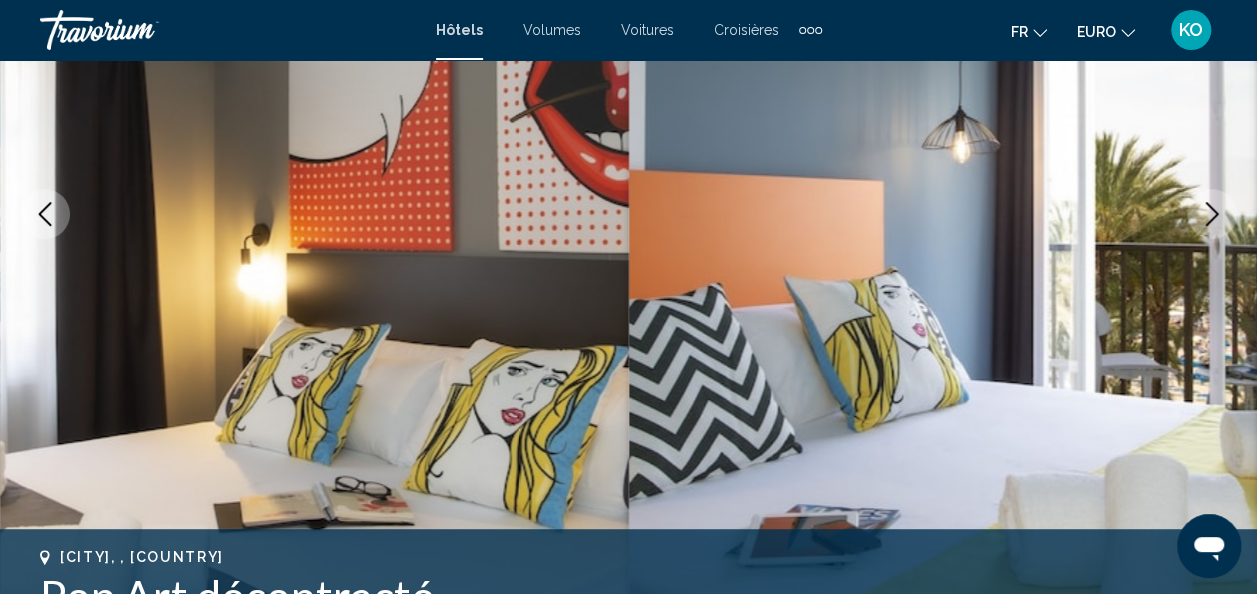 click at bounding box center [1212, 214] 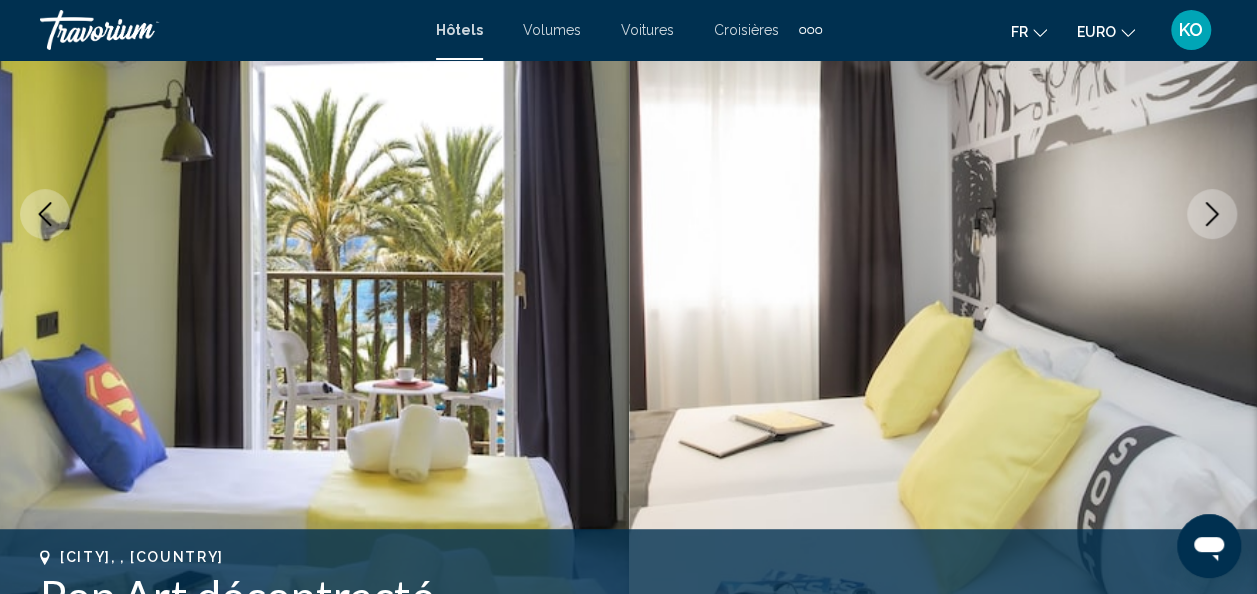 click at bounding box center (1212, 214) 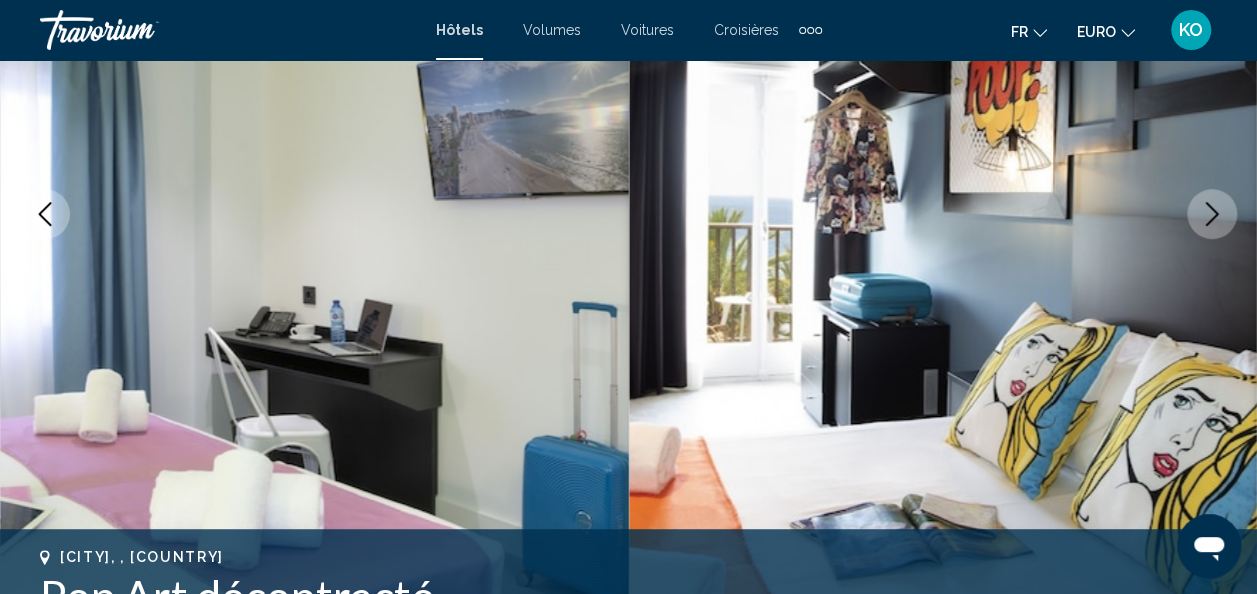 click at bounding box center (1212, 214) 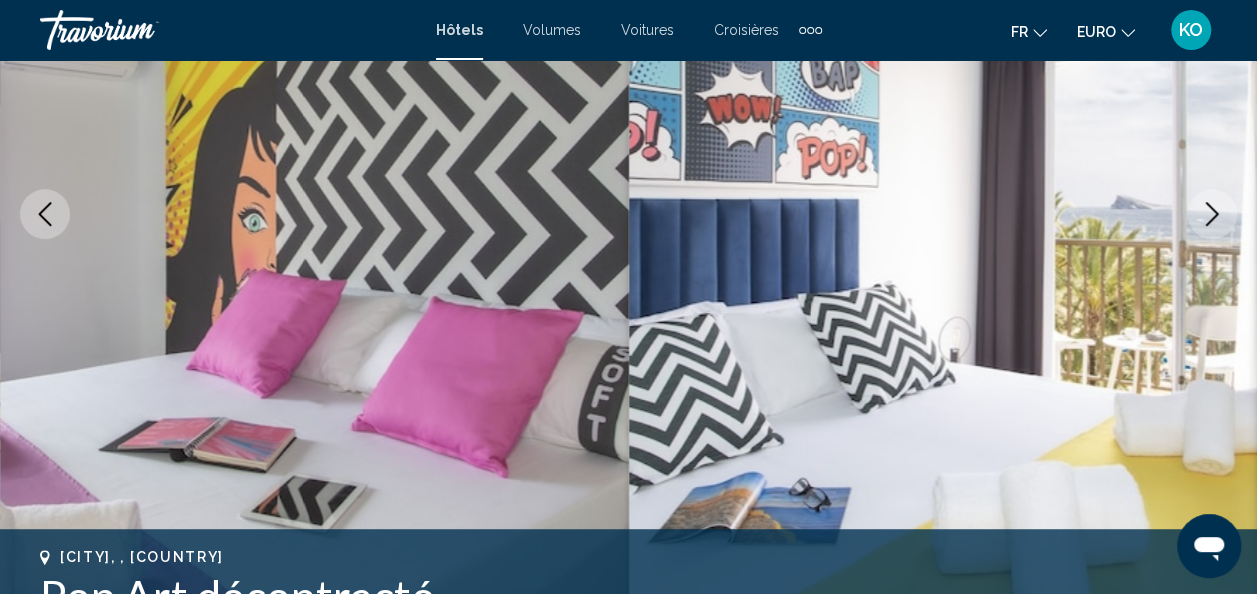 click at bounding box center [1212, 214] 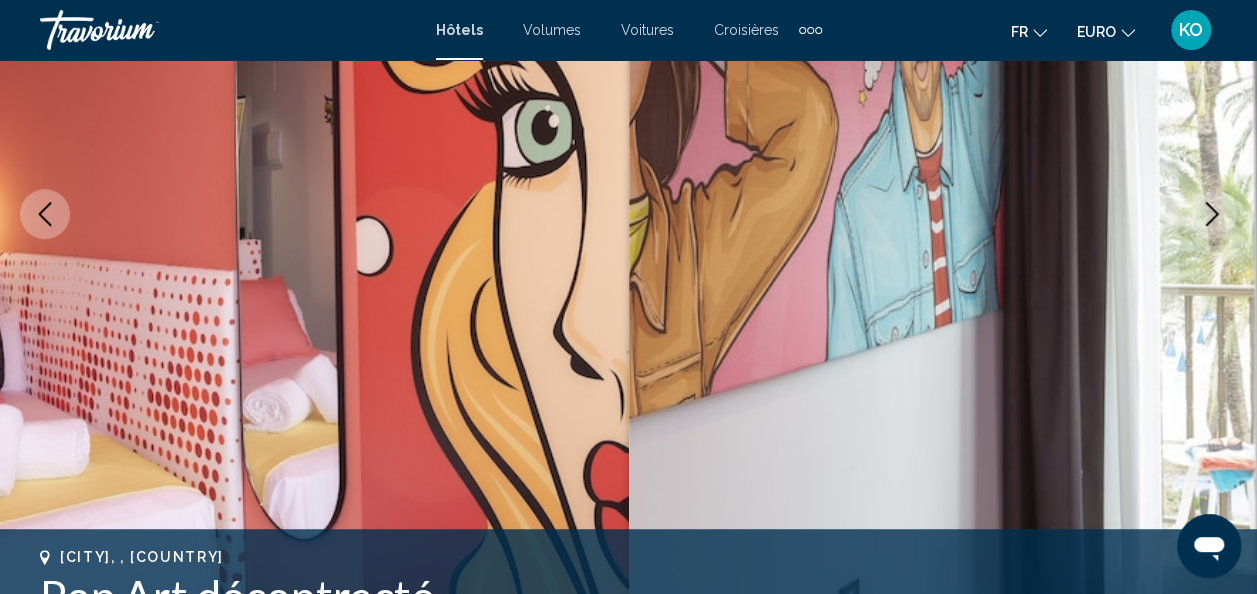 click at bounding box center (1212, 214) 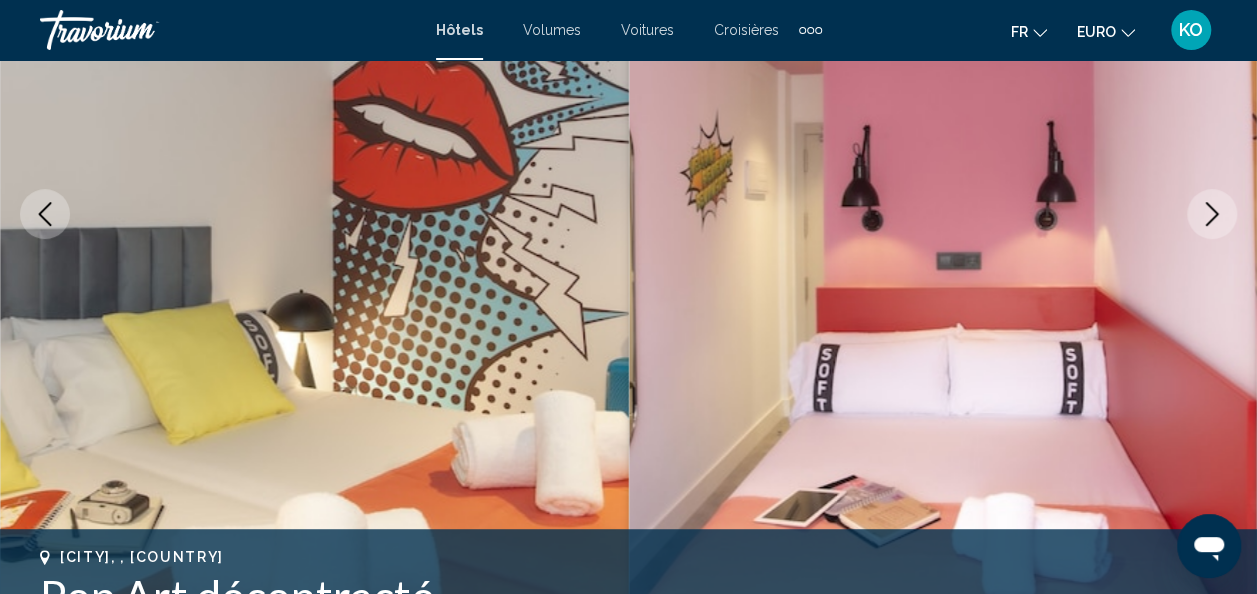 click at bounding box center (1212, 214) 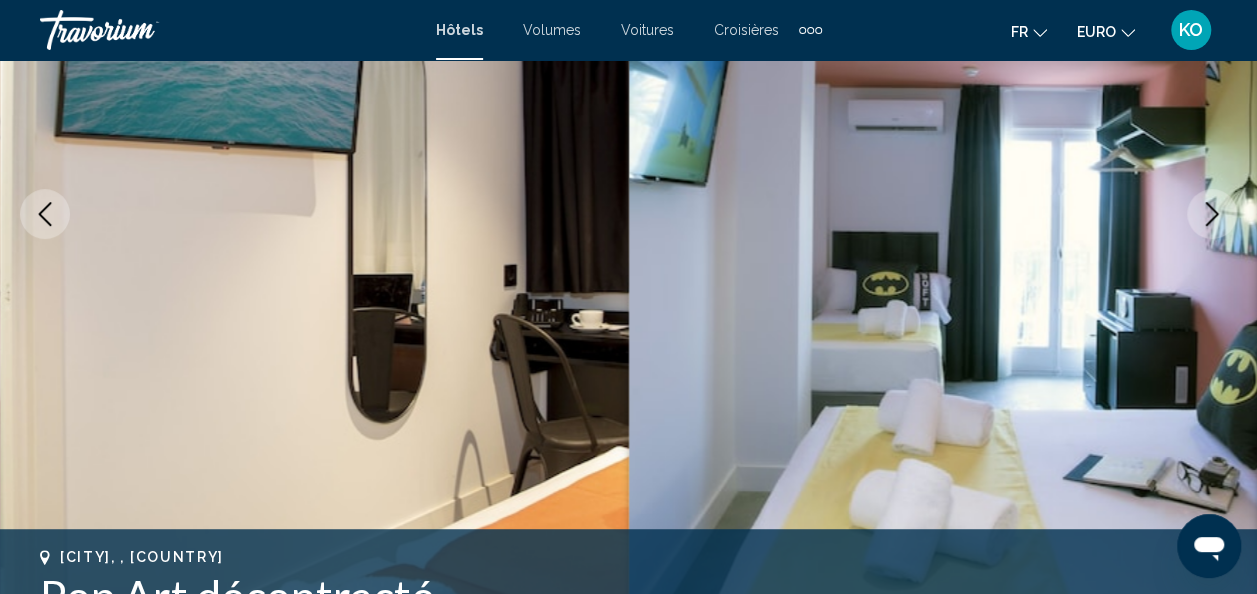 click at bounding box center (1212, 214) 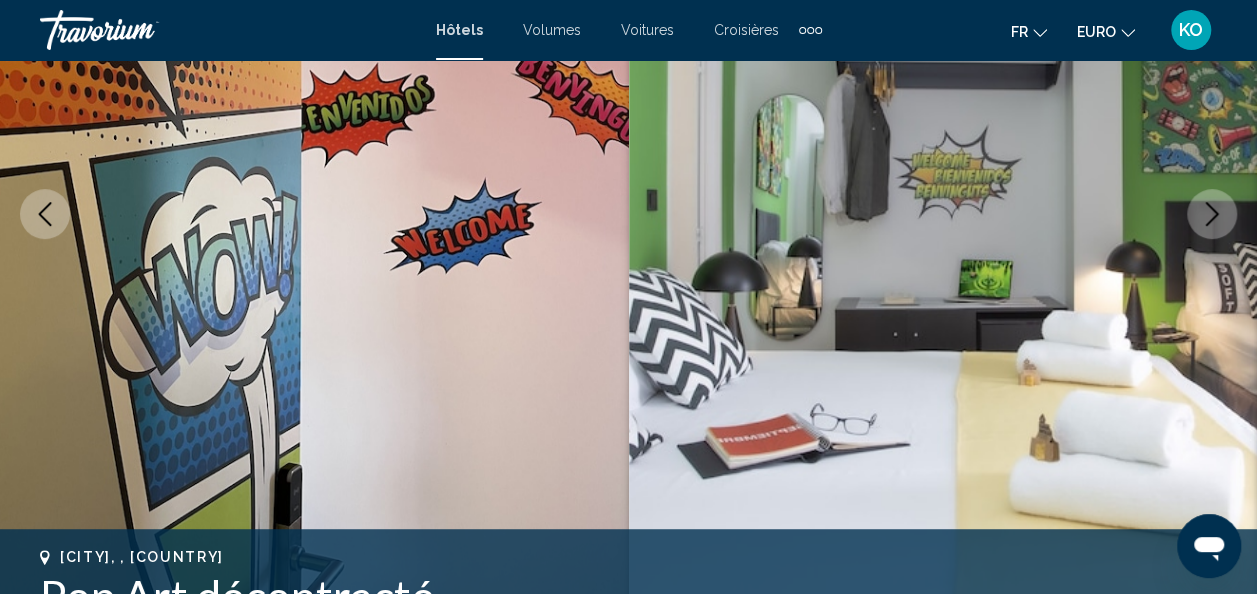 click at bounding box center [1212, 214] 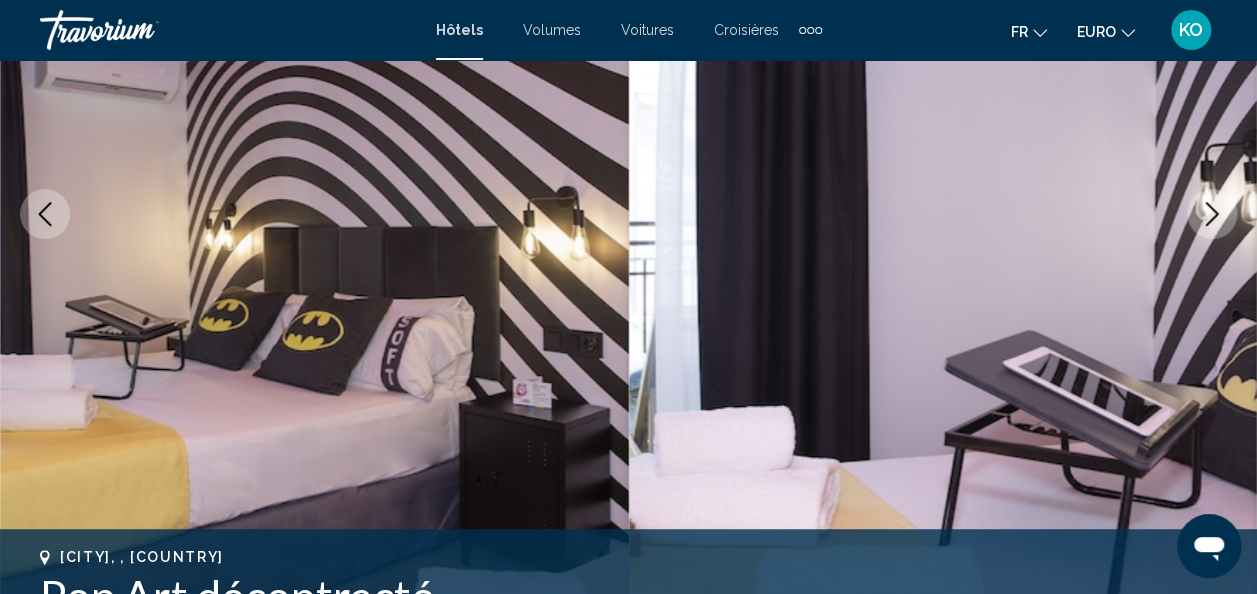 click at bounding box center (1212, 214) 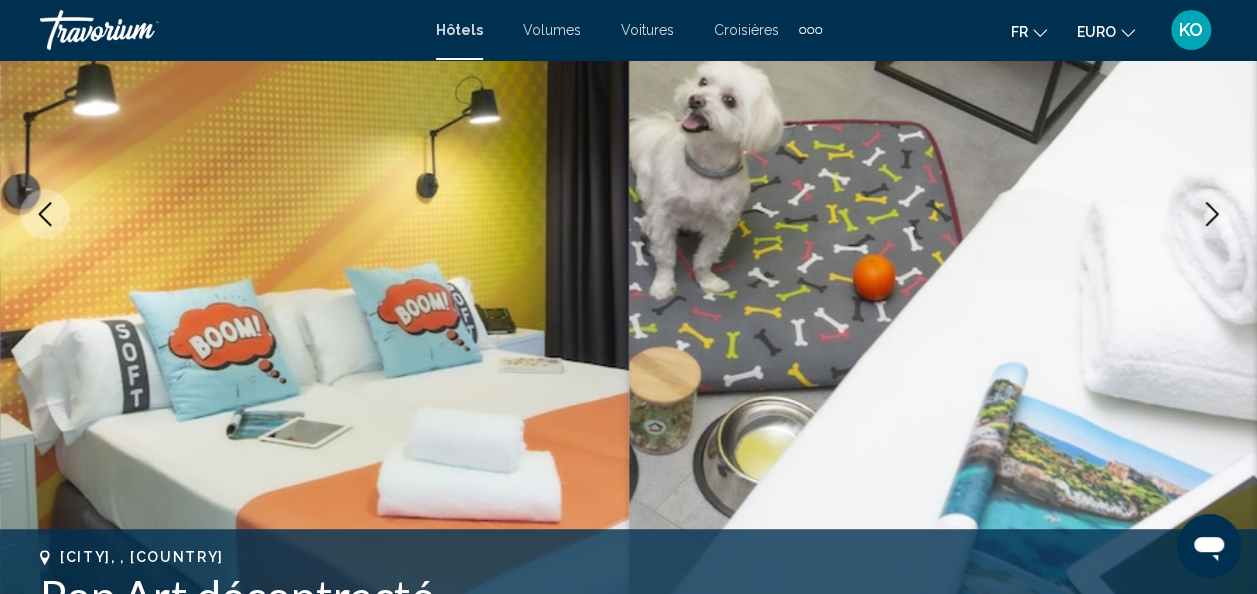 click at bounding box center [1212, 214] 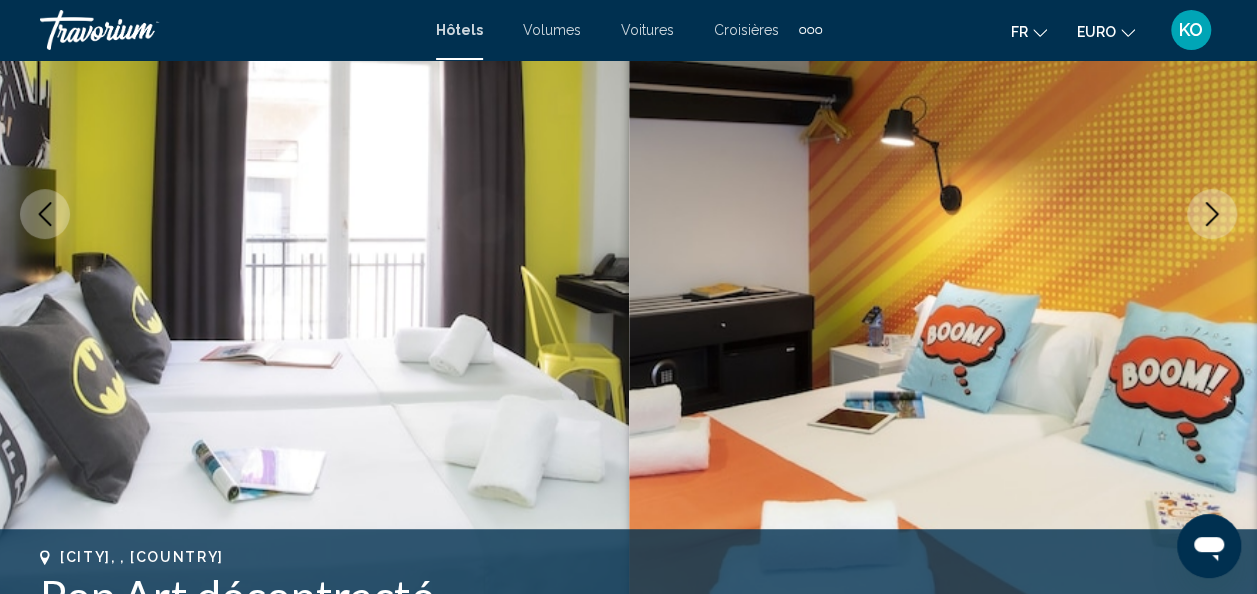 click at bounding box center [1212, 214] 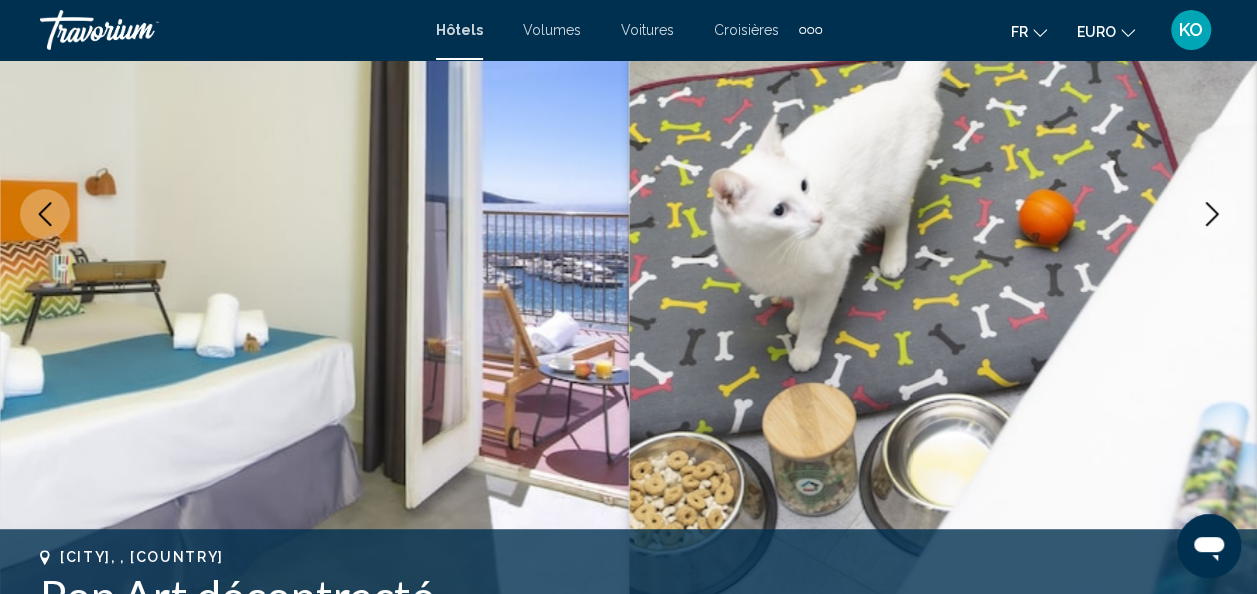 click at bounding box center (1212, 214) 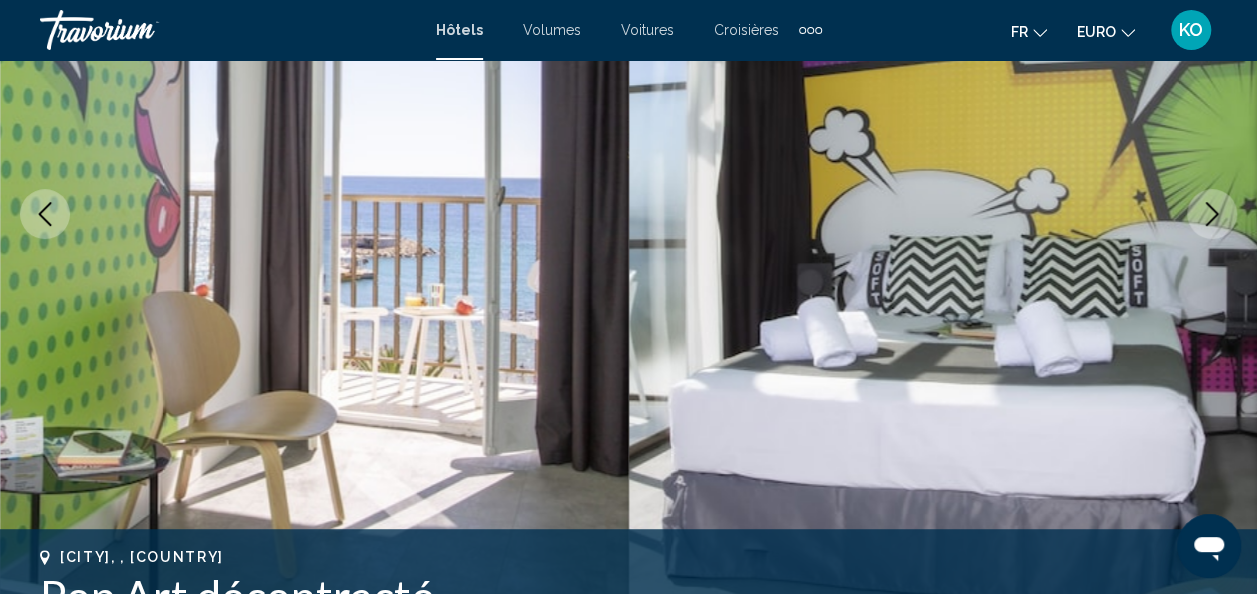 click at bounding box center [1212, 214] 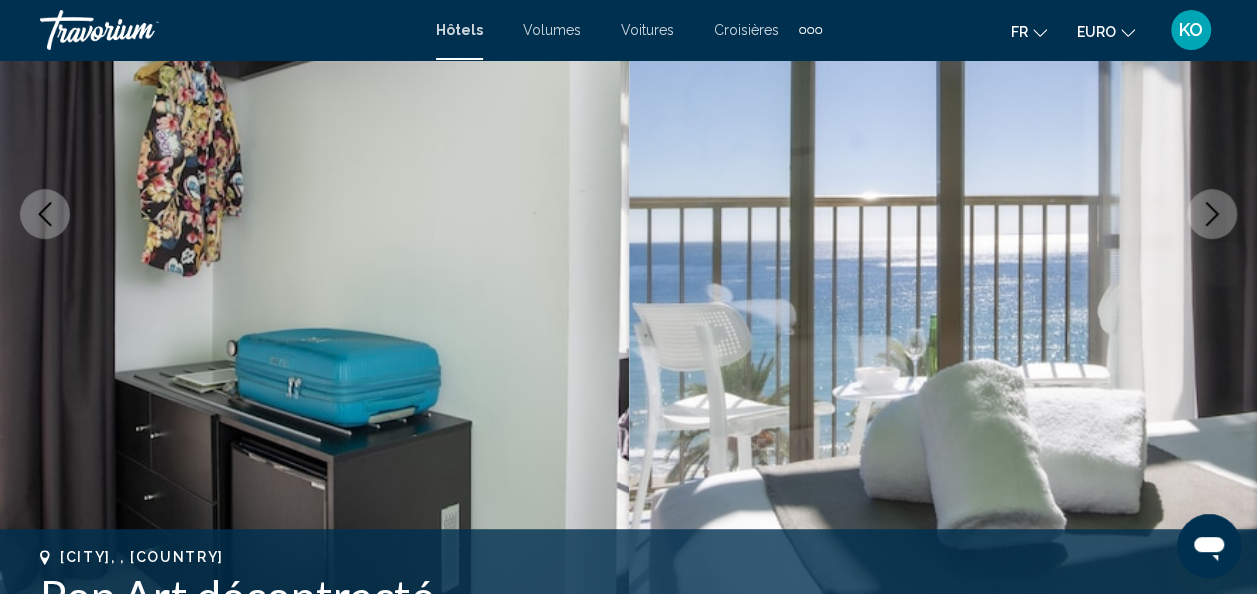 click at bounding box center (1212, 214) 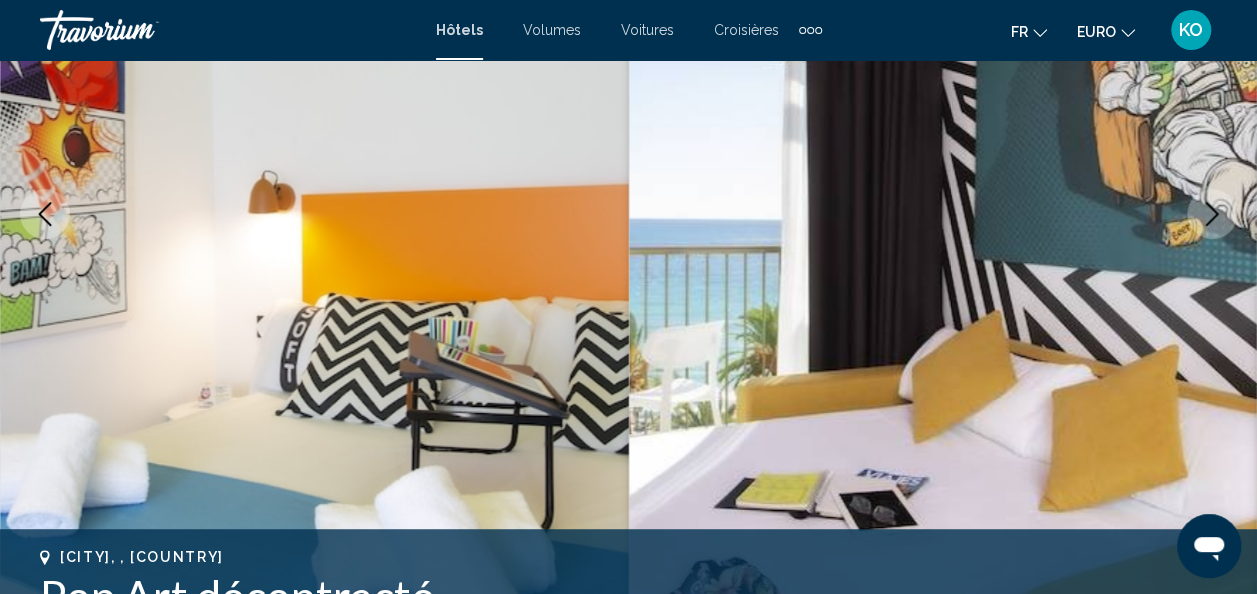 click at bounding box center [943, 214] 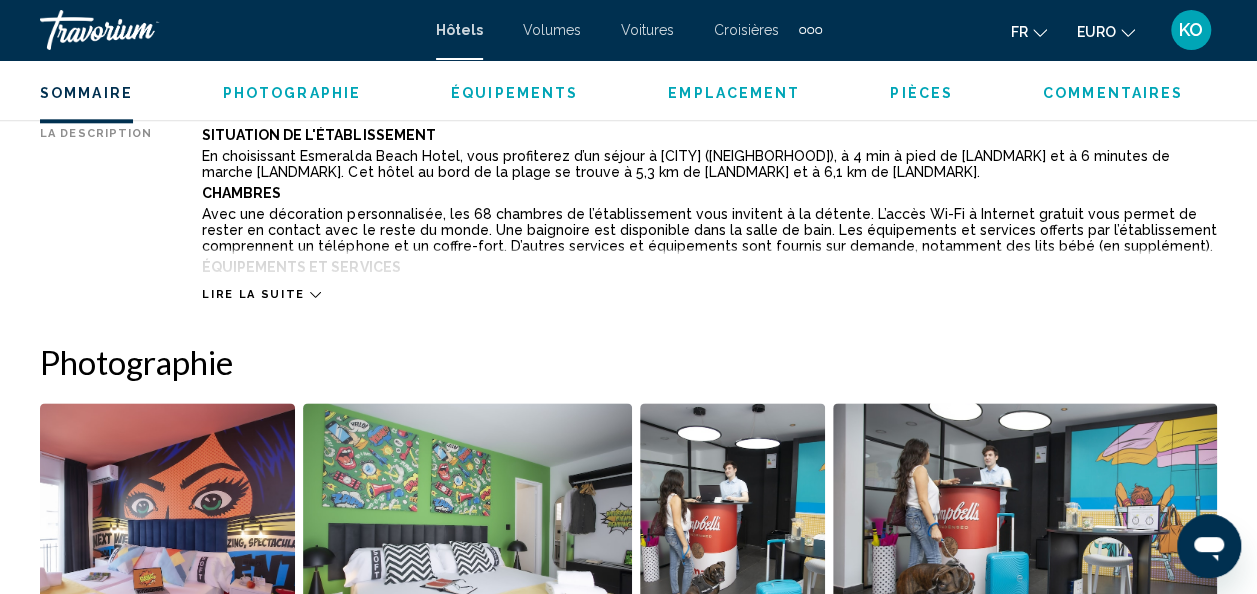 scroll, scrollTop: 1104, scrollLeft: 0, axis: vertical 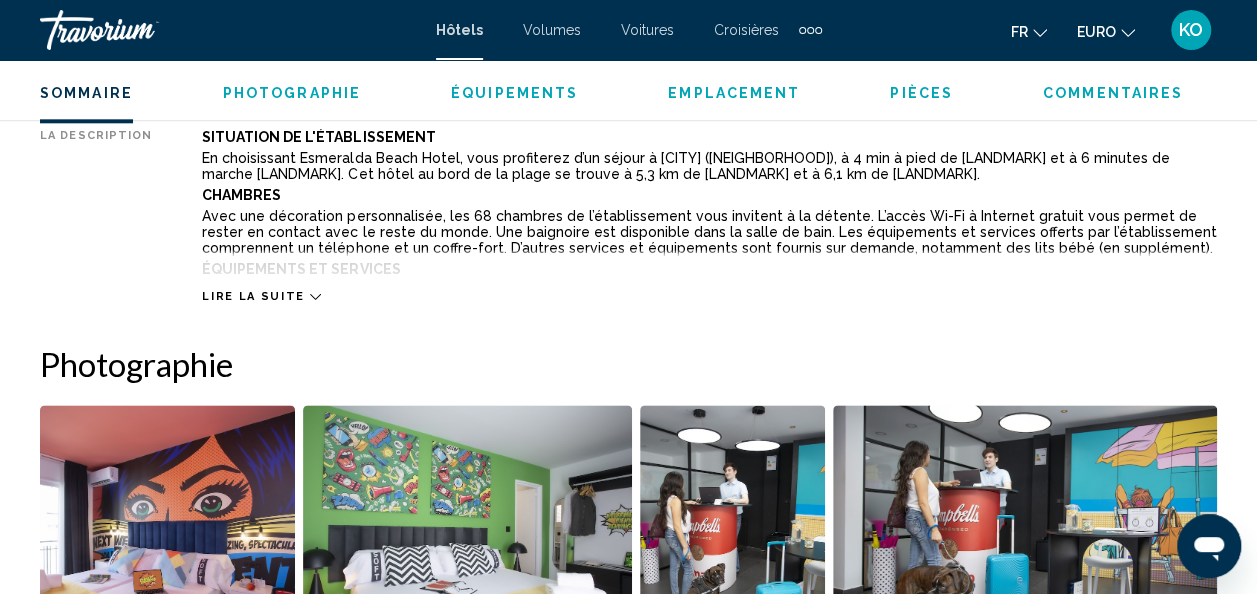 click on "Lire la suite" at bounding box center (261, 296) 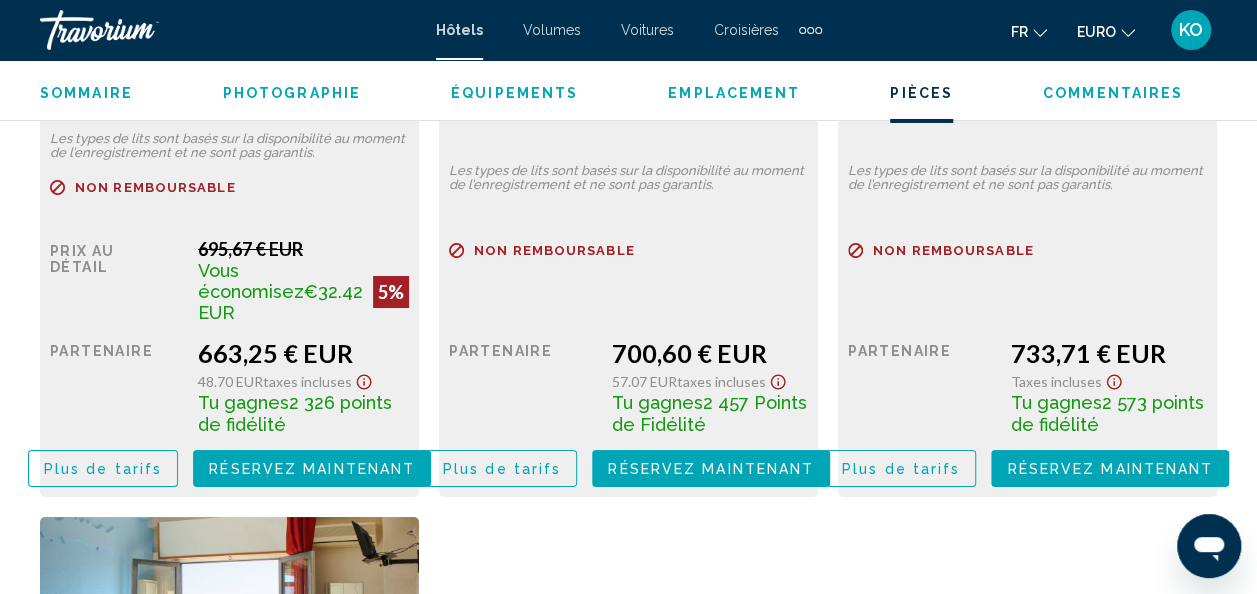 scroll, scrollTop: 3560, scrollLeft: 0, axis: vertical 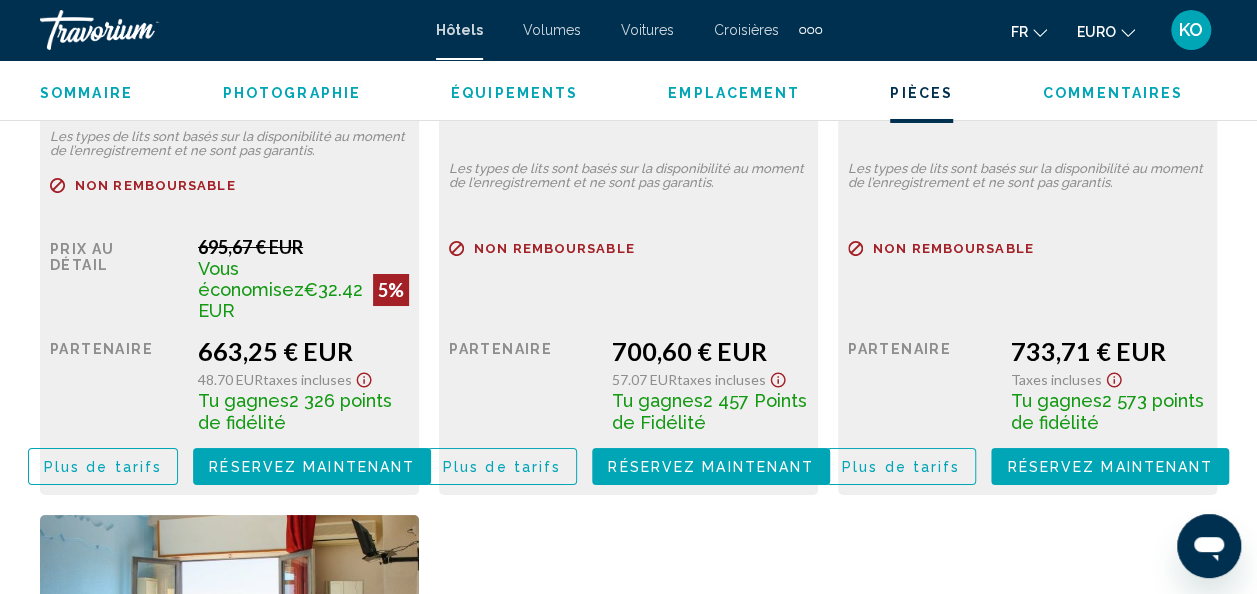 click on "Plus de tarifs" at bounding box center (103, 467) 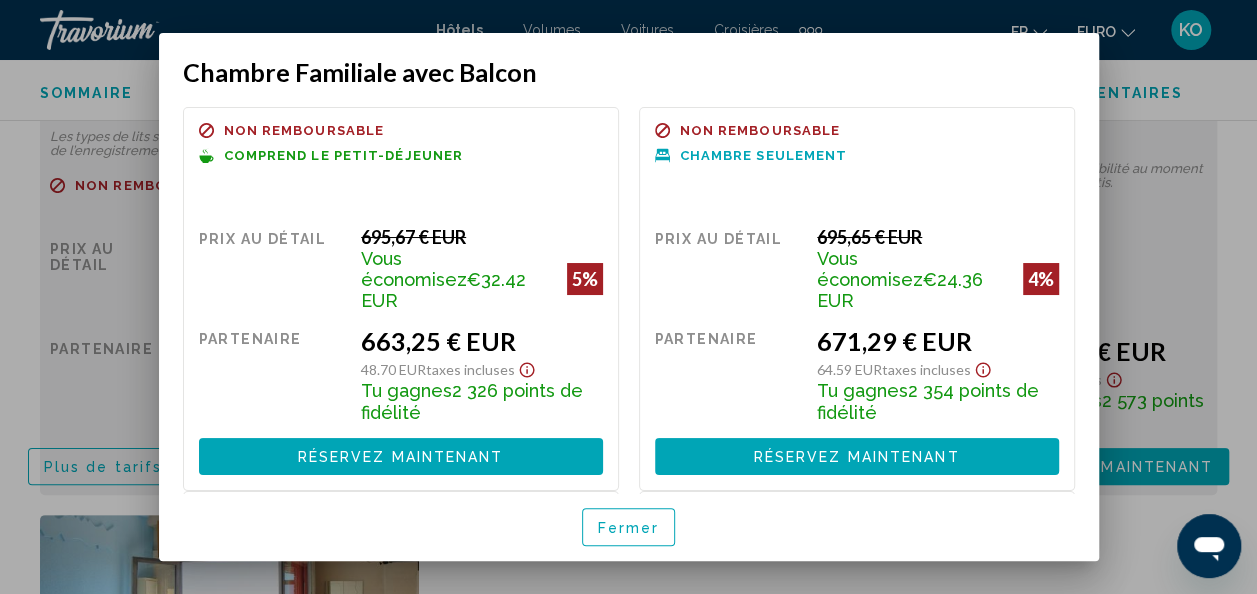 scroll, scrollTop: 0, scrollLeft: 0, axis: both 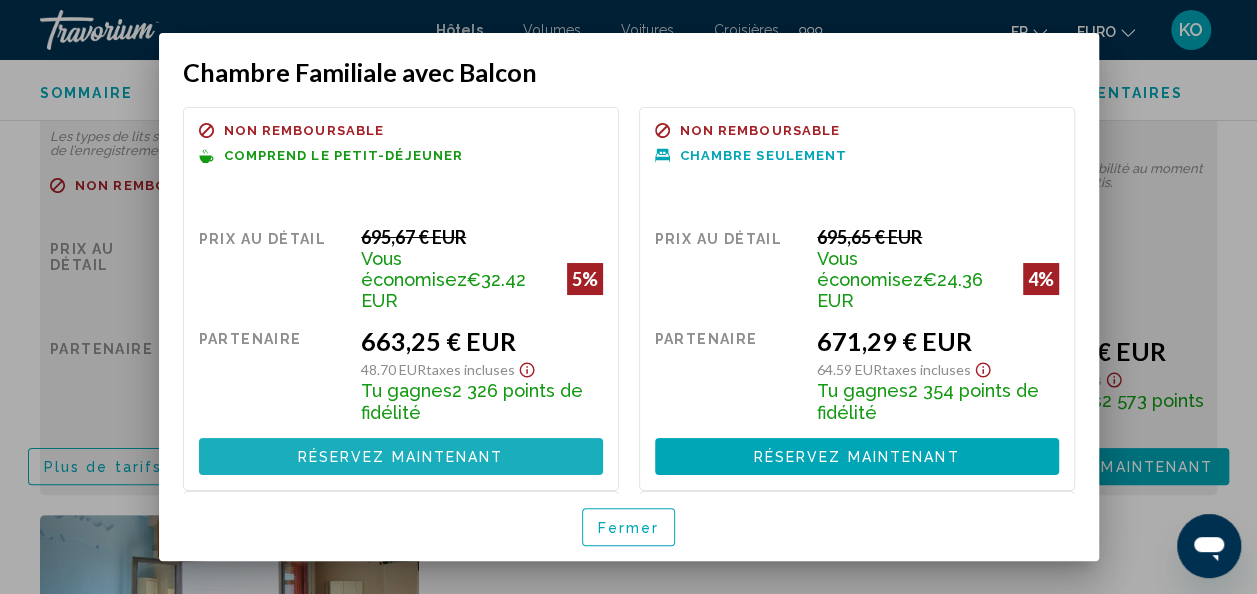 click on "Réservez maintenant Plus disponible" at bounding box center (401, 456) 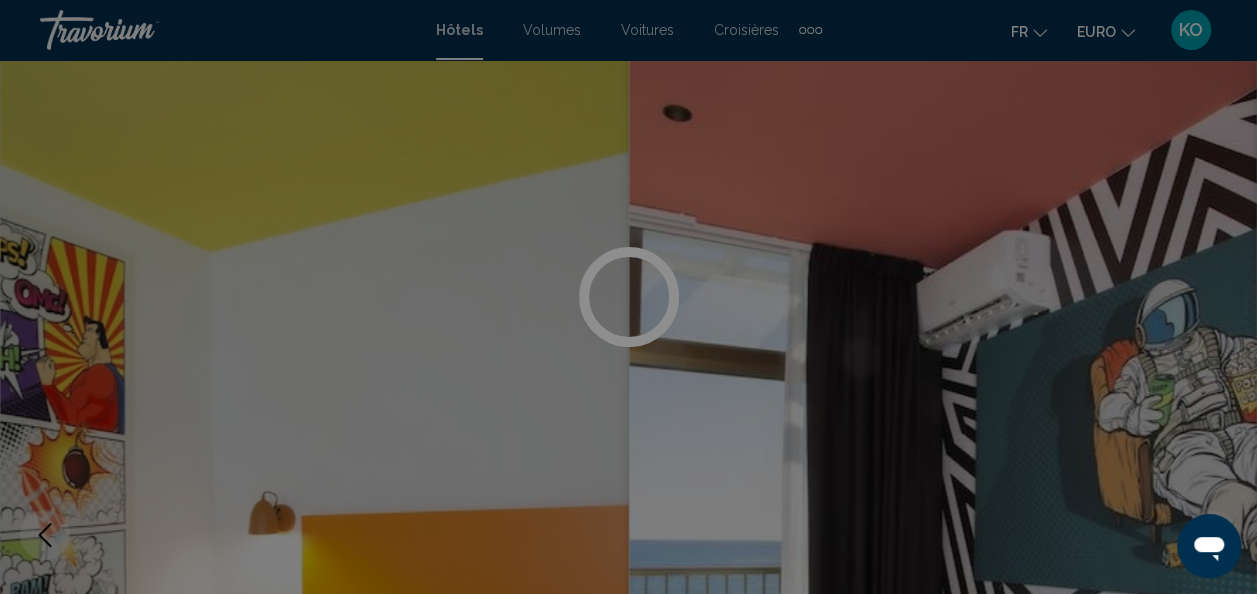 scroll, scrollTop: 3560, scrollLeft: 0, axis: vertical 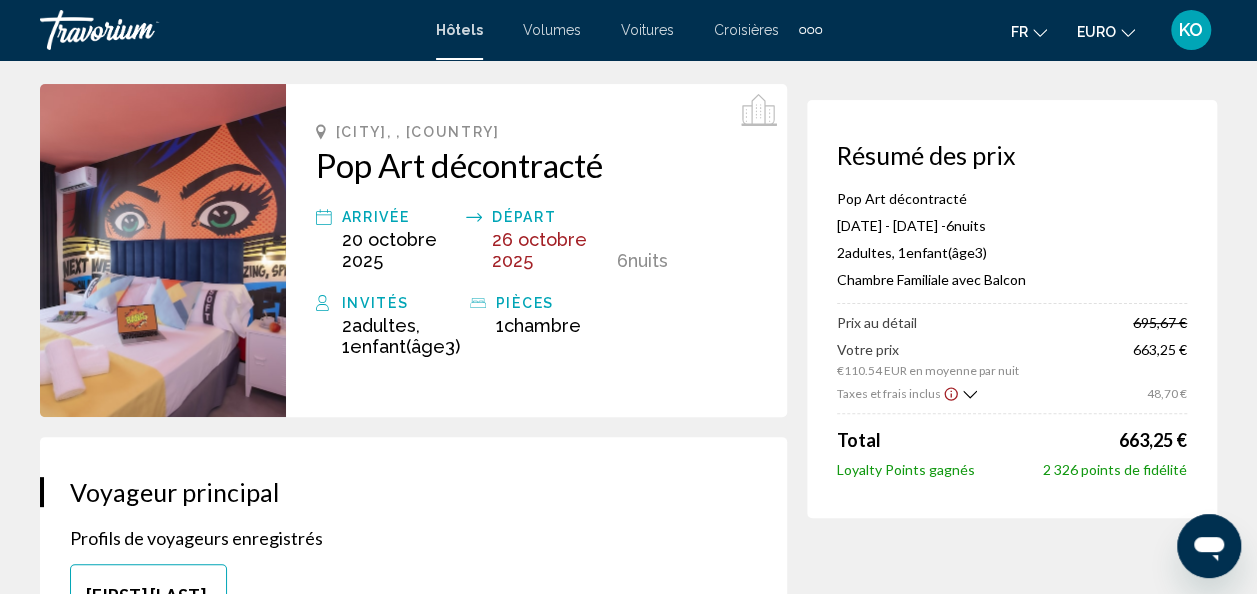 click 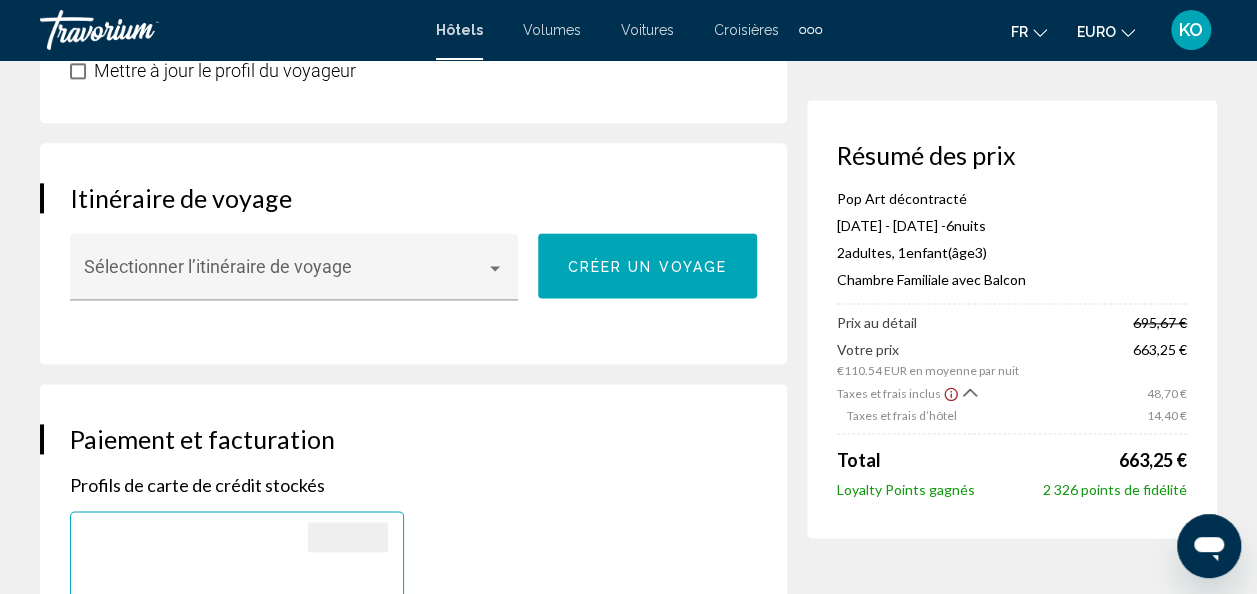 scroll, scrollTop: 1184, scrollLeft: 0, axis: vertical 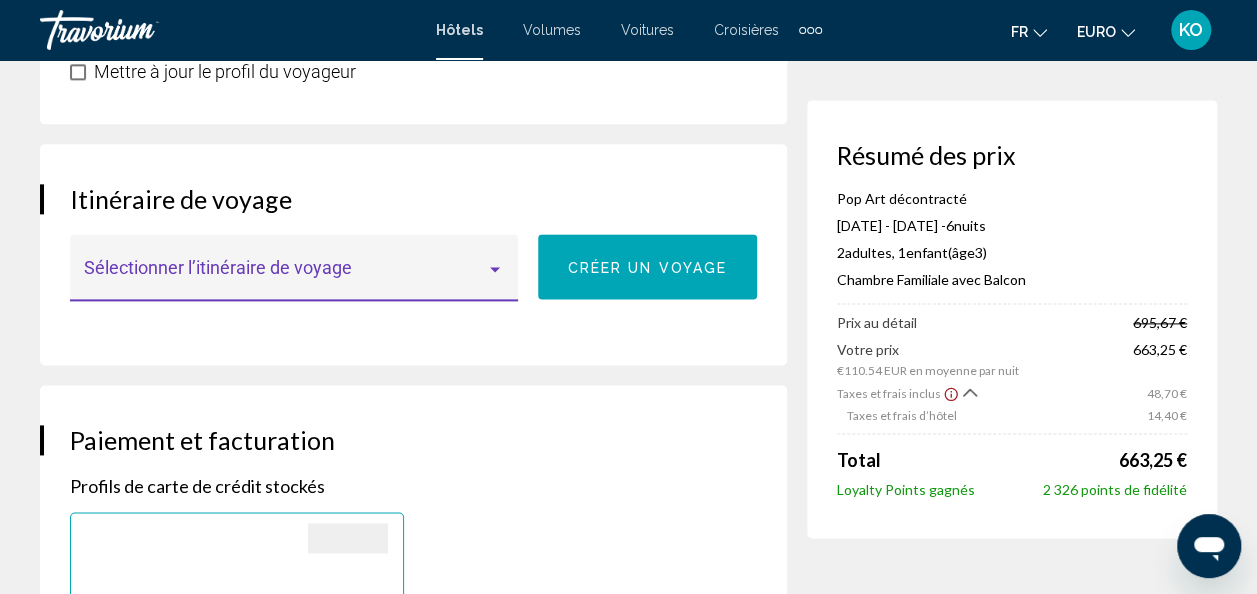 click at bounding box center [285, 277] 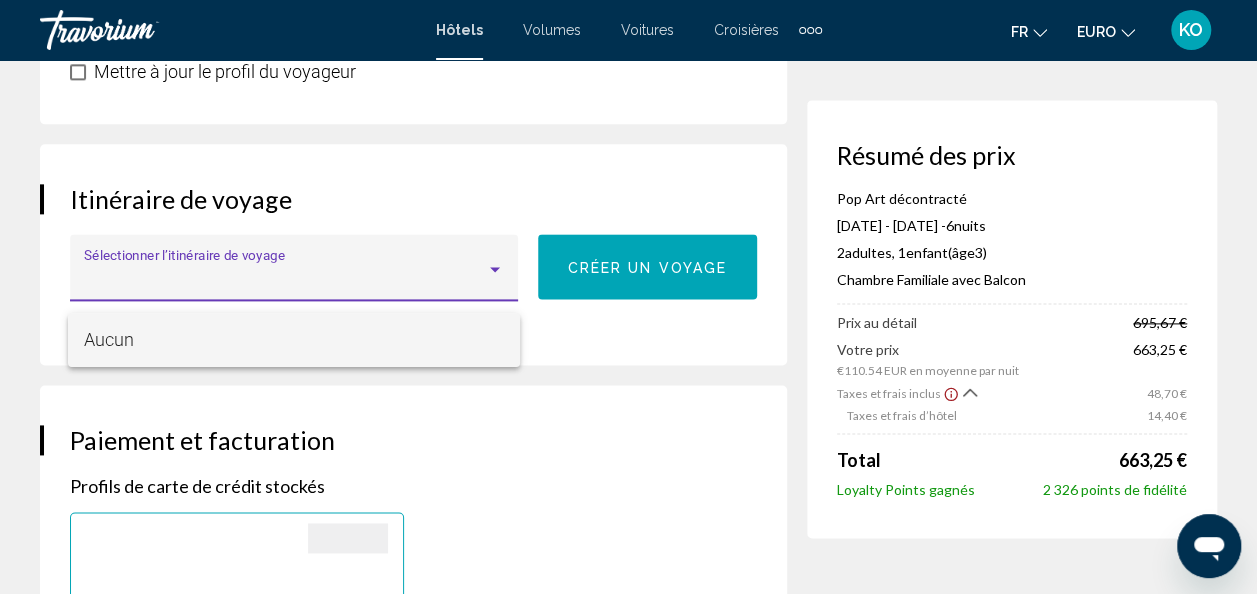 click on "Aucun" at bounding box center (294, 340) 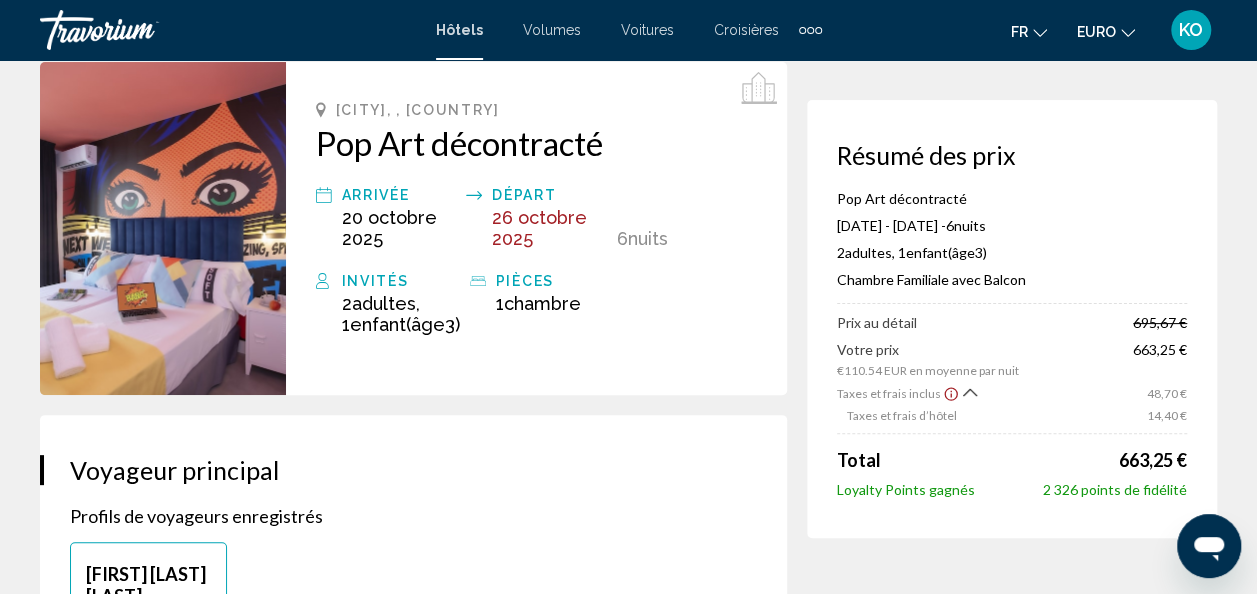 scroll, scrollTop: 88, scrollLeft: 0, axis: vertical 